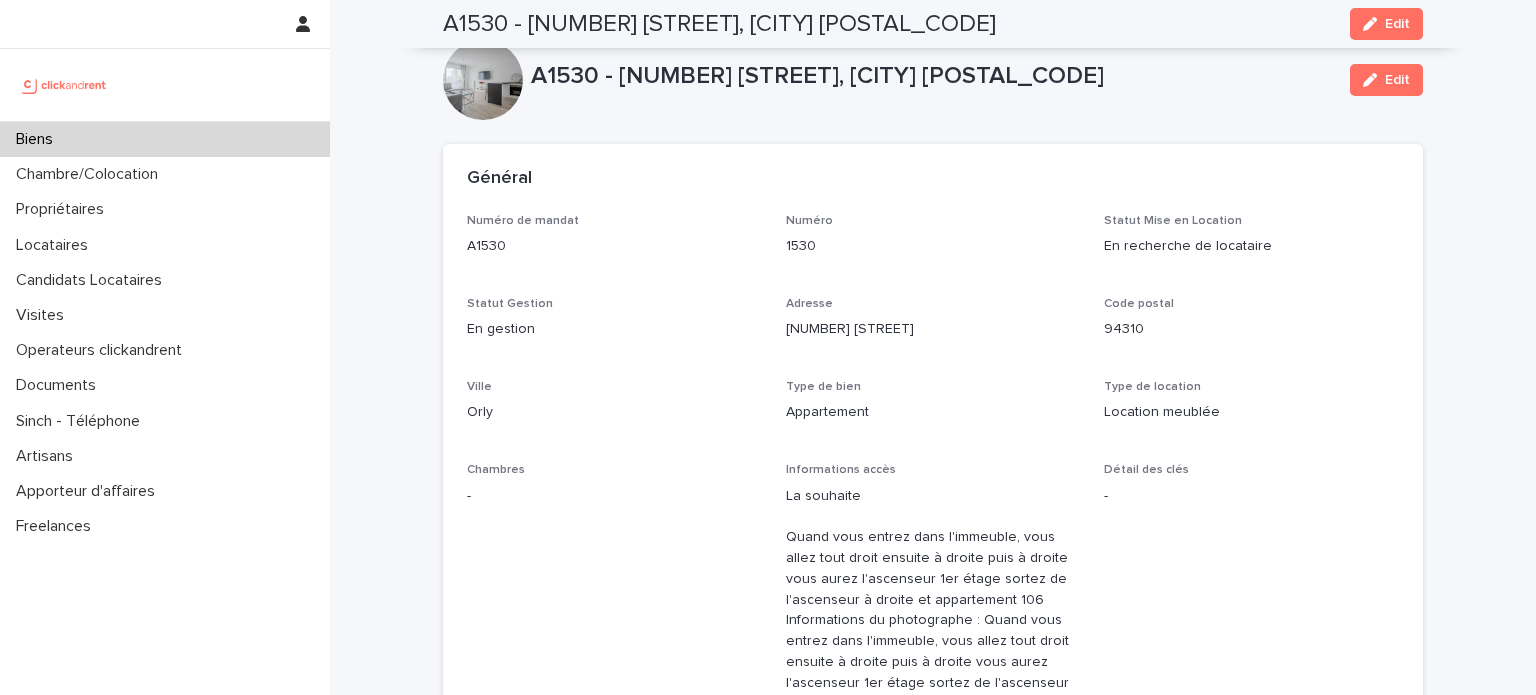 click on "Locataires" at bounding box center (165, 245) 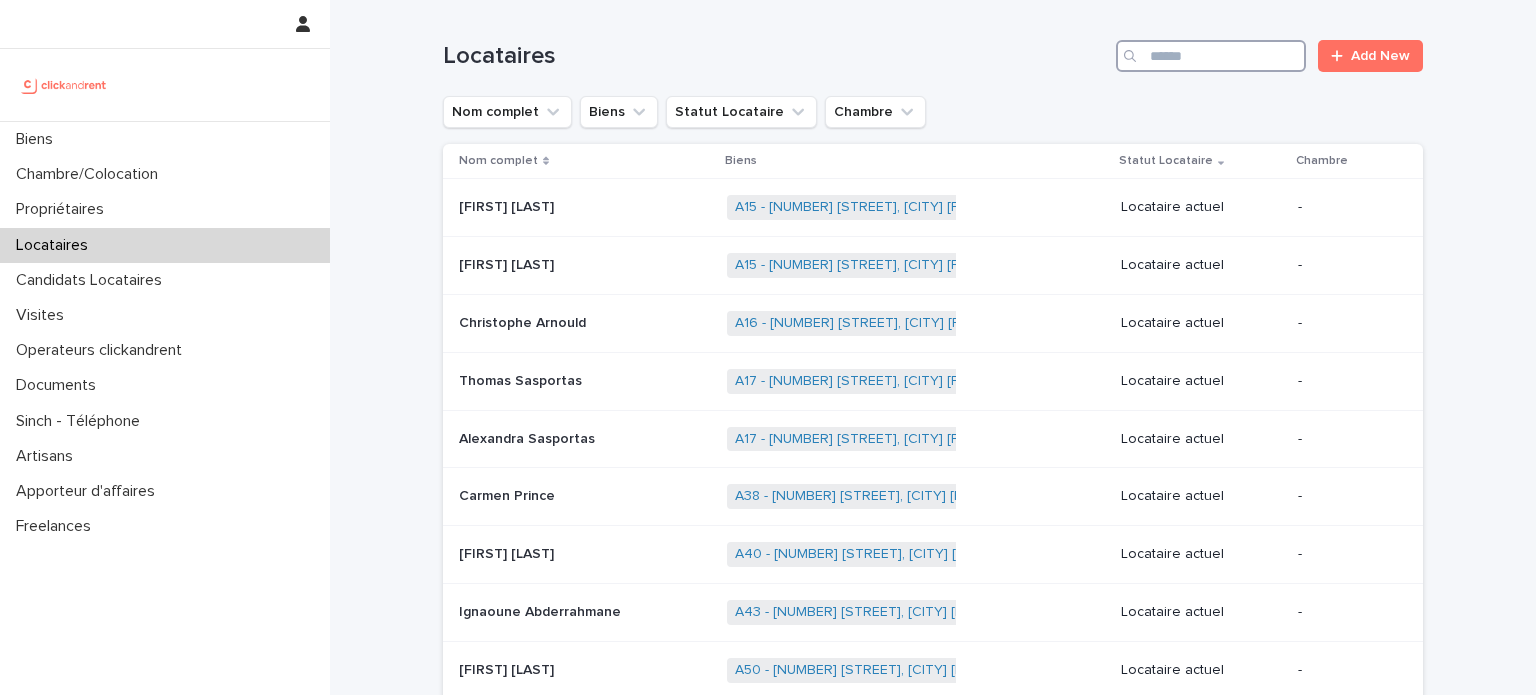click at bounding box center [1211, 56] 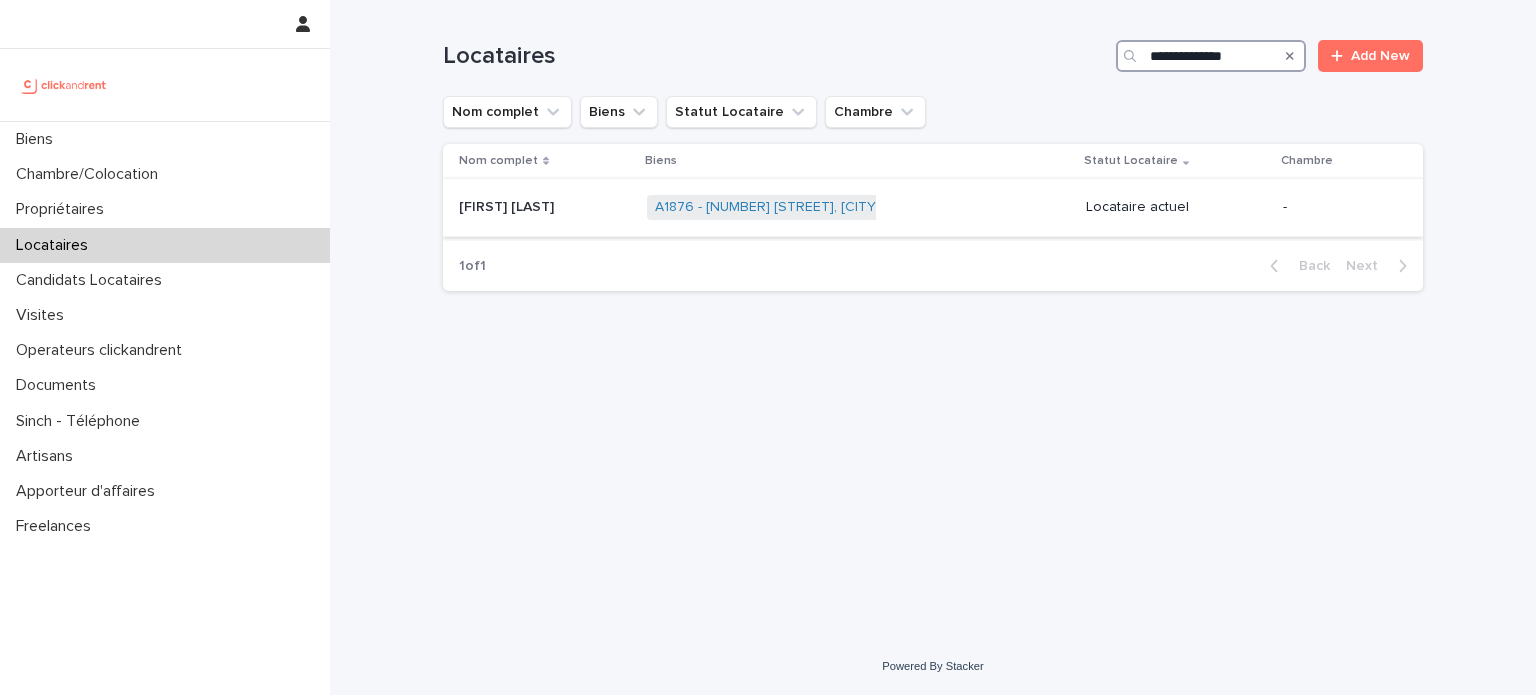 type on "**********" 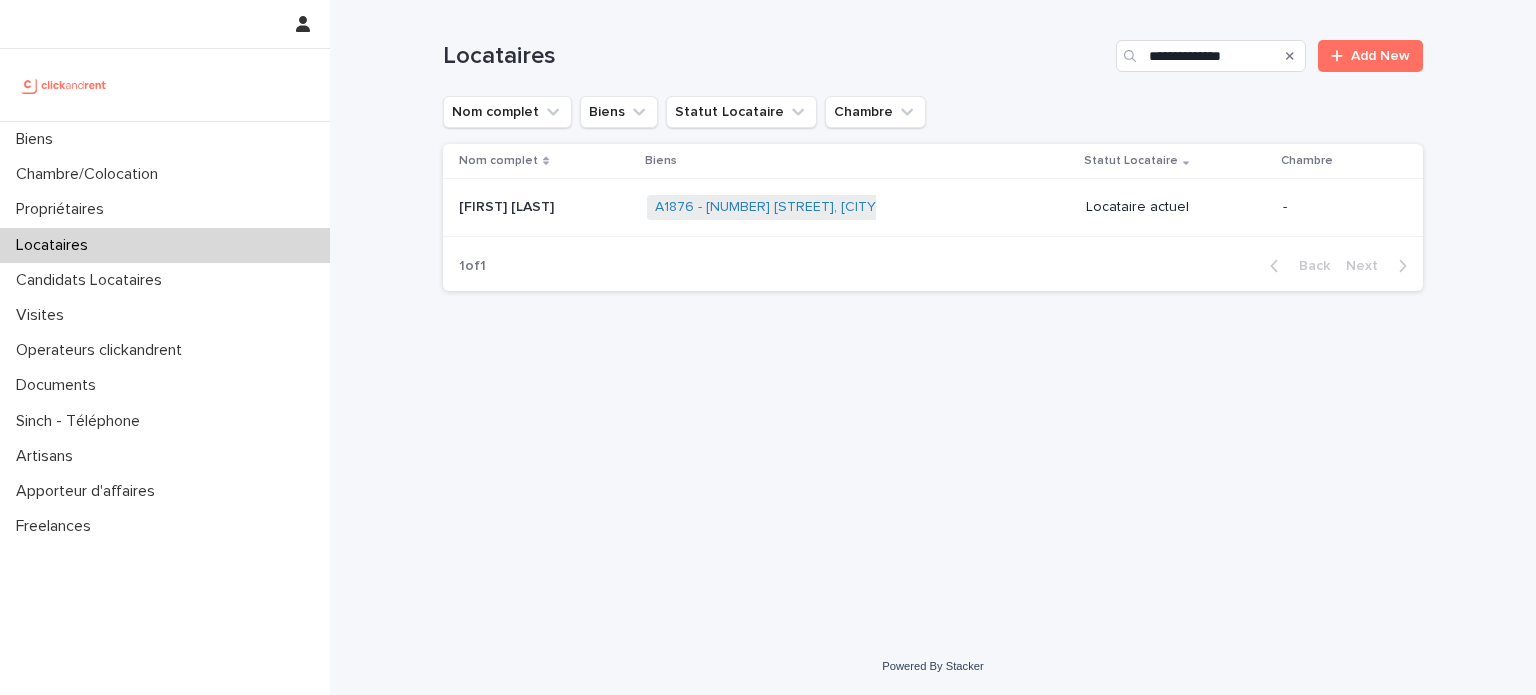 click on "A1876 - [NUMBER] [STREET], [CITY] [POSTAL_CODE]   + 0" at bounding box center [858, 207] 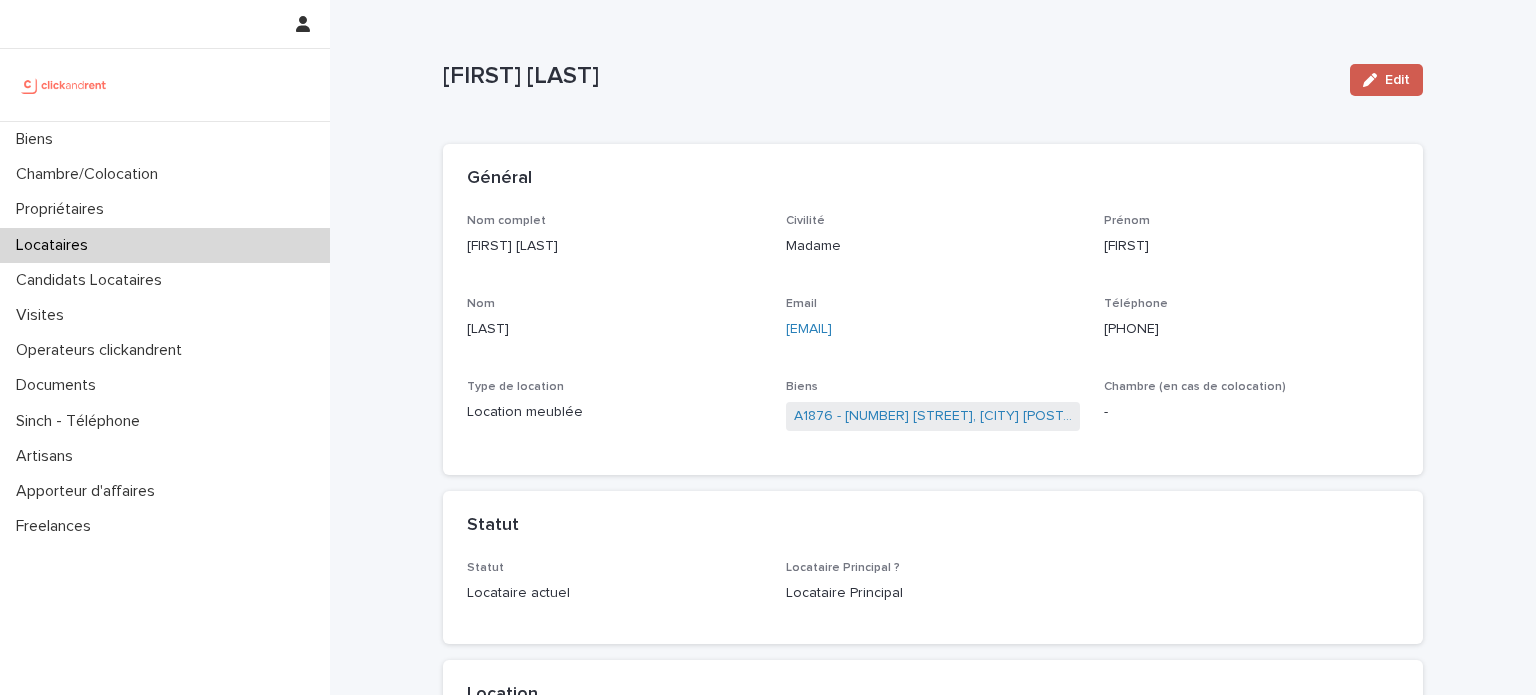 click on "Edit" at bounding box center [1386, 80] 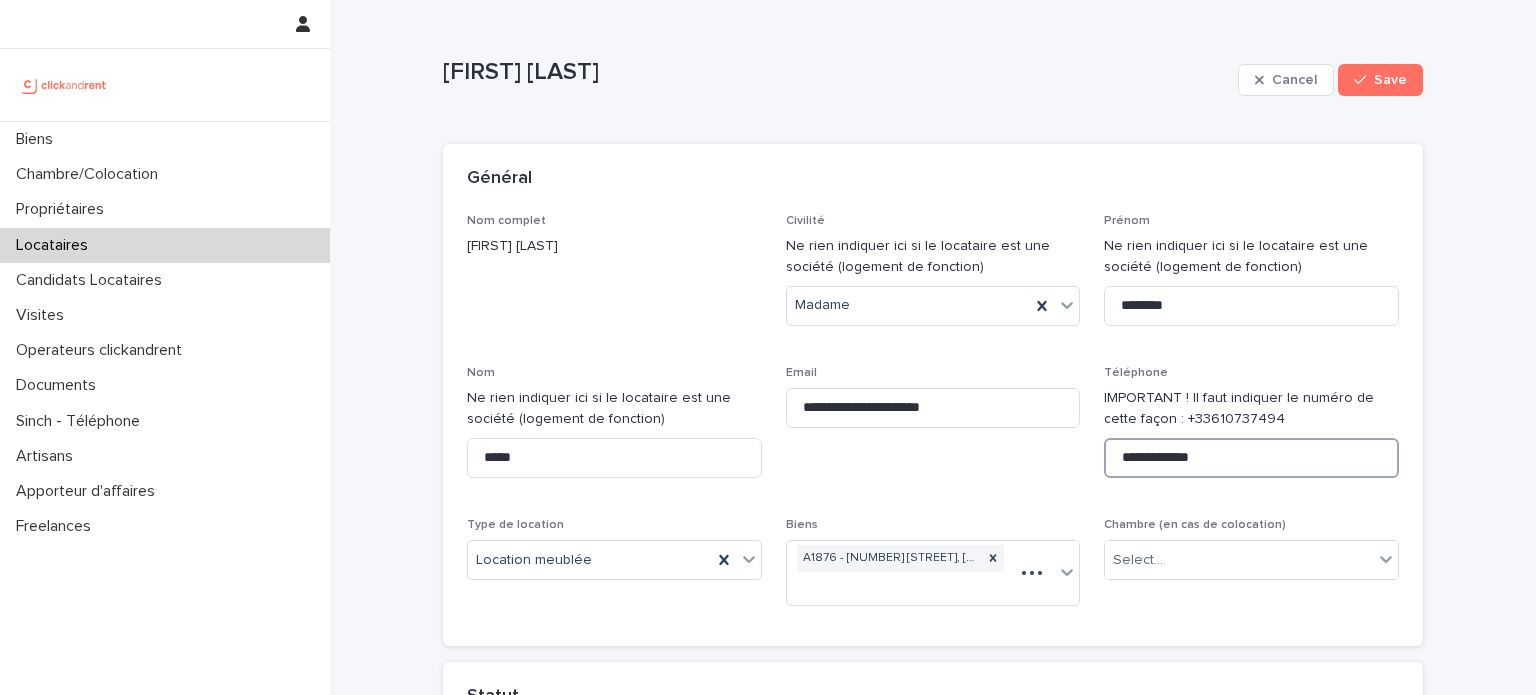 click on "**********" at bounding box center [1251, 458] 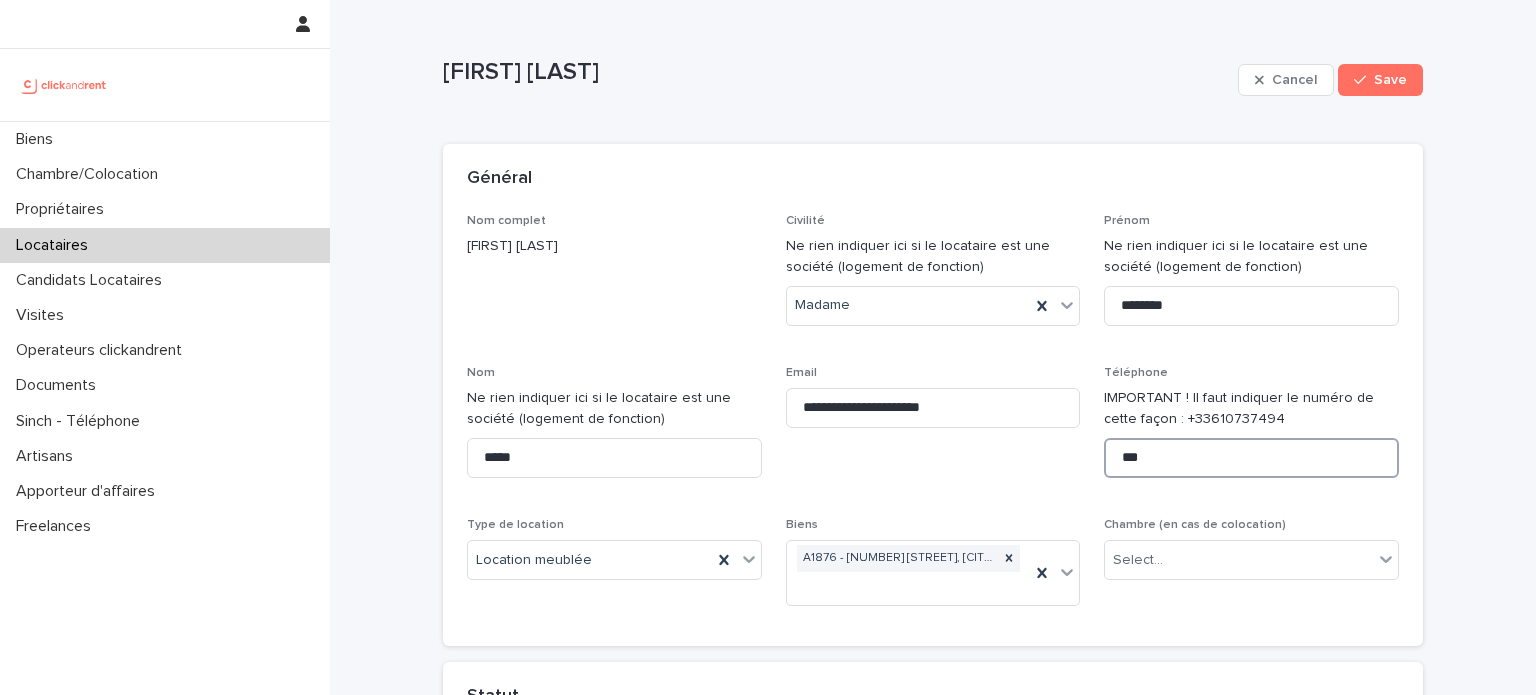 paste on "**********" 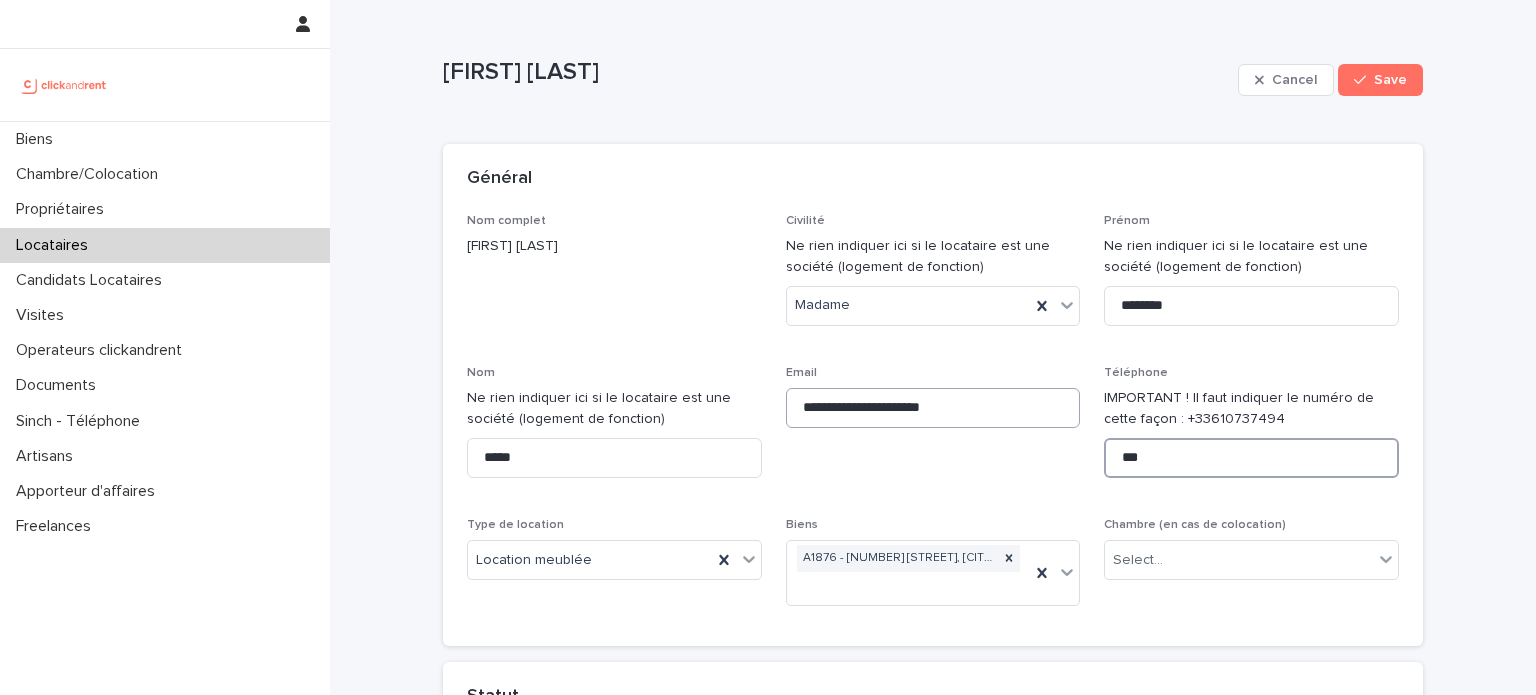 paste on "*********" 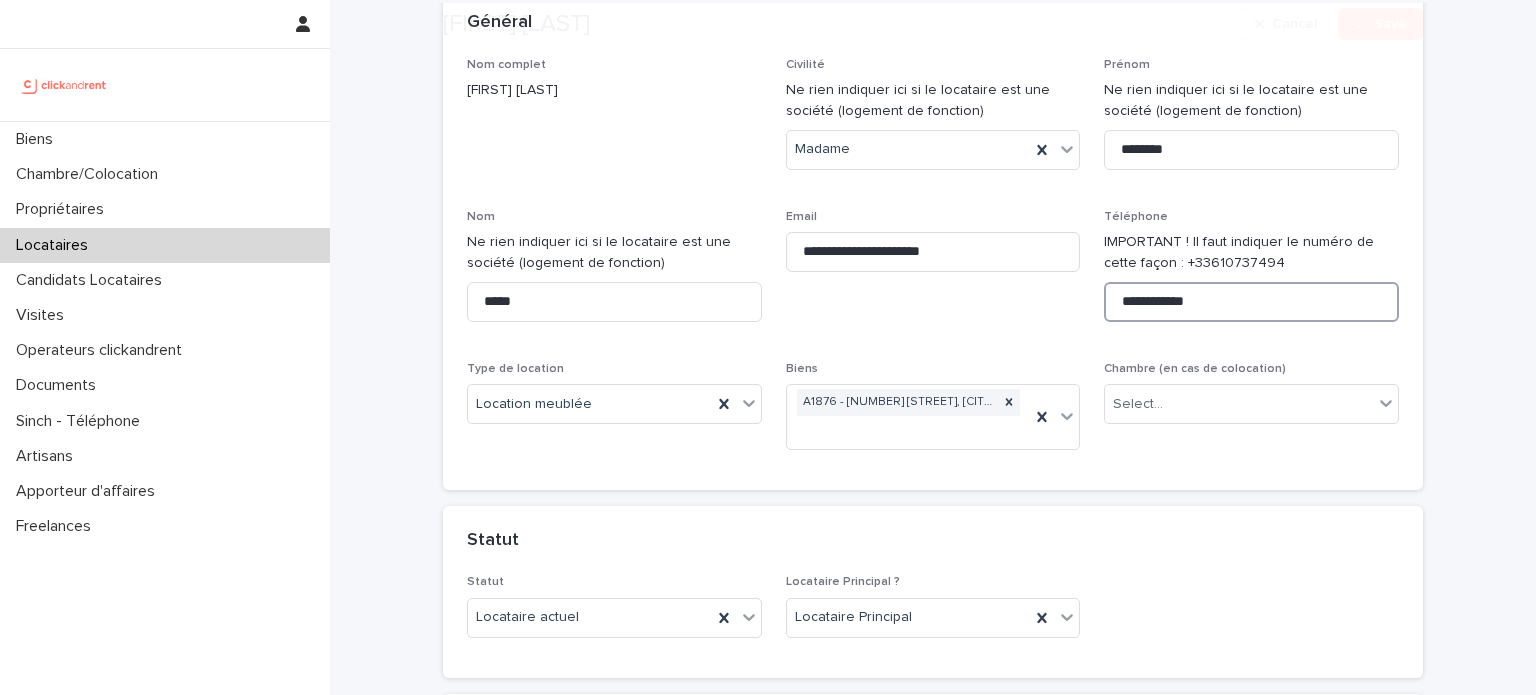 scroll, scrollTop: 164, scrollLeft: 0, axis: vertical 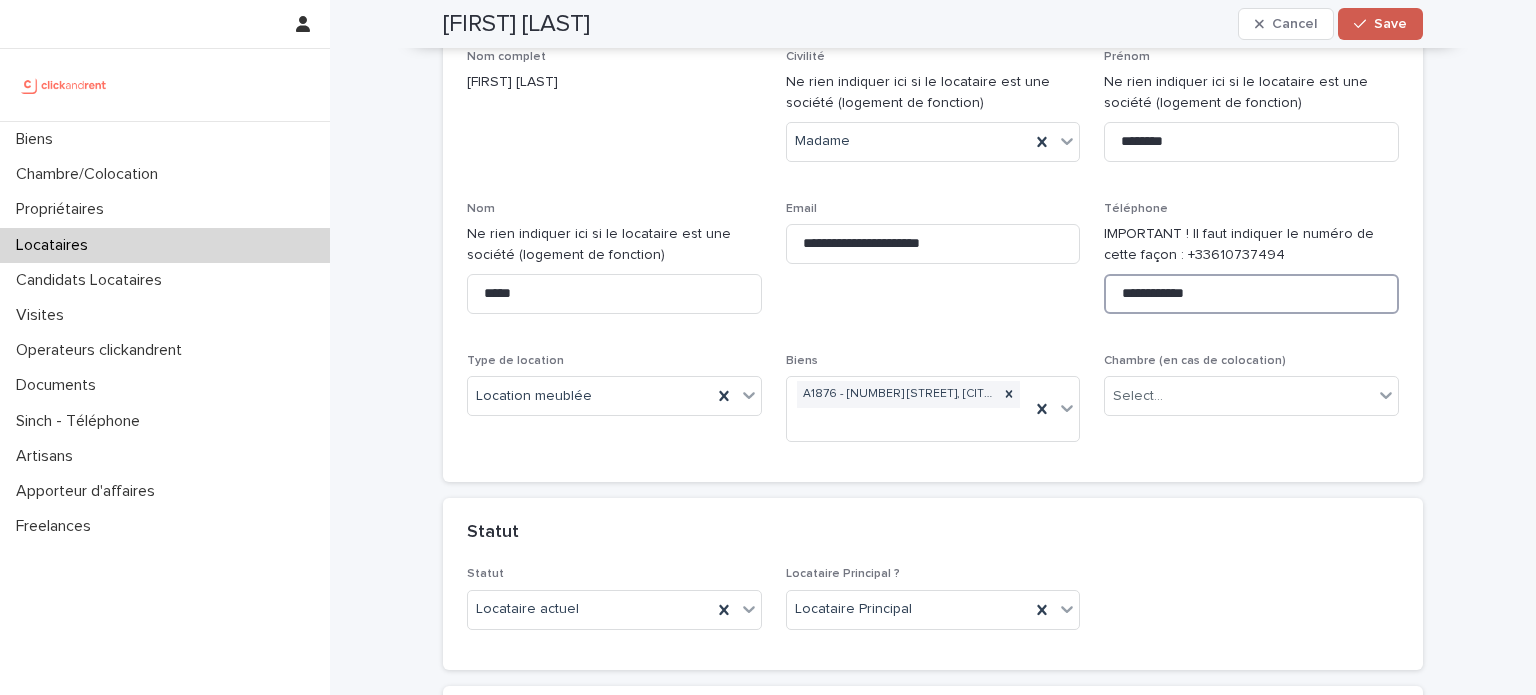 type on "**********" 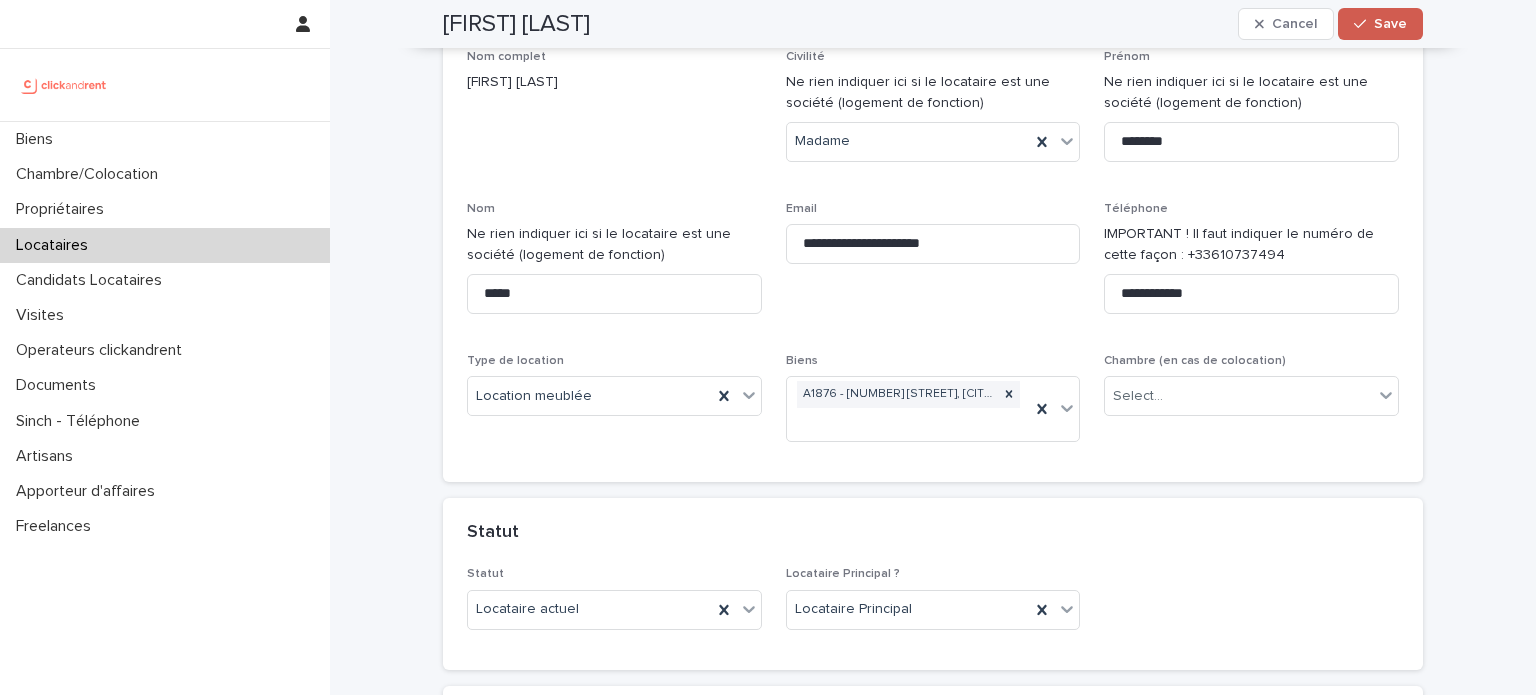 click on "Save" at bounding box center [1380, 24] 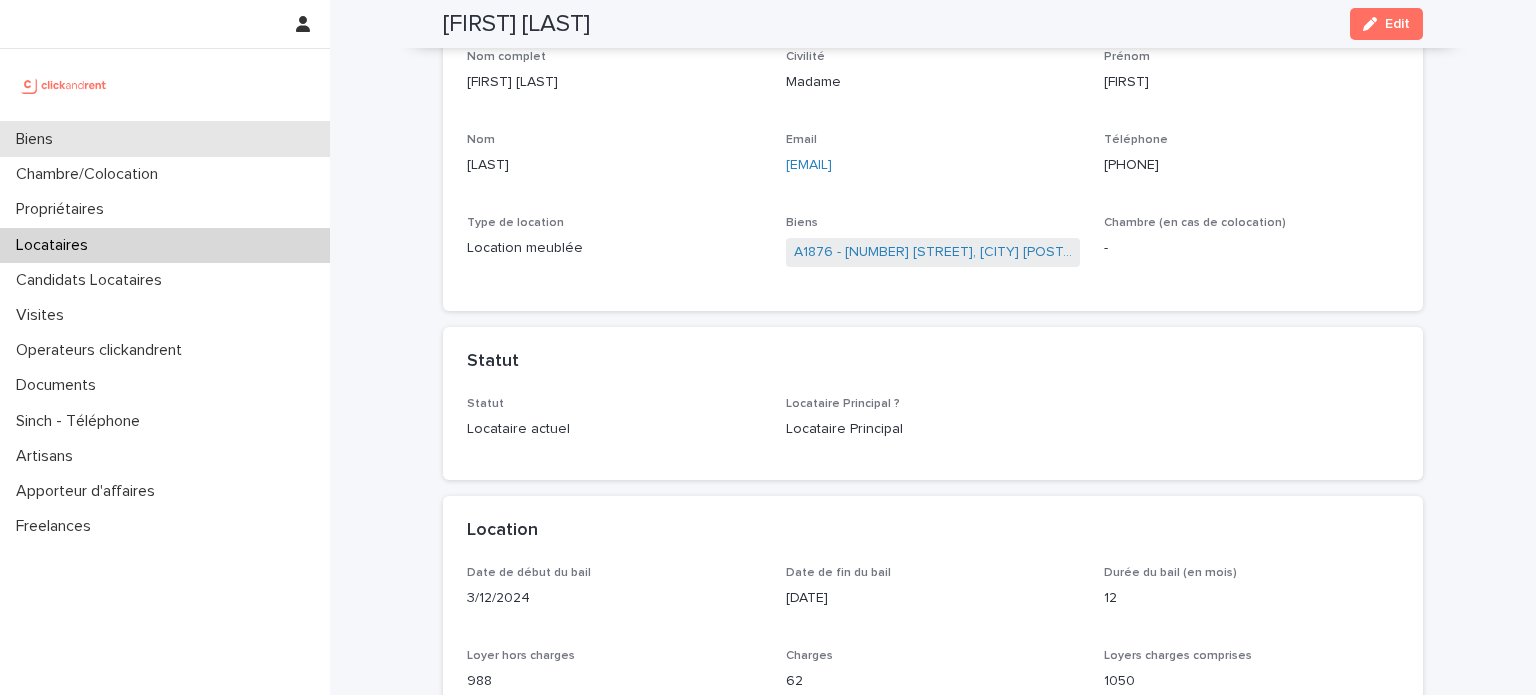click on "Biens" at bounding box center [165, 139] 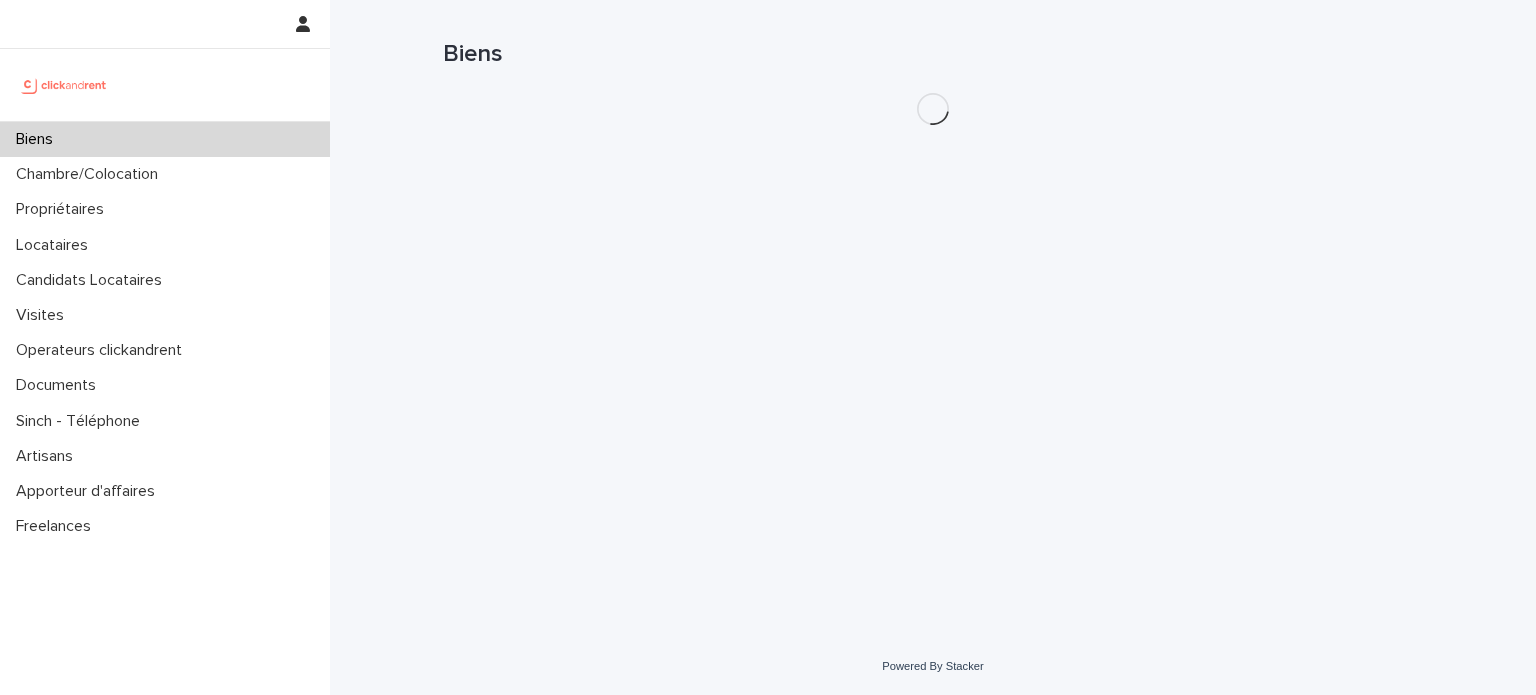 scroll, scrollTop: 0, scrollLeft: 0, axis: both 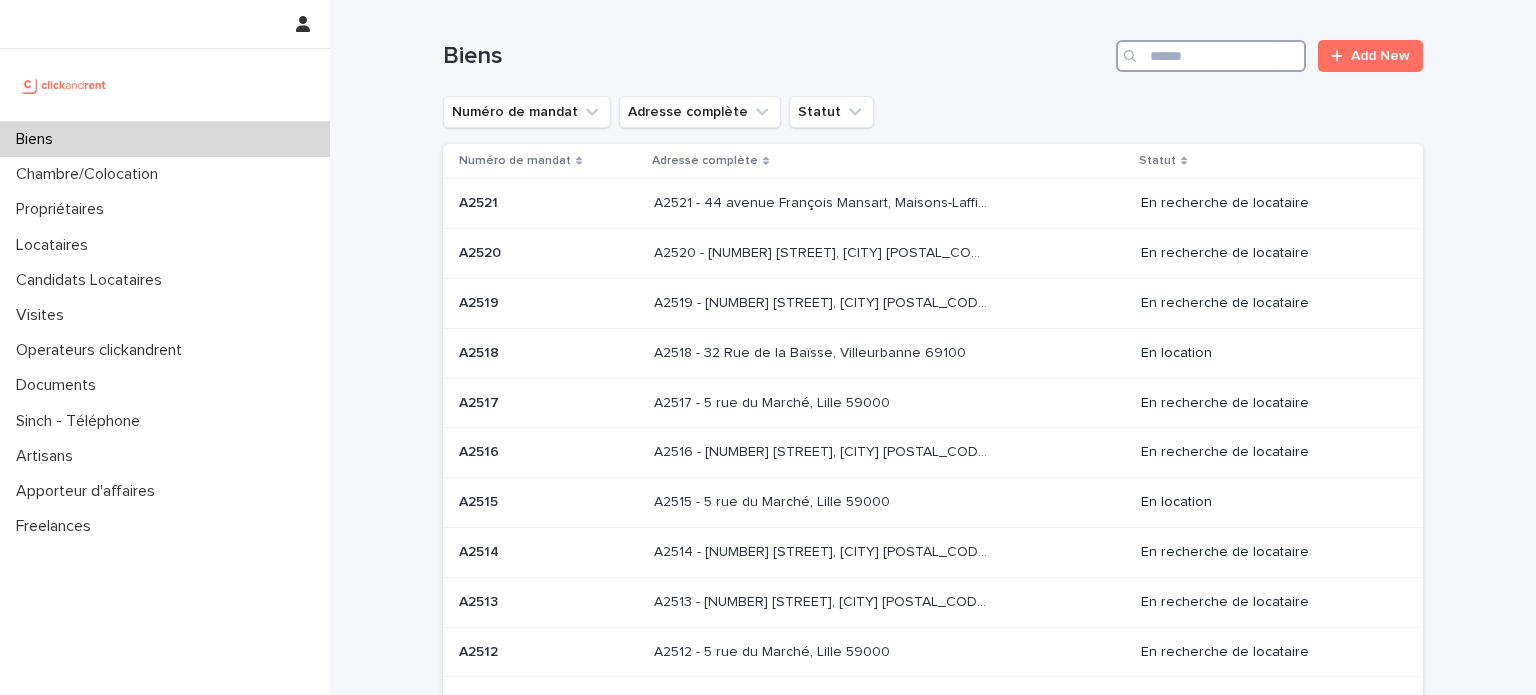 click at bounding box center [1211, 56] 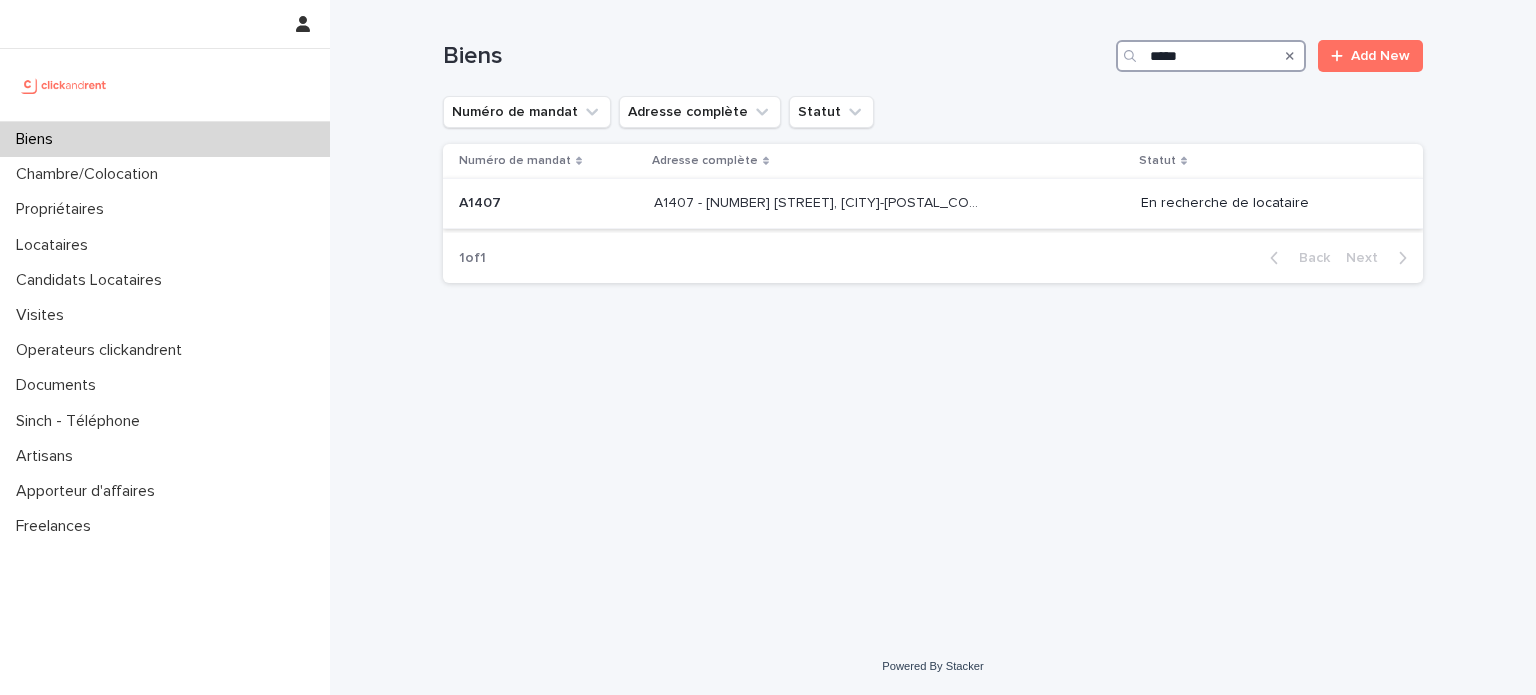 type on "*****" 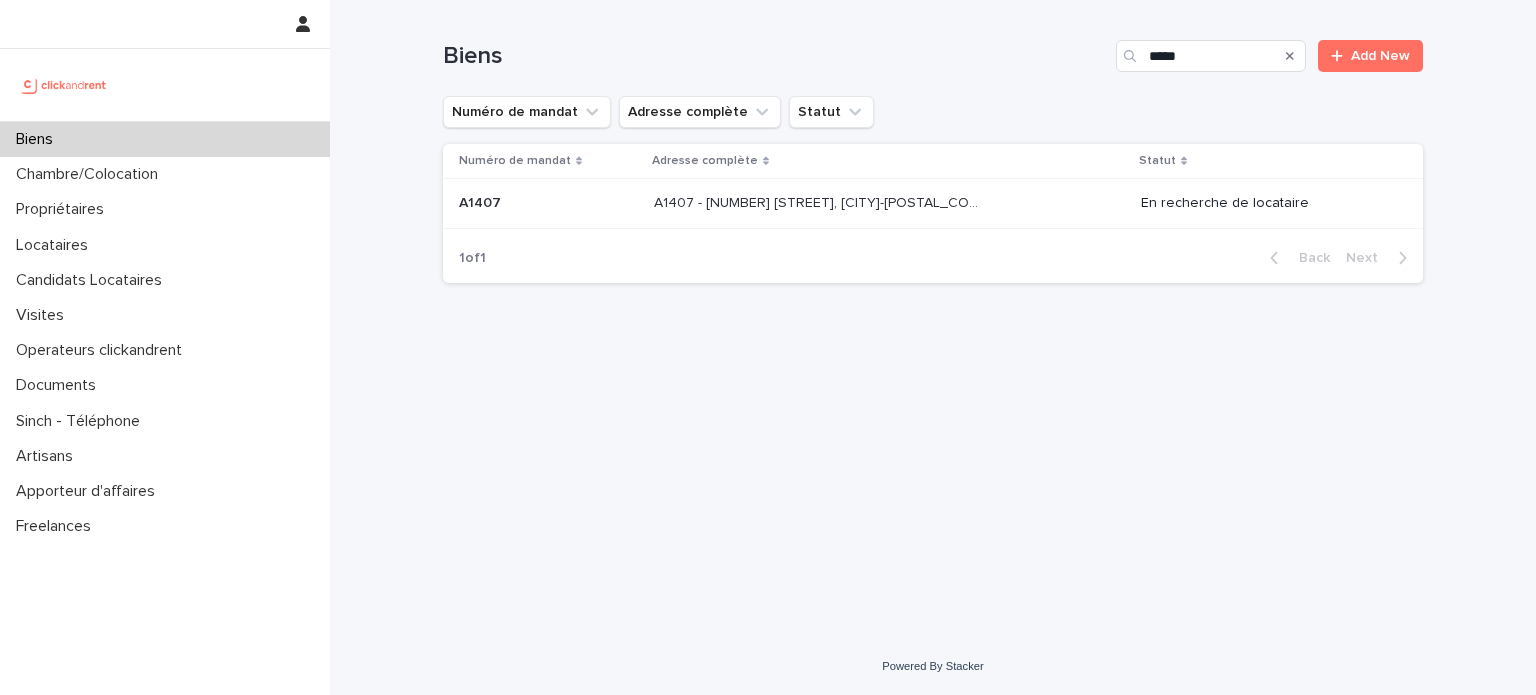 click on "A1407 - [NUMBER] [STREET], [CITY]-[POSTAL_CODE]" at bounding box center (822, 201) 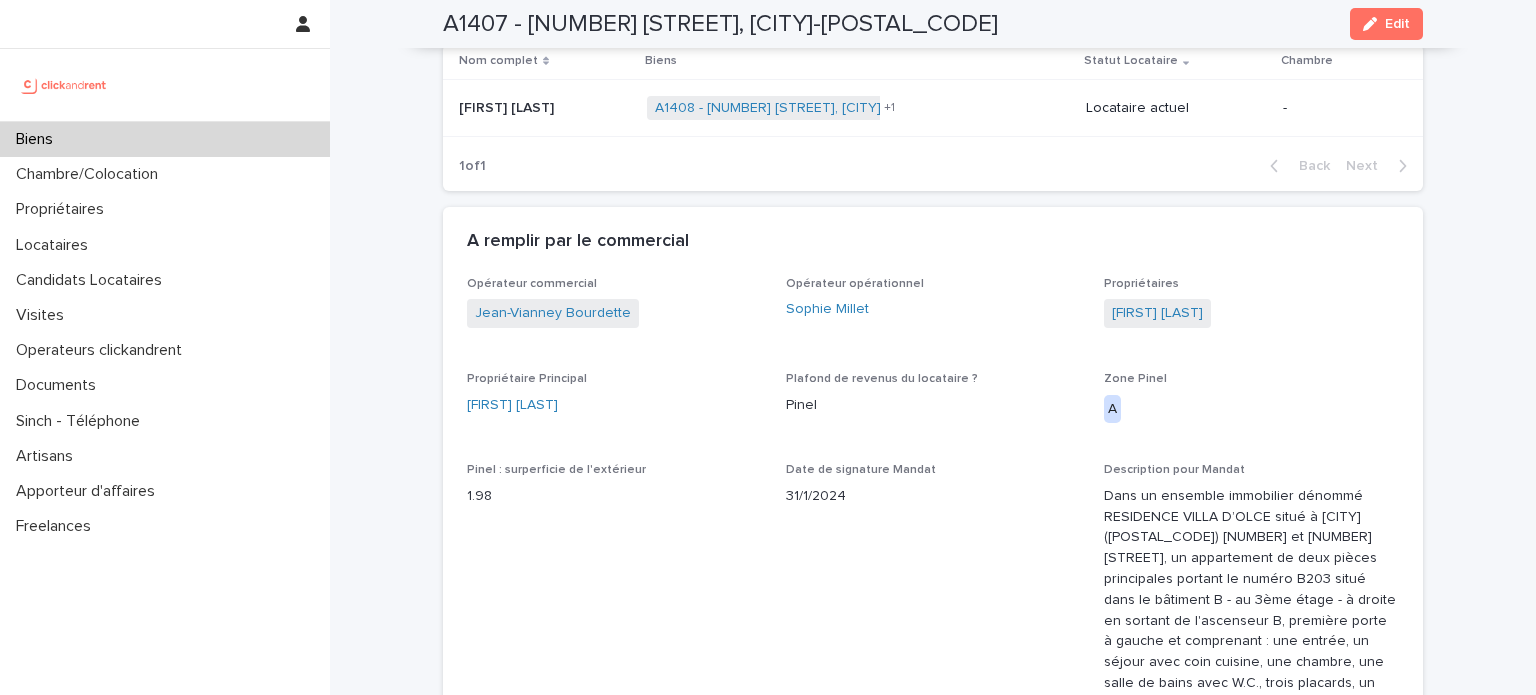 scroll, scrollTop: 1036, scrollLeft: 0, axis: vertical 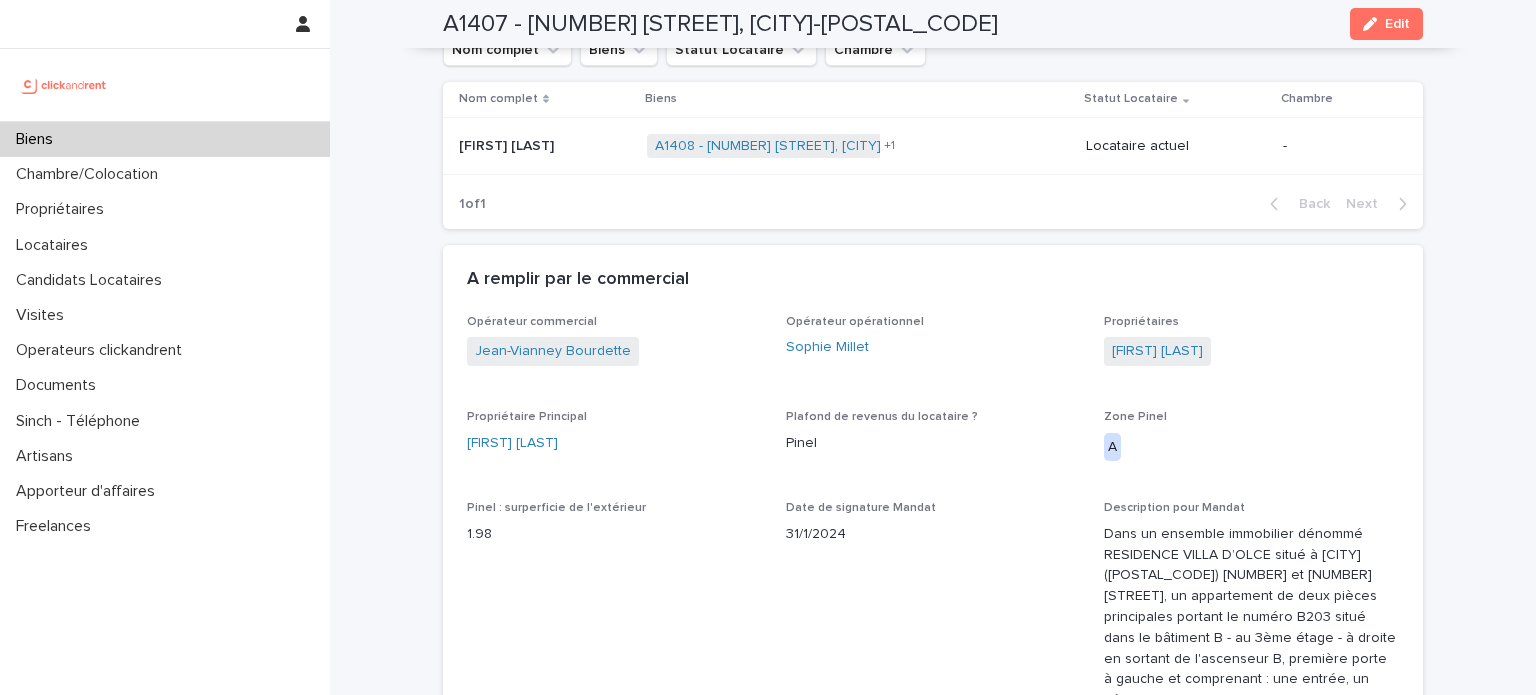 drag, startPoint x: 516, startPoint y: 24, endPoint x: 1080, endPoint y: 30, distance: 564.0319 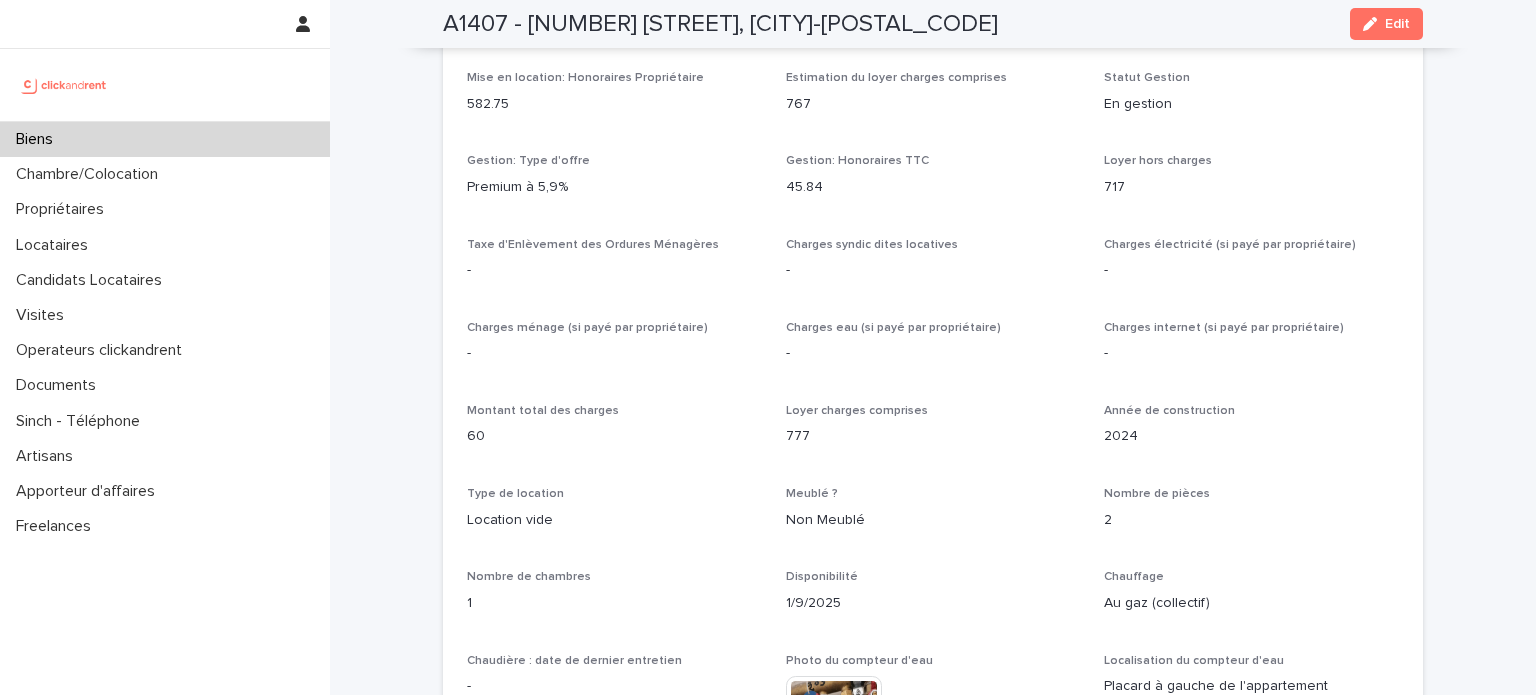 scroll, scrollTop: 1906, scrollLeft: 0, axis: vertical 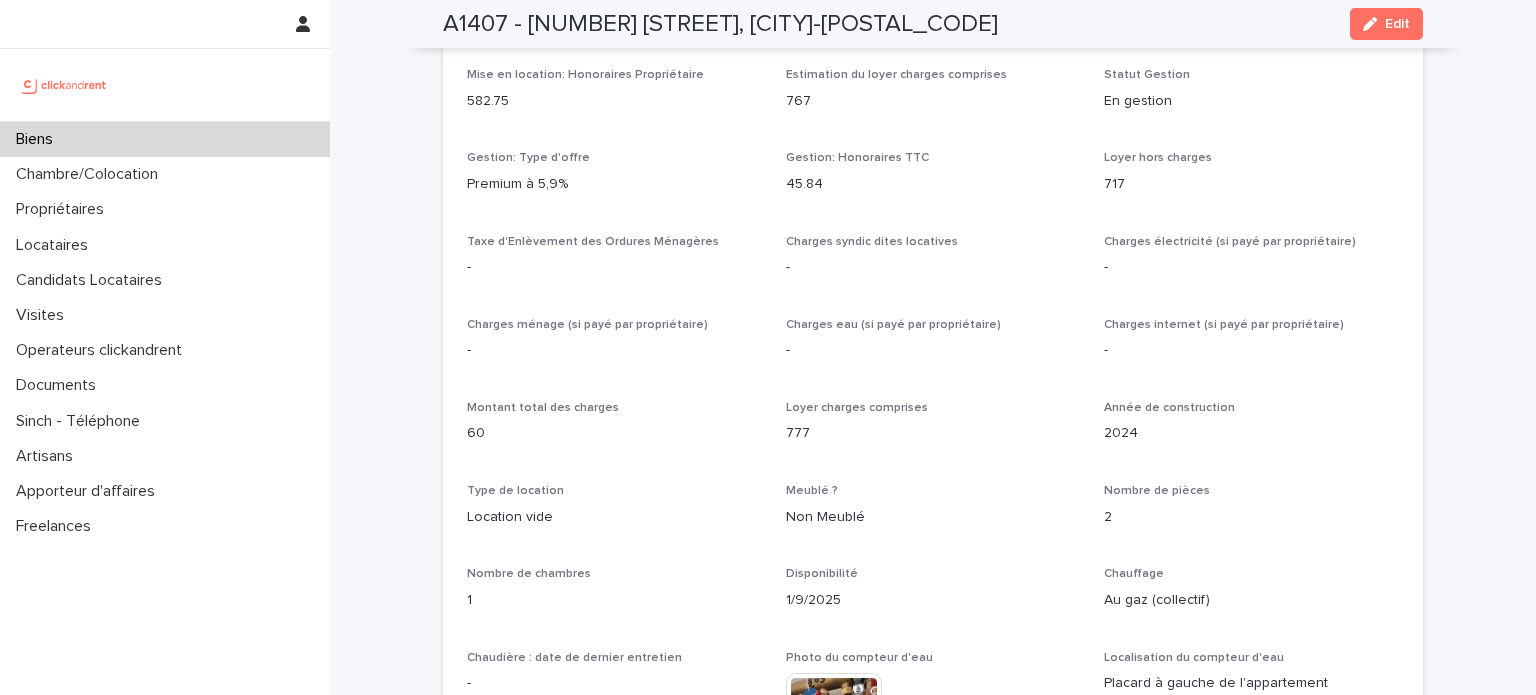 click on "Gestion: Type d'offre Premium à 5,9%" at bounding box center (614, 180) 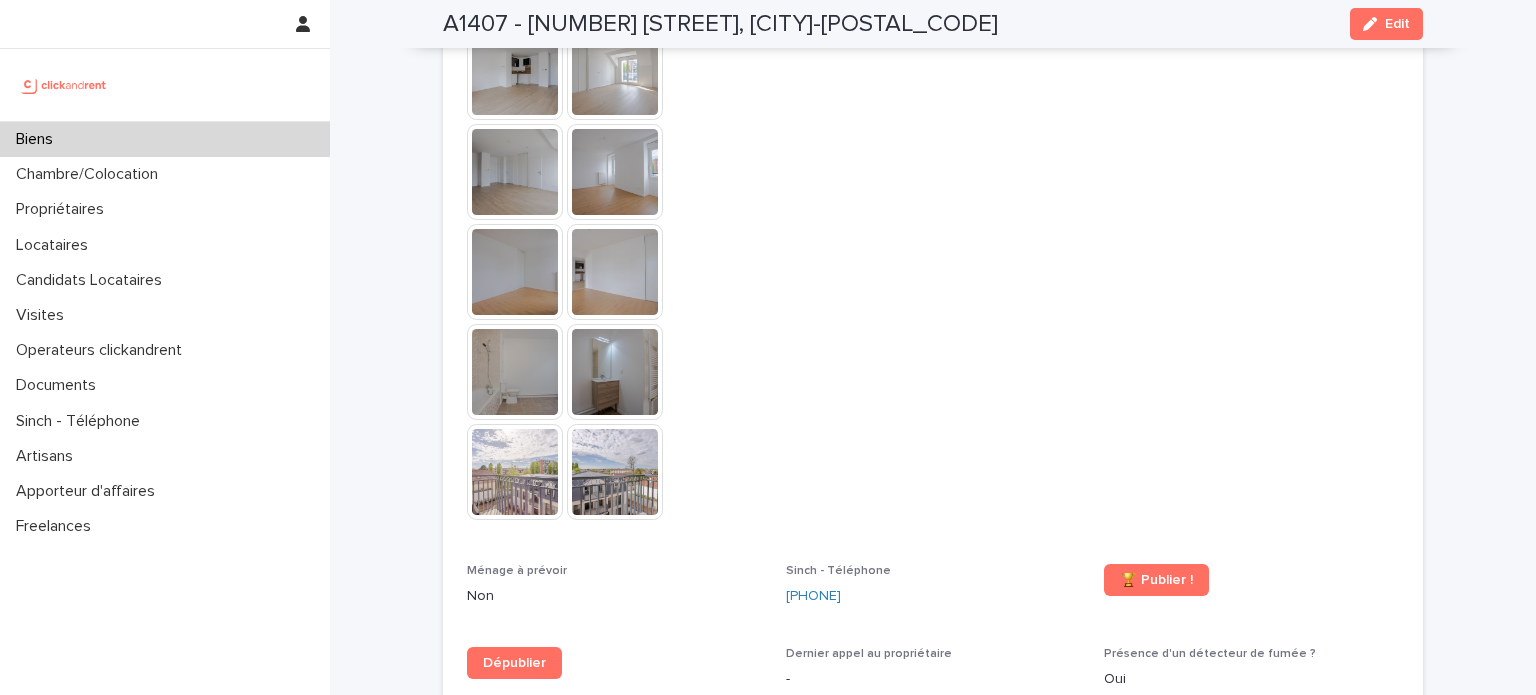 scroll, scrollTop: 5742, scrollLeft: 0, axis: vertical 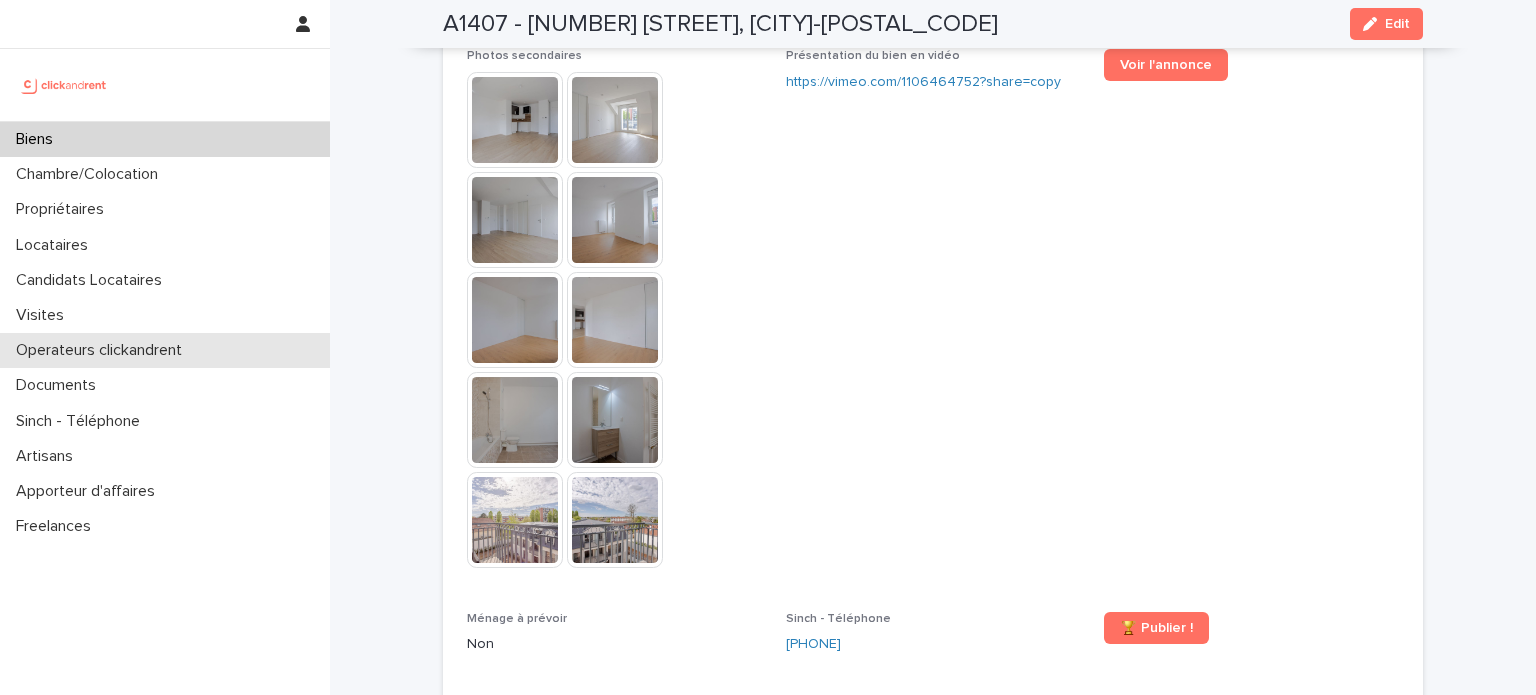 click on "Operateurs clickandrent" at bounding box center (165, 350) 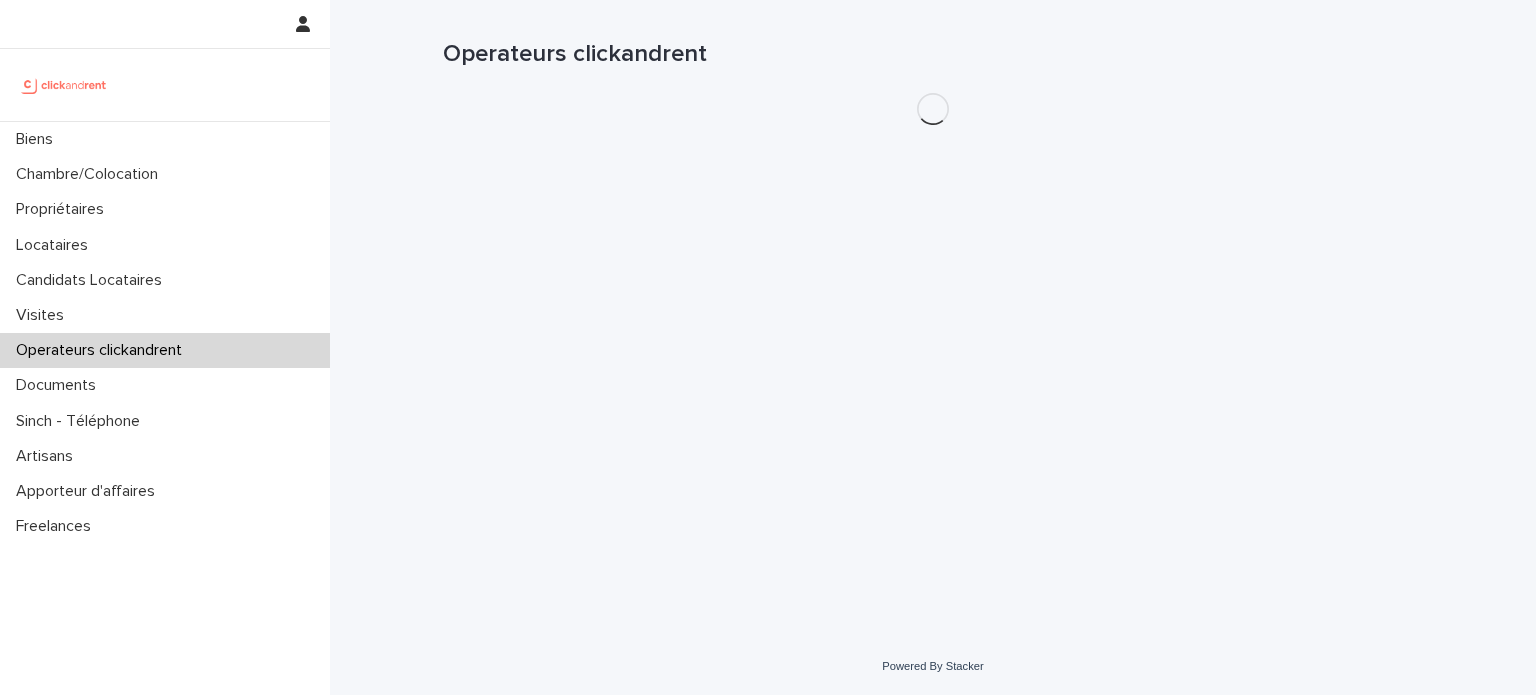 scroll, scrollTop: 0, scrollLeft: 0, axis: both 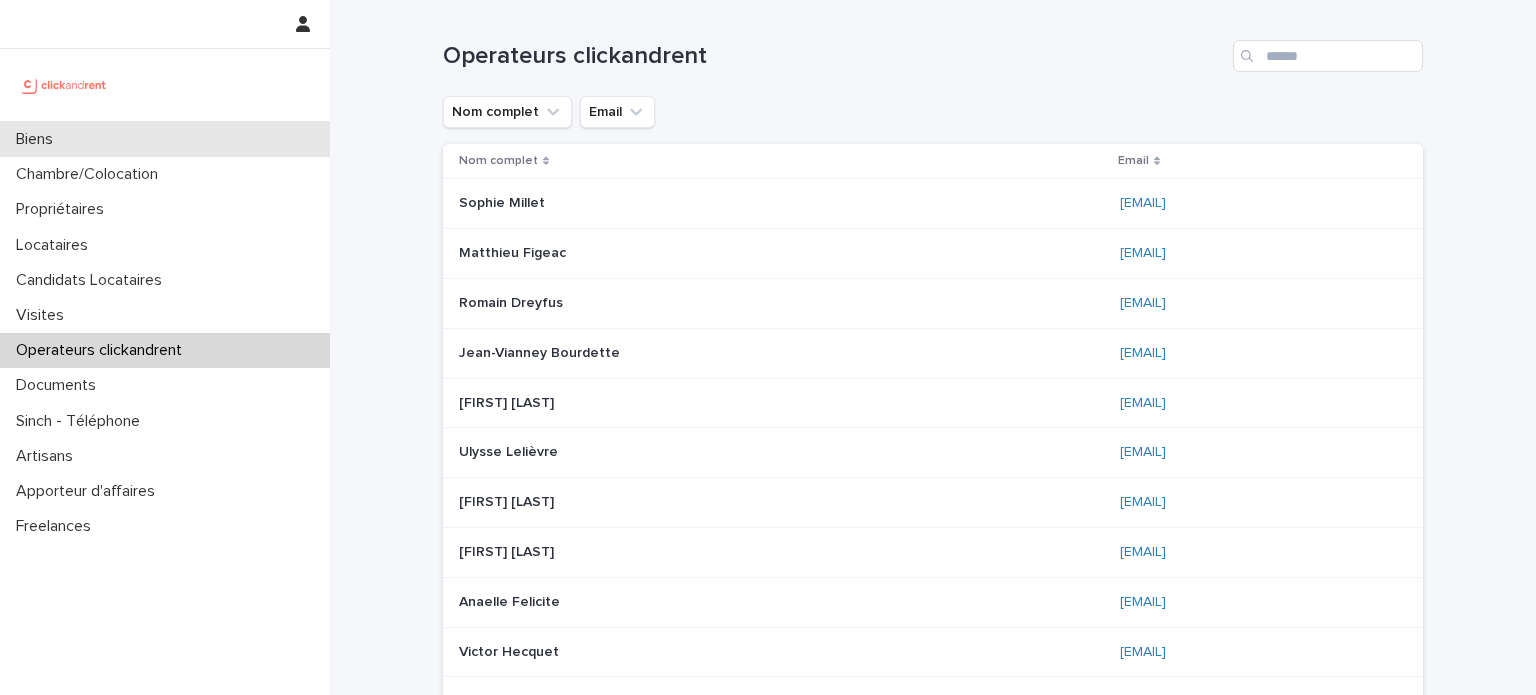 click on "Biens" at bounding box center (165, 139) 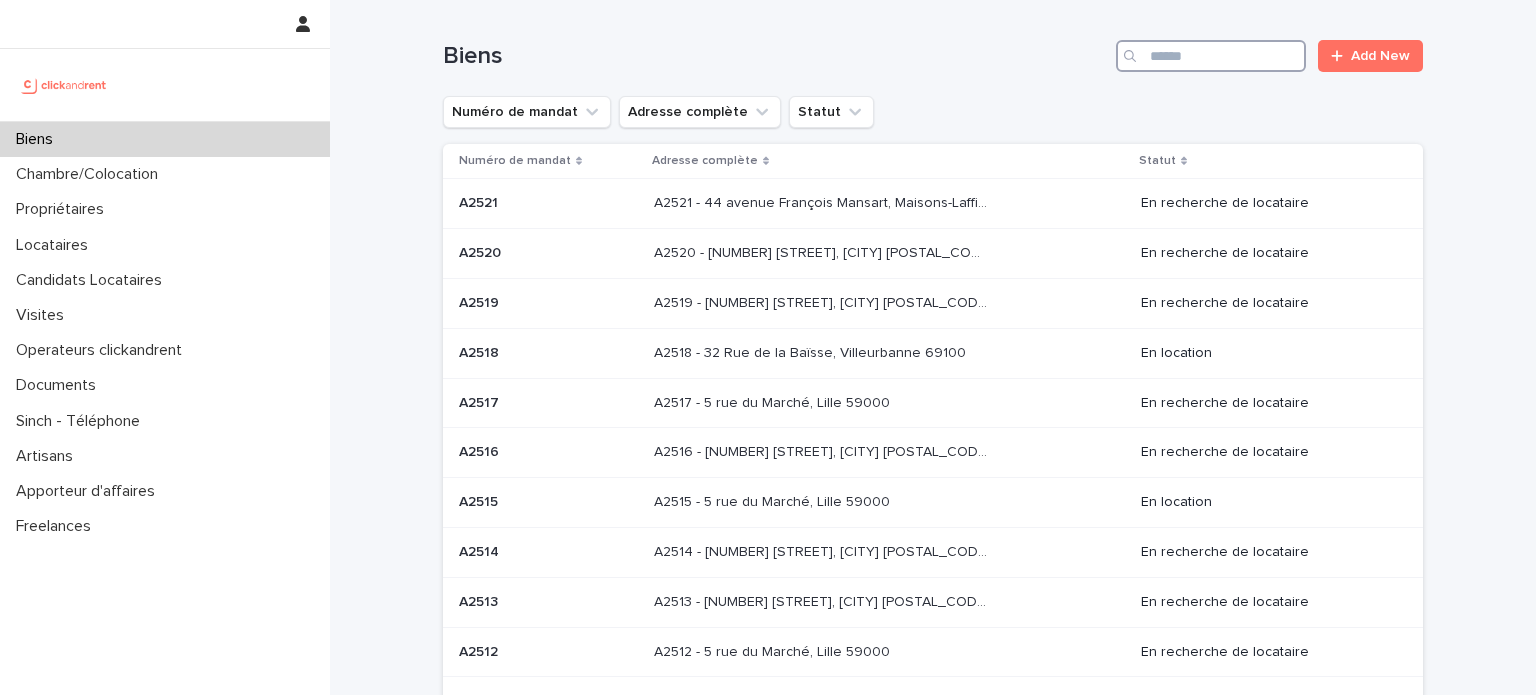 click at bounding box center (1211, 56) 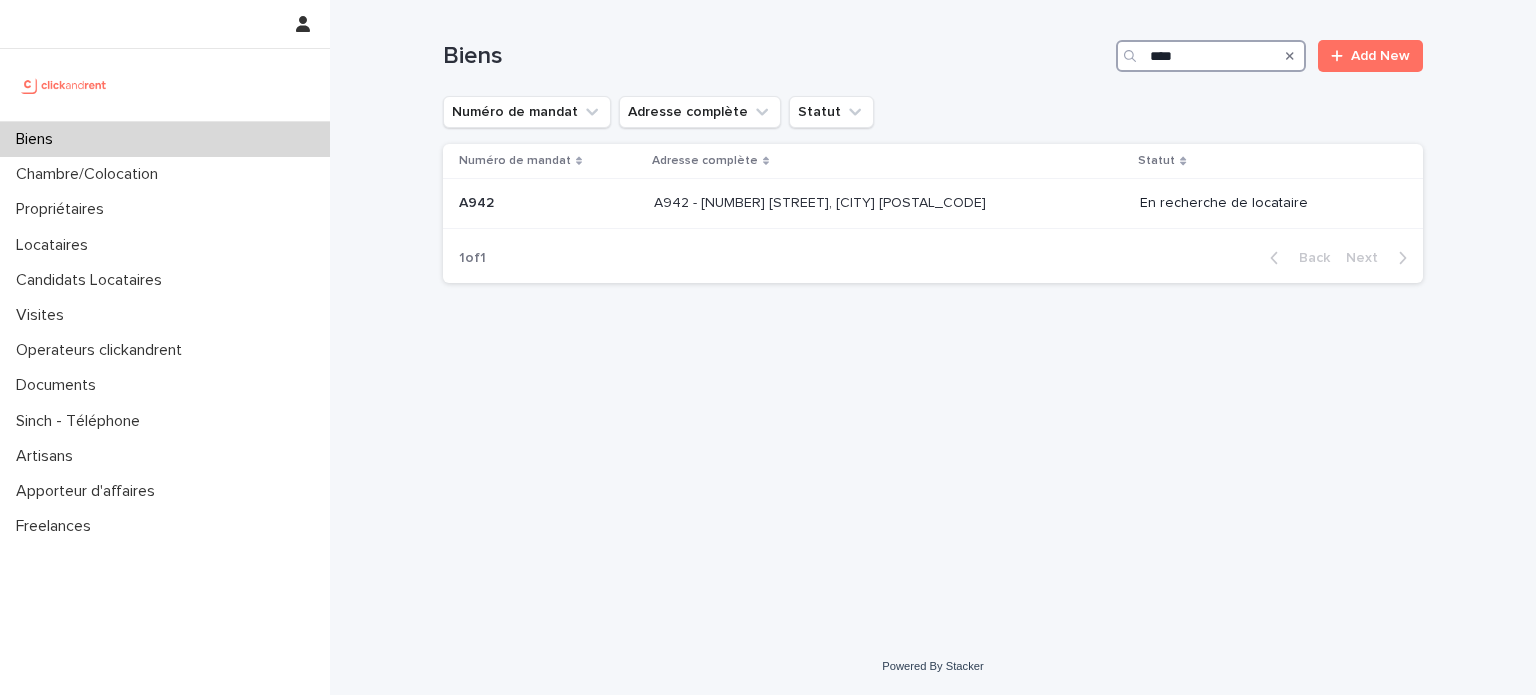 type on "****" 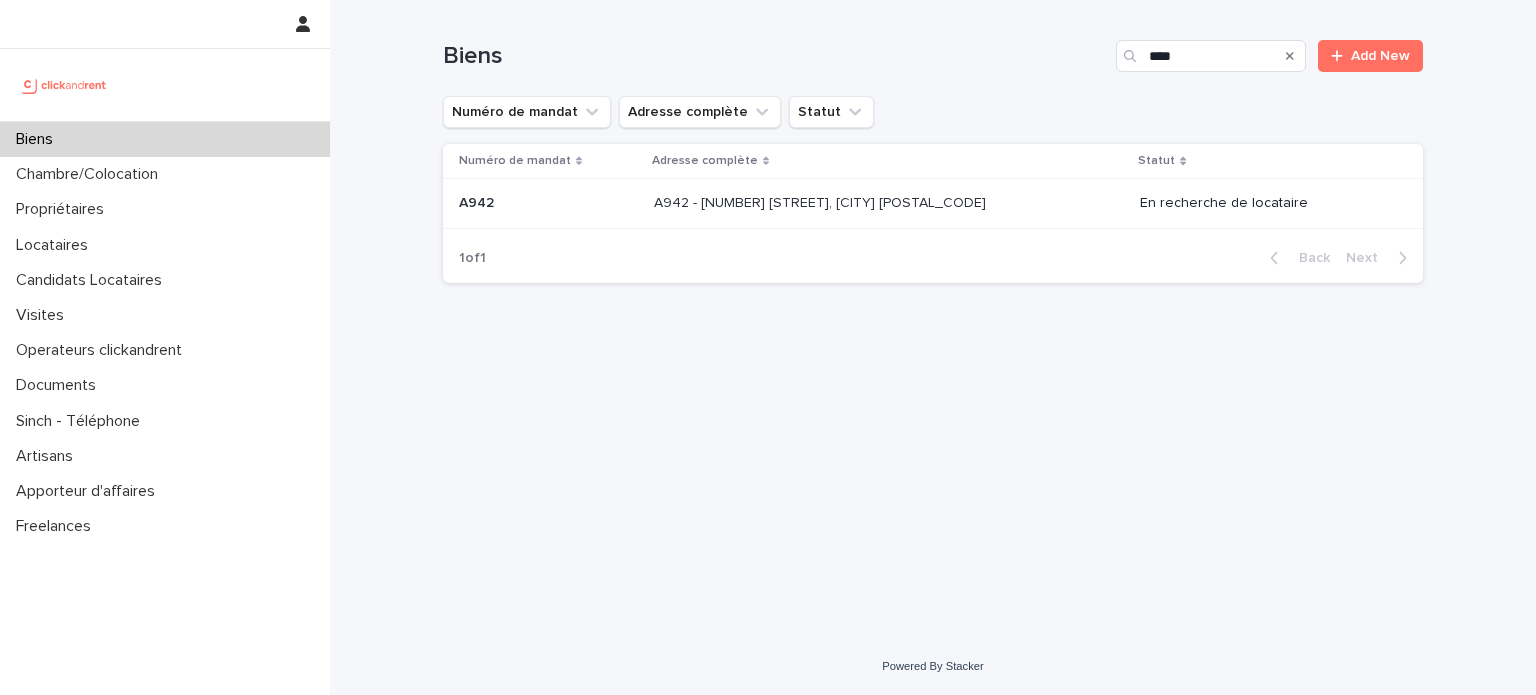 click on "Adresse complète" at bounding box center (889, 161) 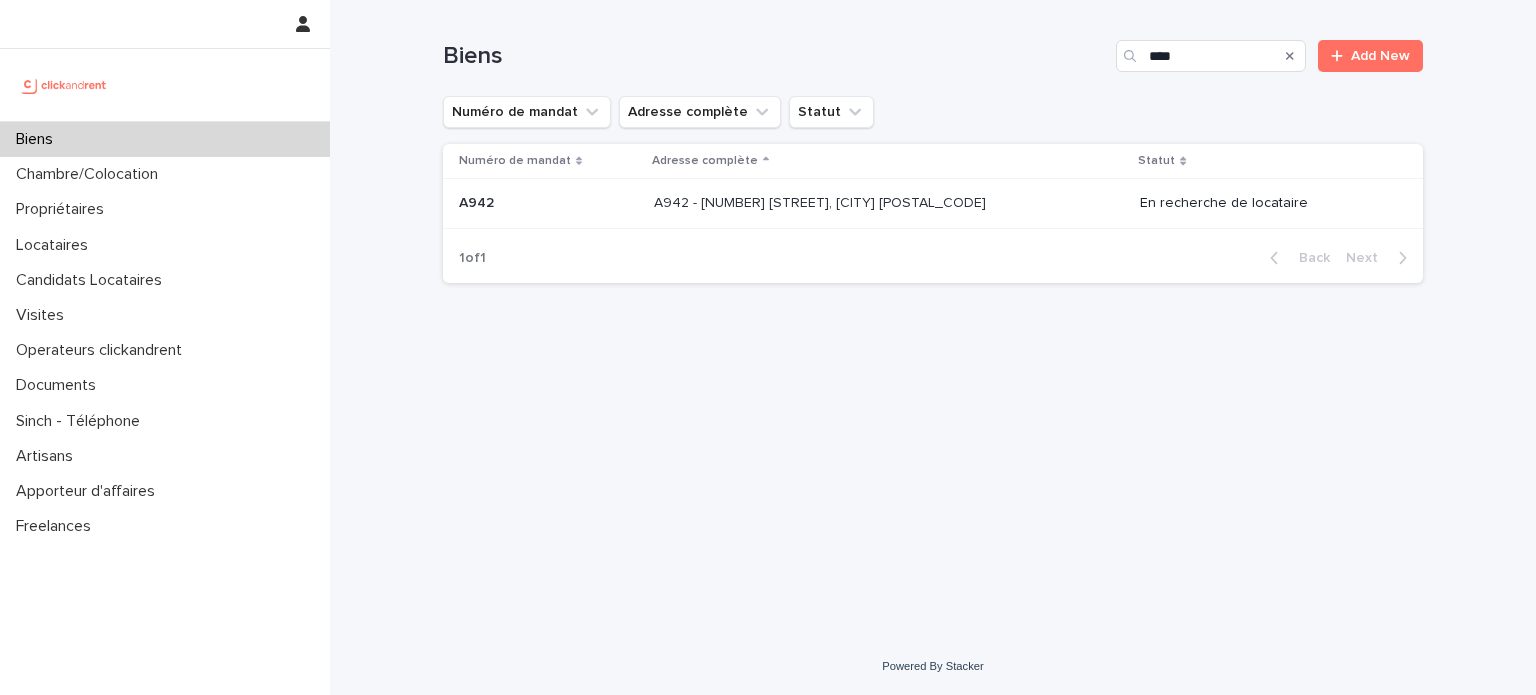 click on "A942 - [NUMBER] [STREET], [CITY] [POSTAL_CODE] A942 - [NUMBER] [STREET], [CITY] [POSTAL_CODE]" at bounding box center [889, 203] 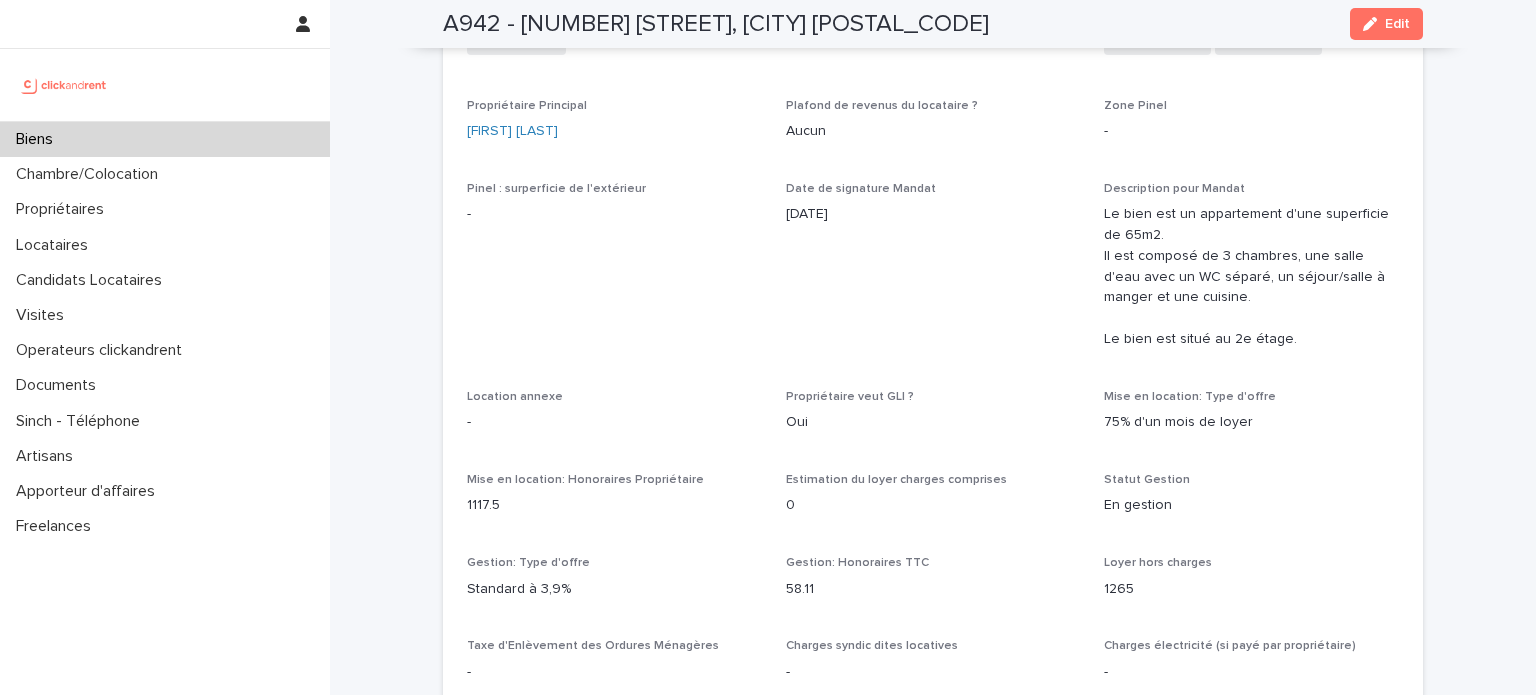 scroll, scrollTop: 1712, scrollLeft: 0, axis: vertical 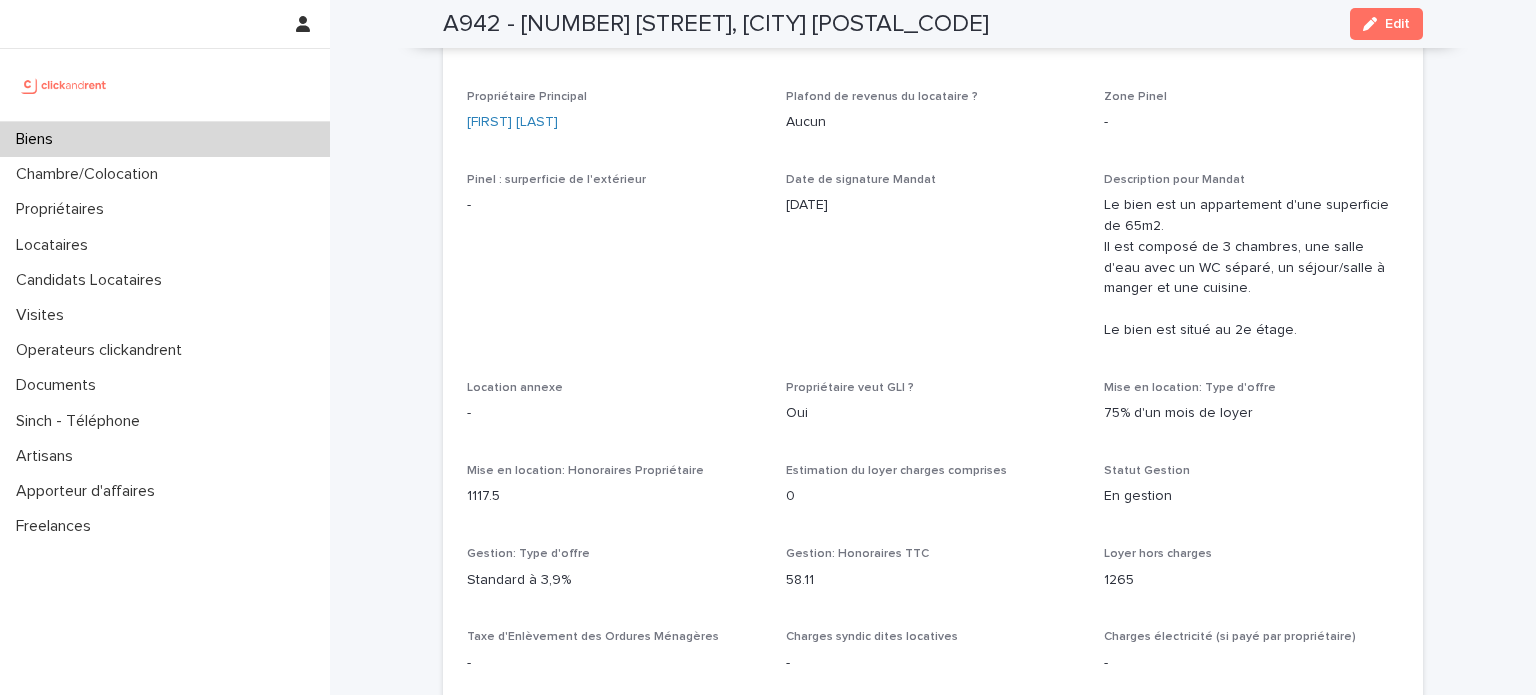 click on "Date de signature Mandat [DATE]" at bounding box center (933, 265) 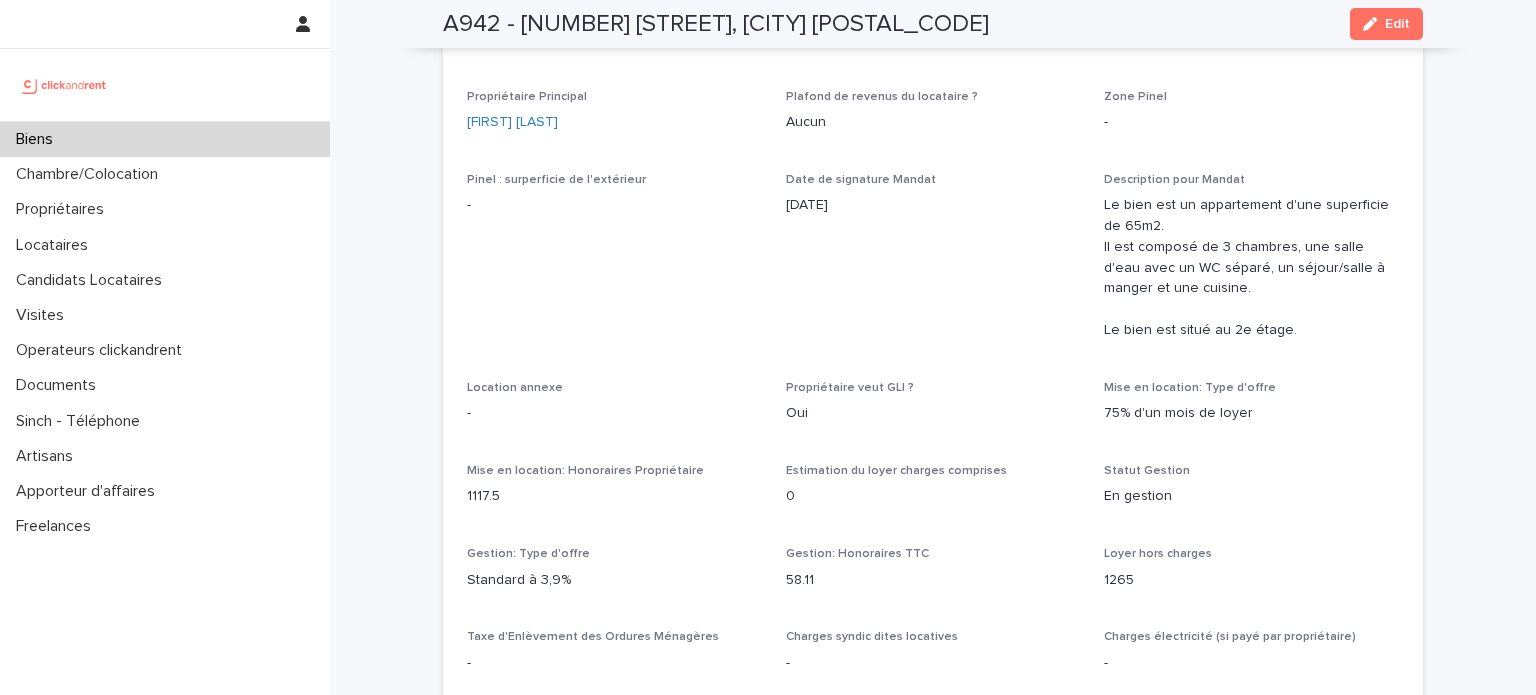 click on "Biens" at bounding box center [165, 139] 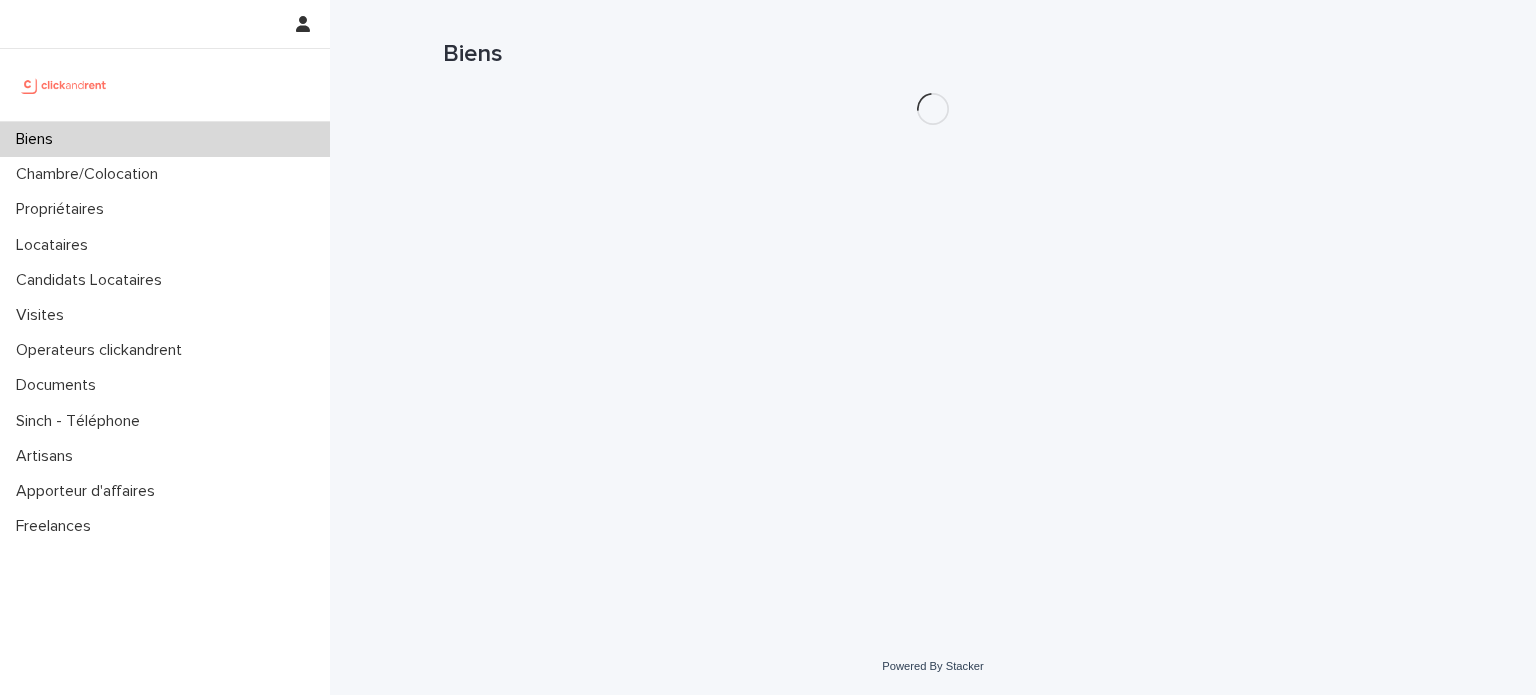 scroll, scrollTop: 0, scrollLeft: 0, axis: both 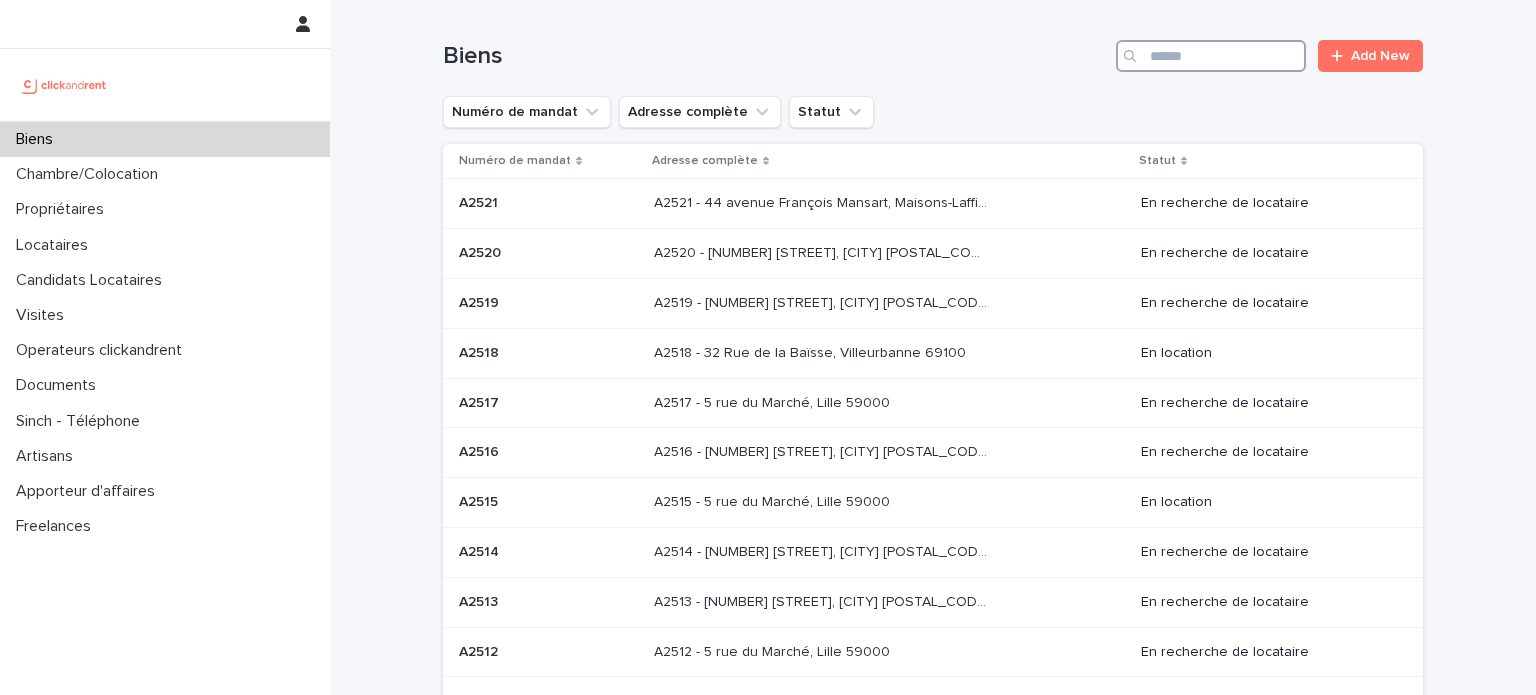 click at bounding box center [1211, 56] 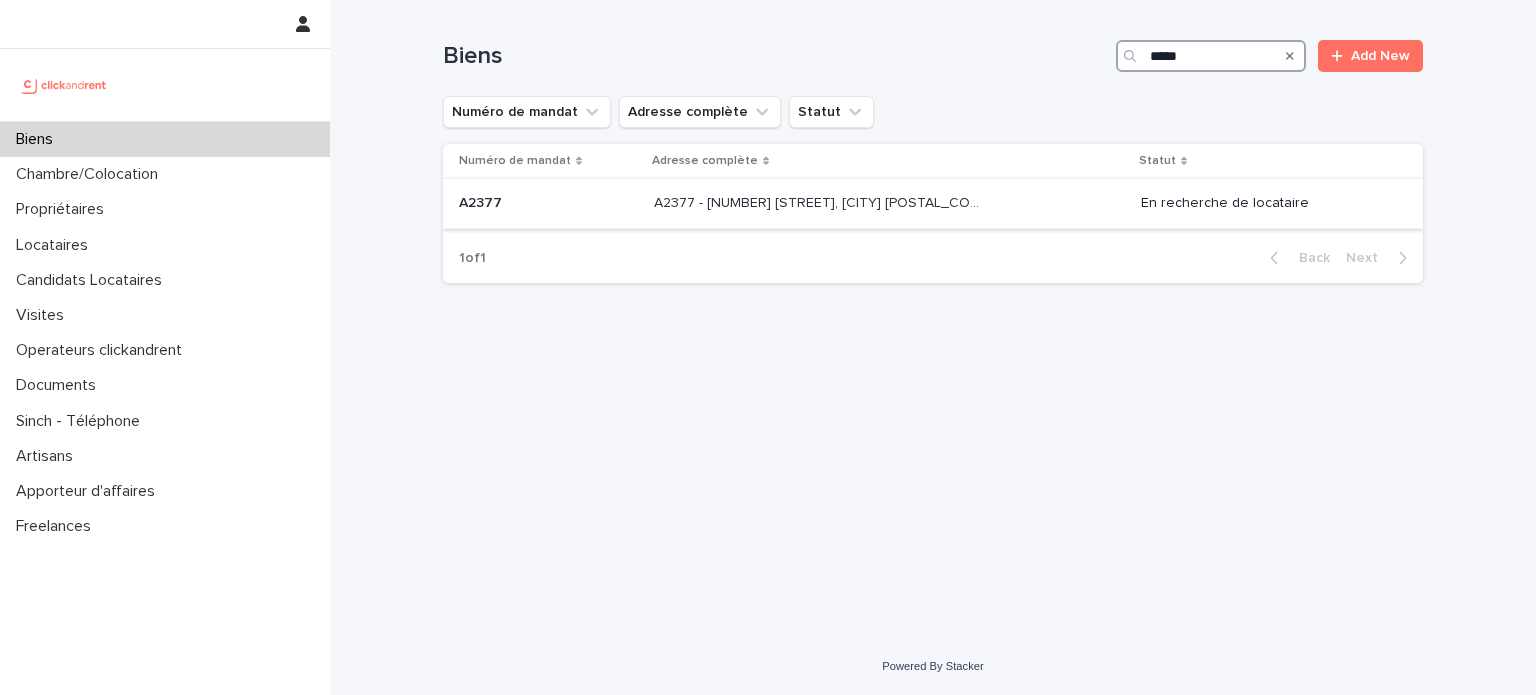 type on "*****" 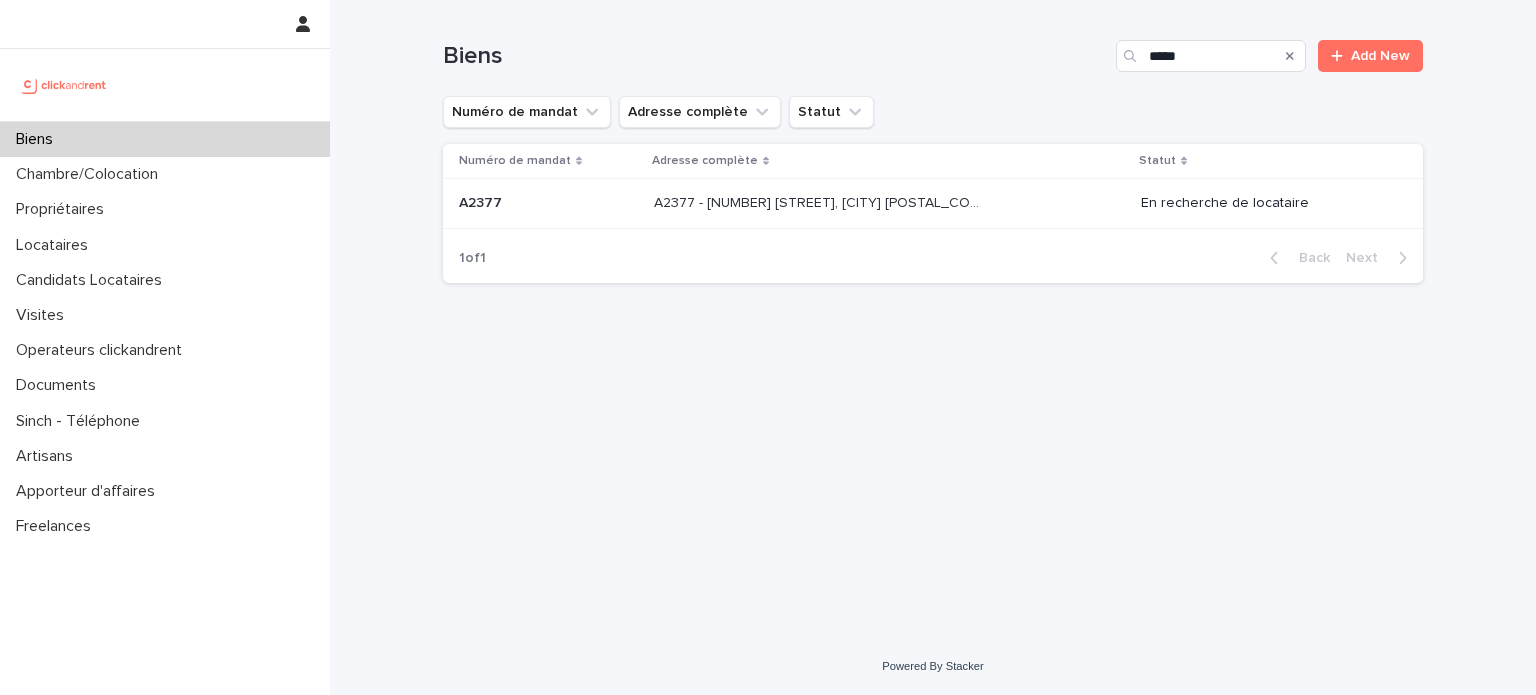 click on "A2377 - [NUMBER] [STREET], [CITY] [POSTAL_CODE] A2377 - [NUMBER] [STREET], [CITY] [POSTAL_CODE]" at bounding box center [889, 203] 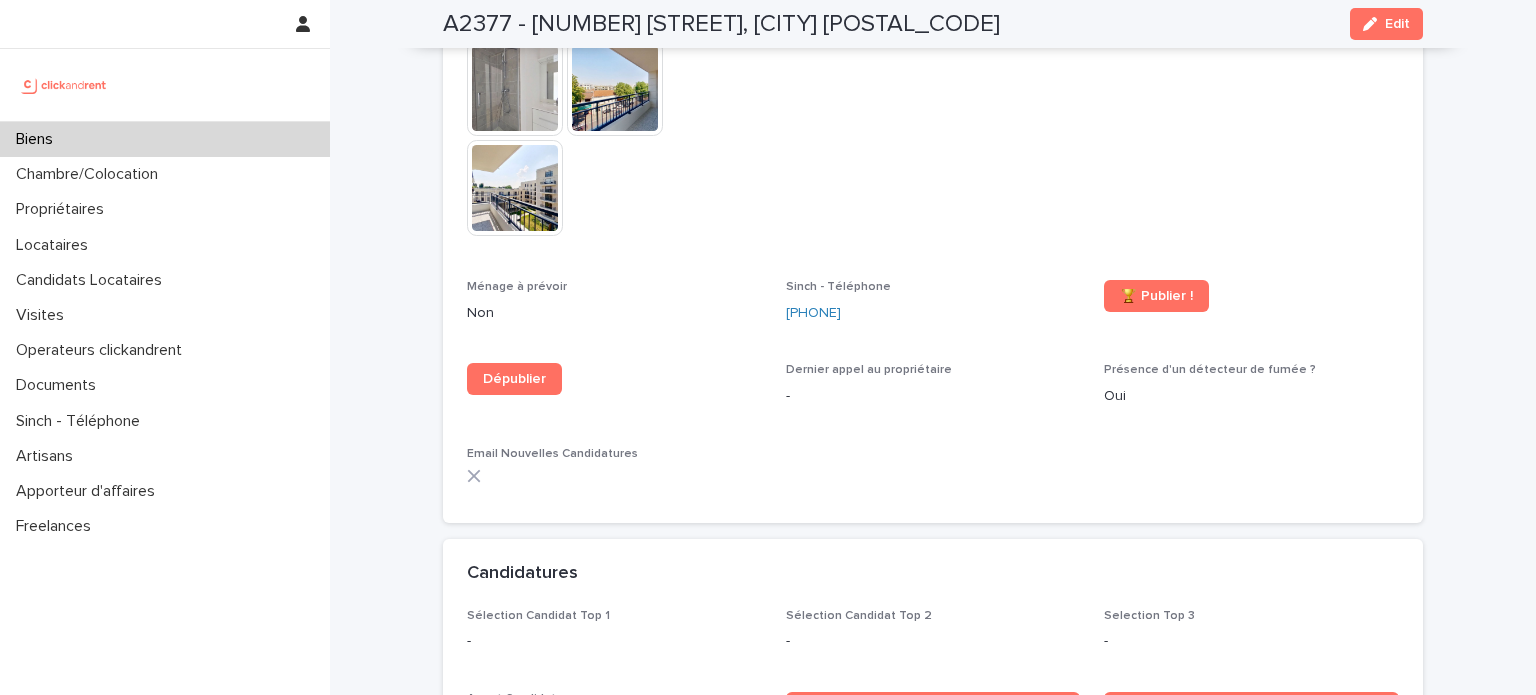 scroll, scrollTop: 6762, scrollLeft: 0, axis: vertical 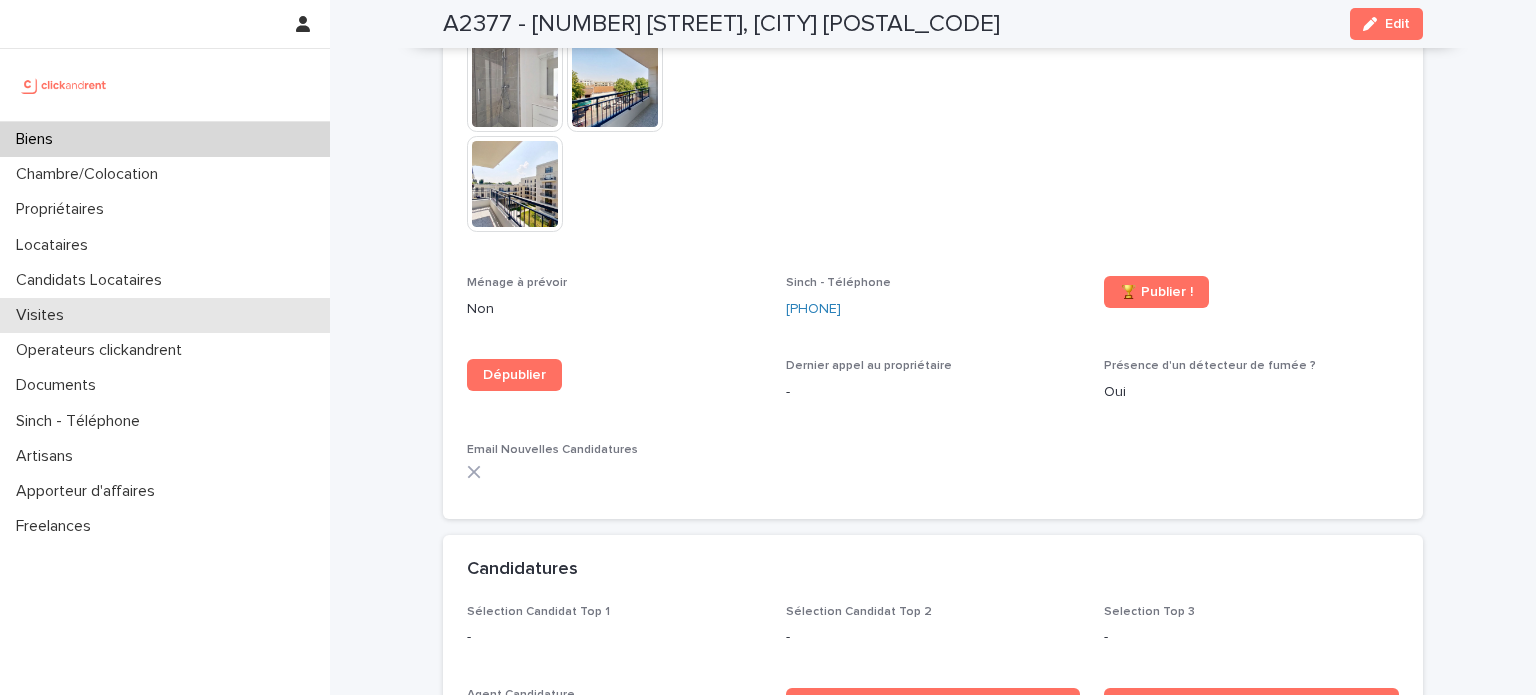 click on "Visites" at bounding box center [165, 315] 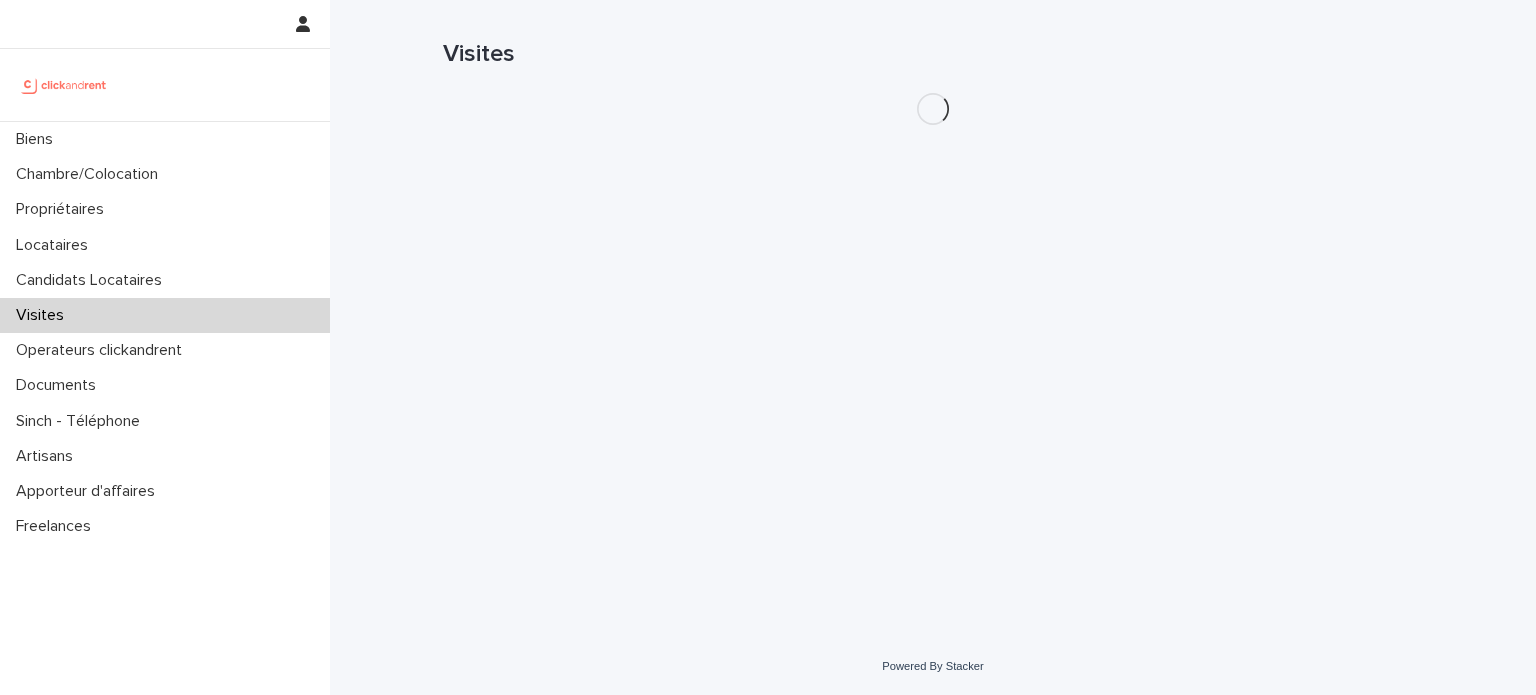 scroll, scrollTop: 0, scrollLeft: 0, axis: both 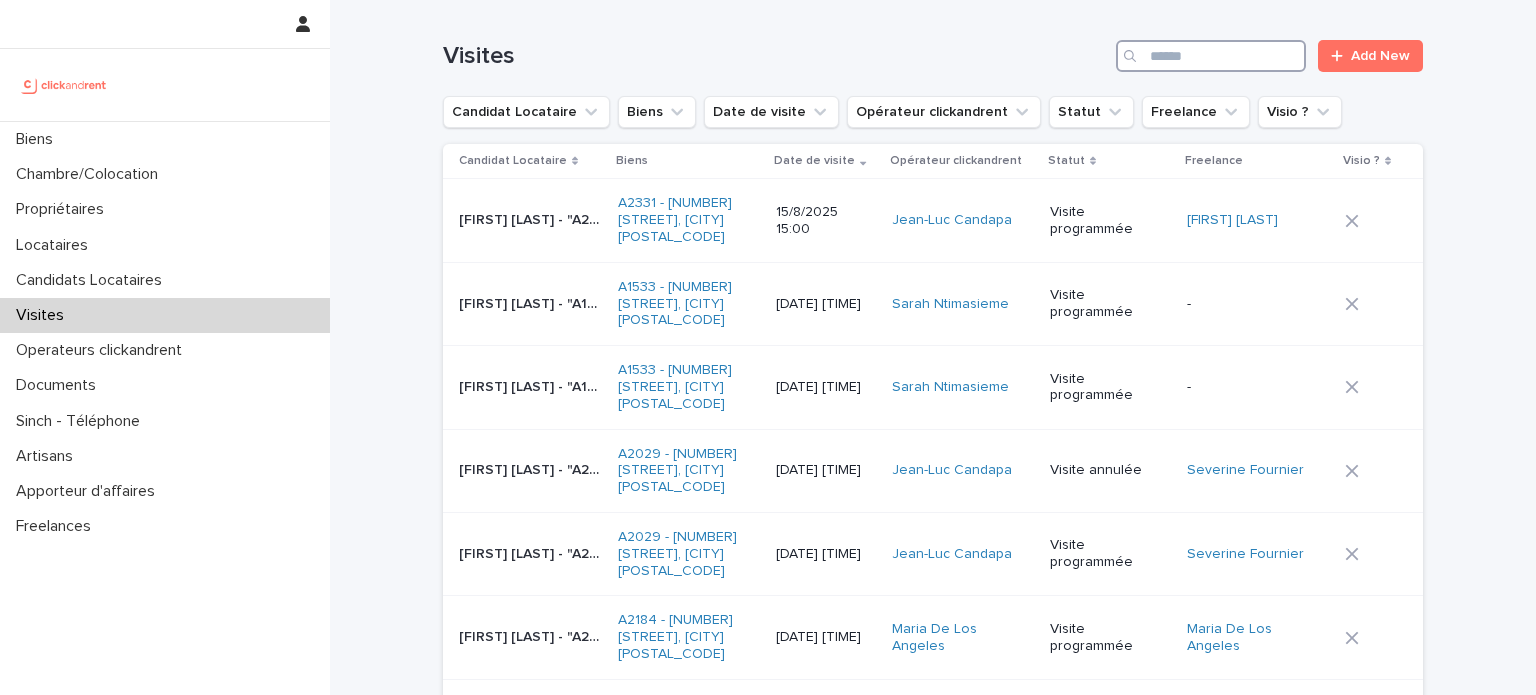 click at bounding box center (1211, 56) 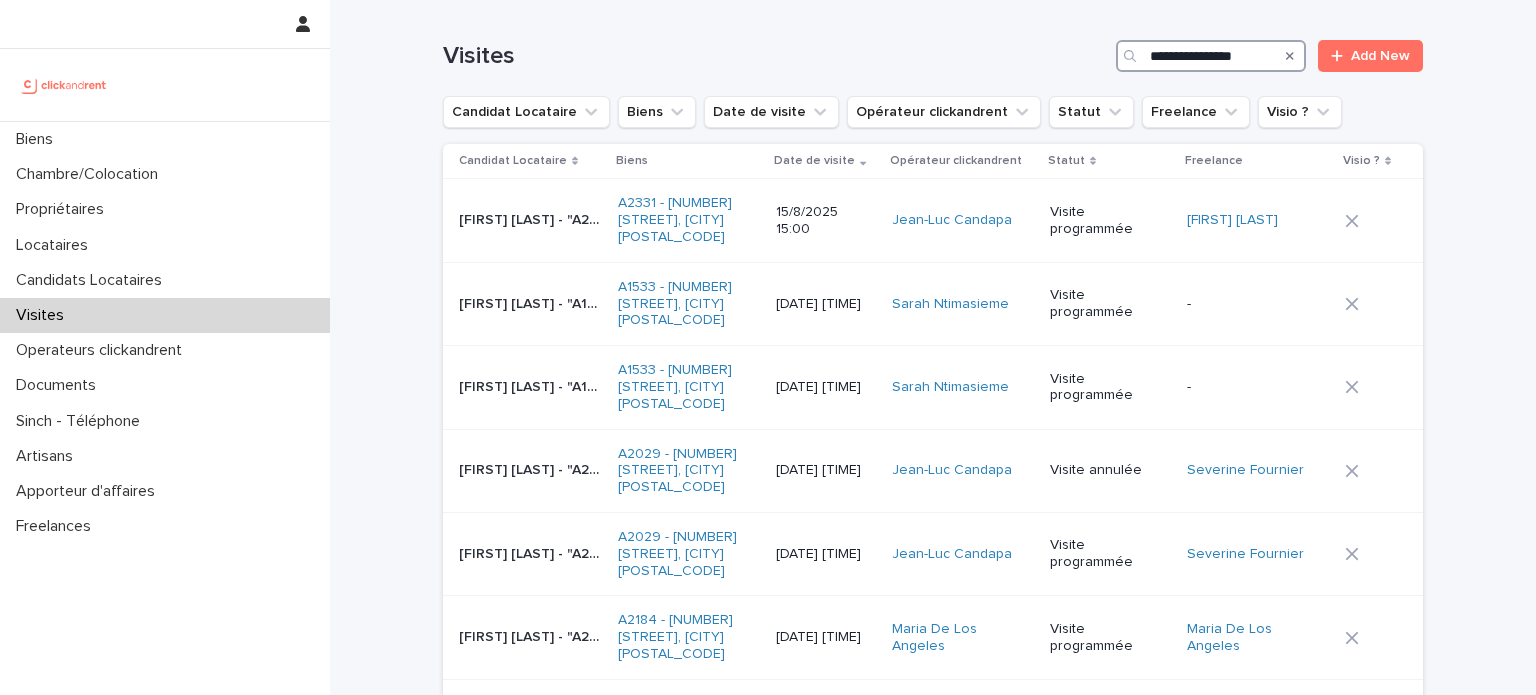 click on "**********" at bounding box center [933, 1375] 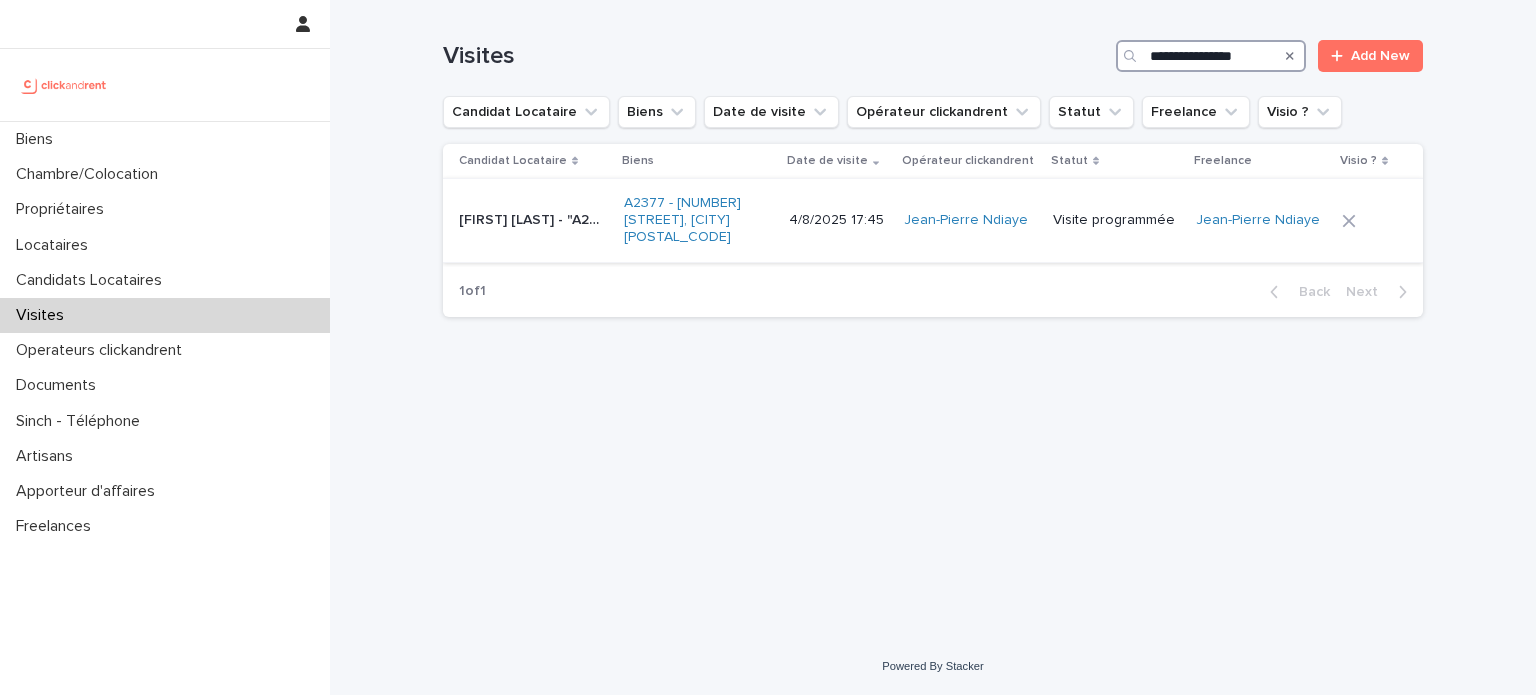 type on "**********" 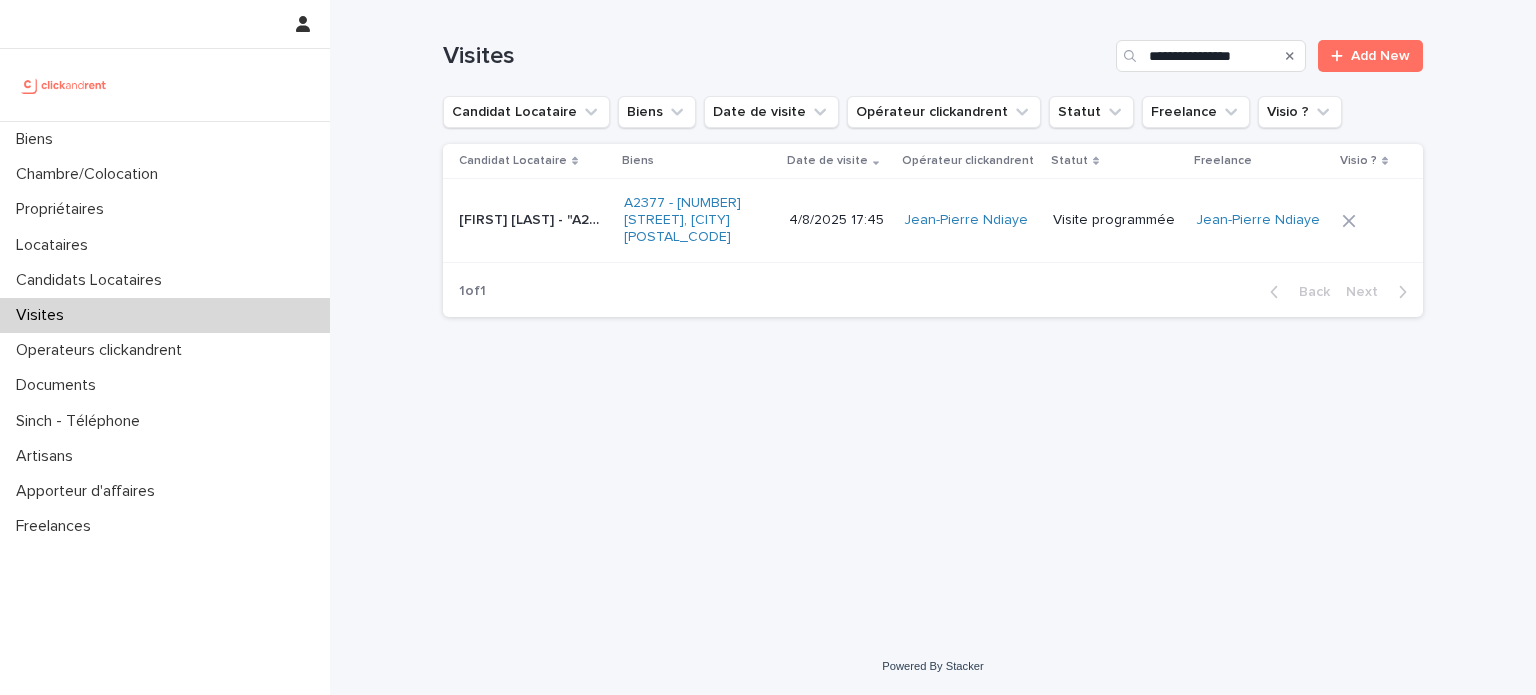 click on "Visite programmée" at bounding box center [1116, 220] 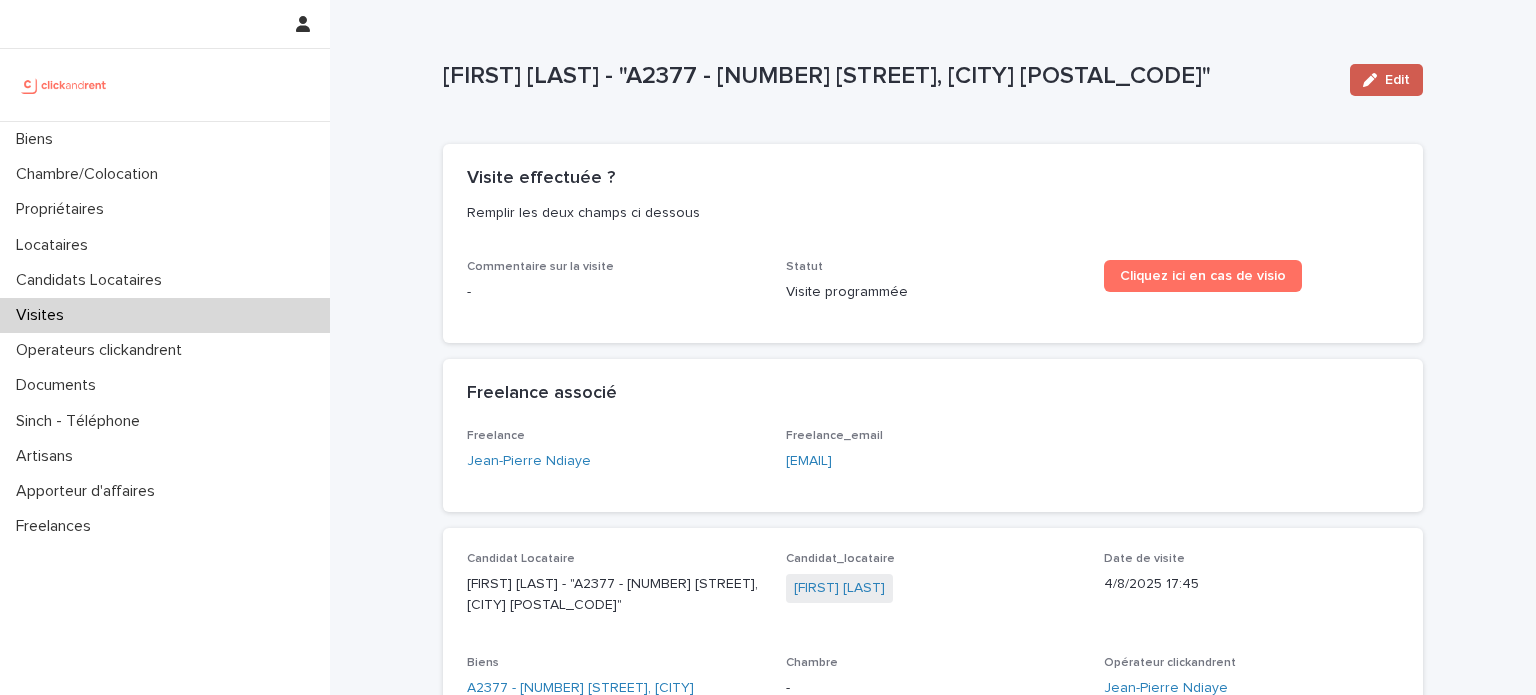 click on "Edit" at bounding box center (1397, 80) 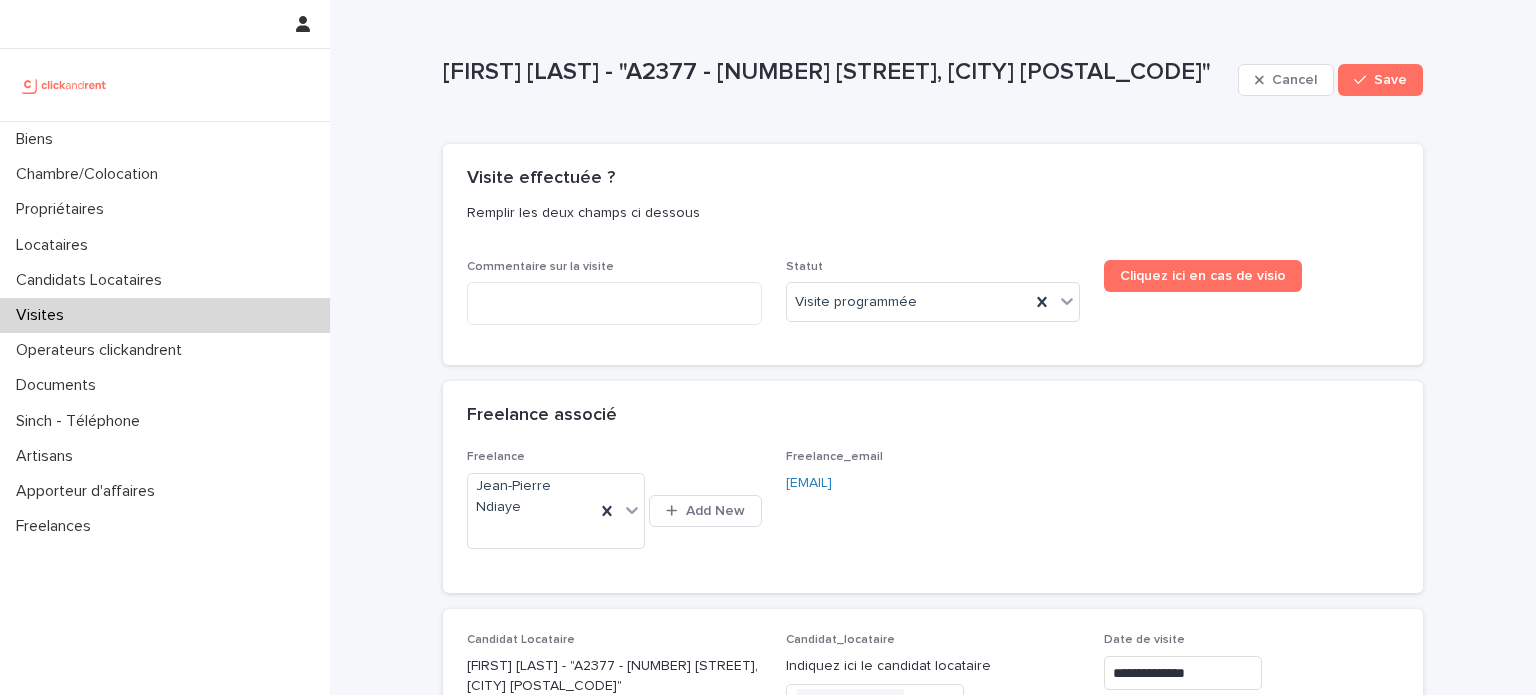 click on "Statut Visite programmée" at bounding box center (933, 299) 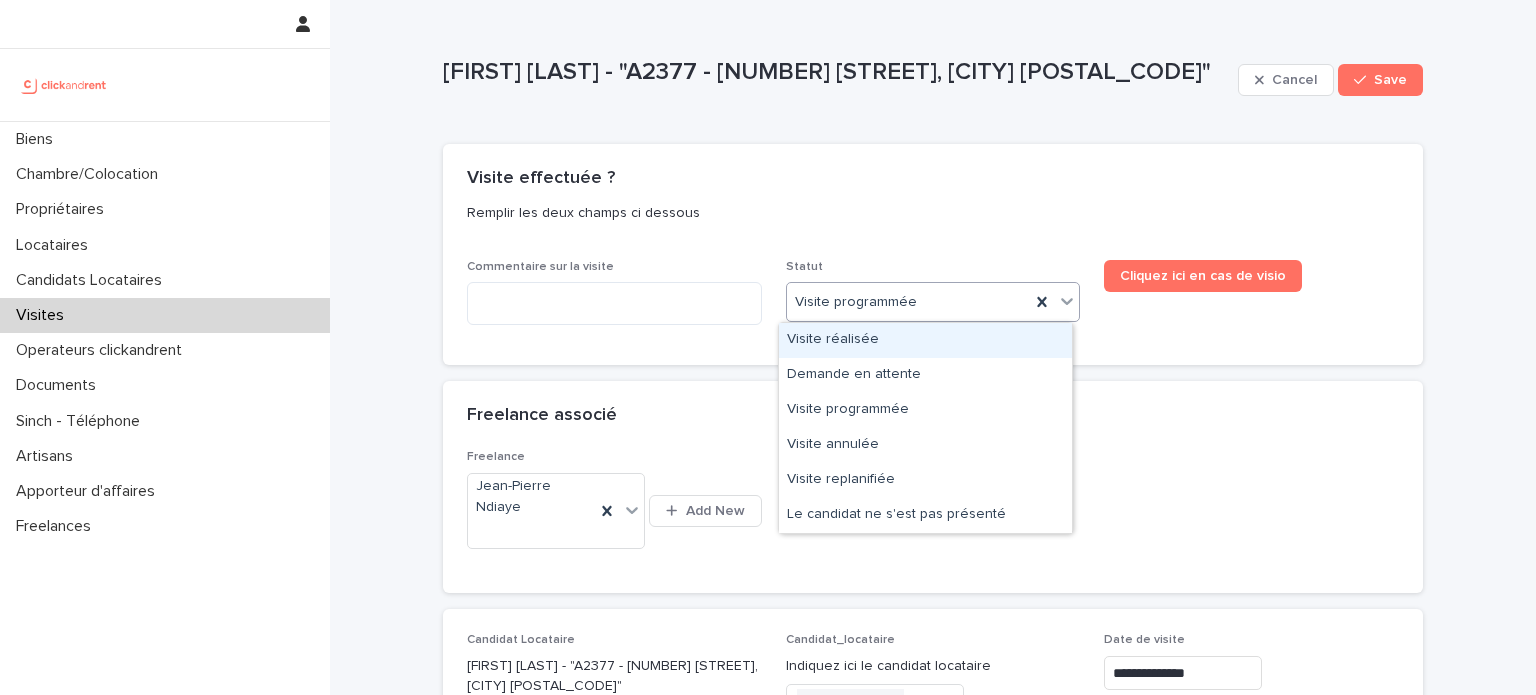 click on "Visite programmée" at bounding box center (909, 302) 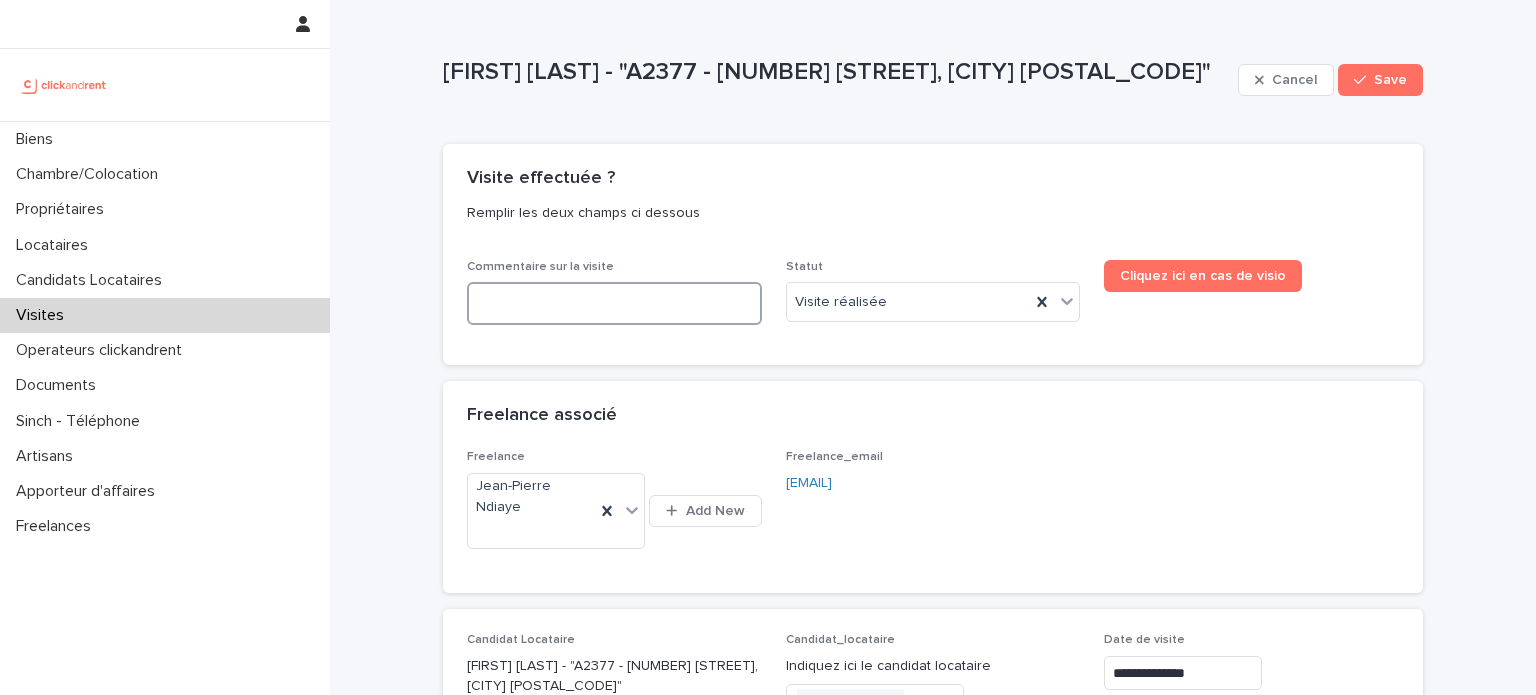 click at bounding box center [614, 303] 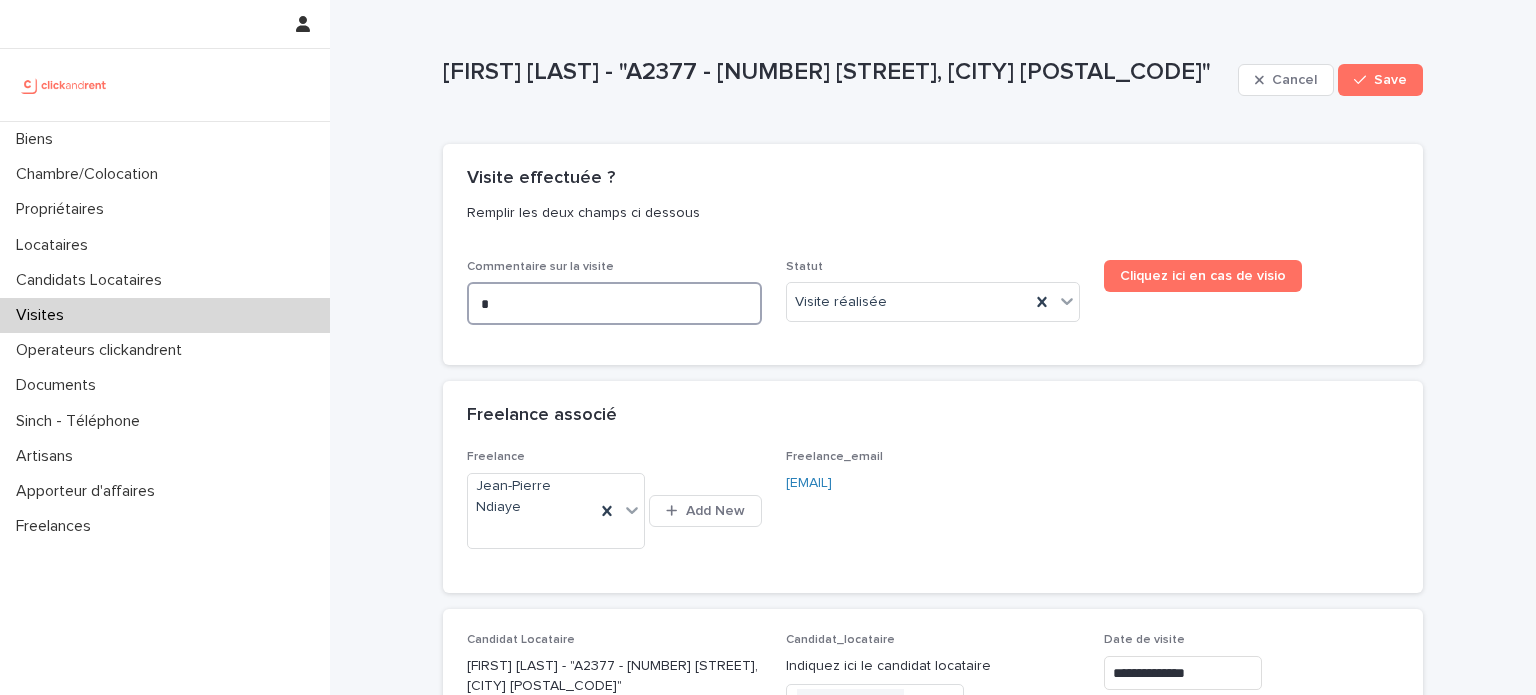 type on "**" 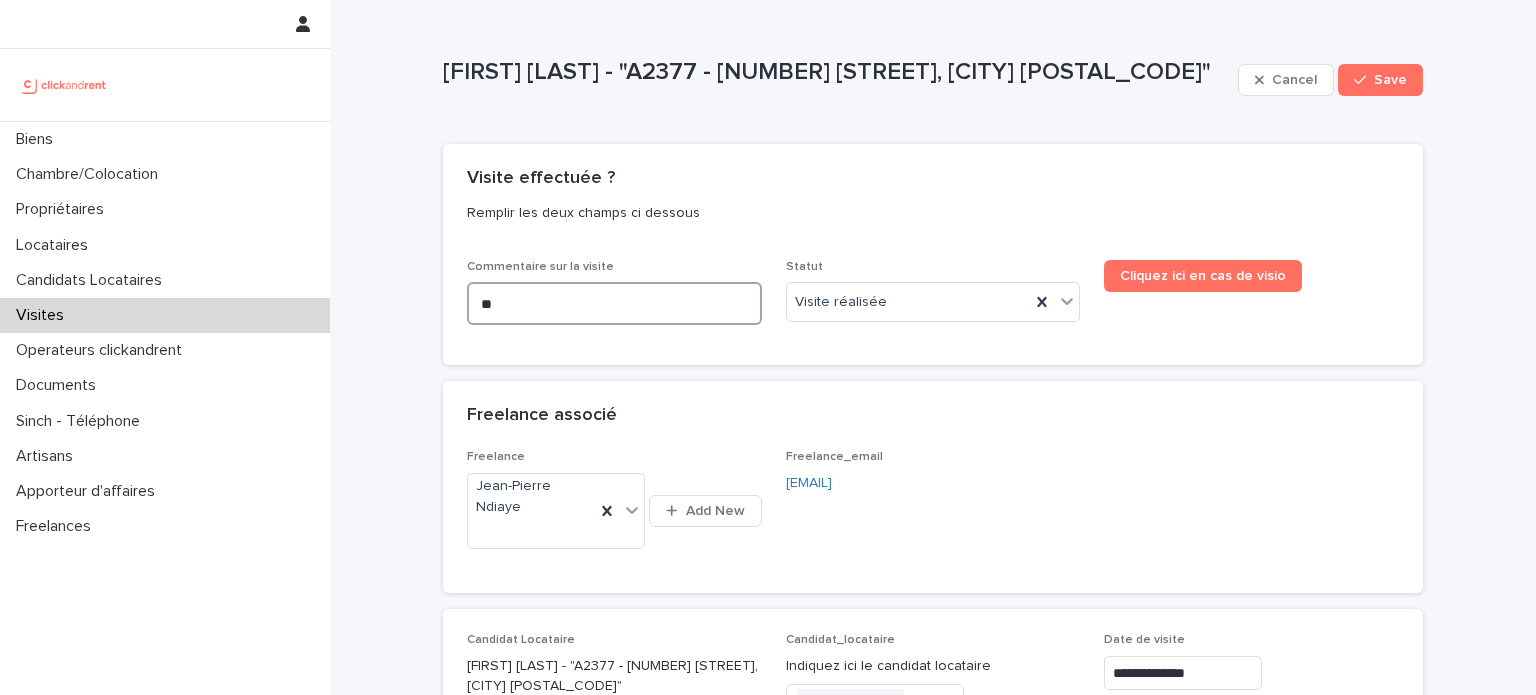 type on "*" 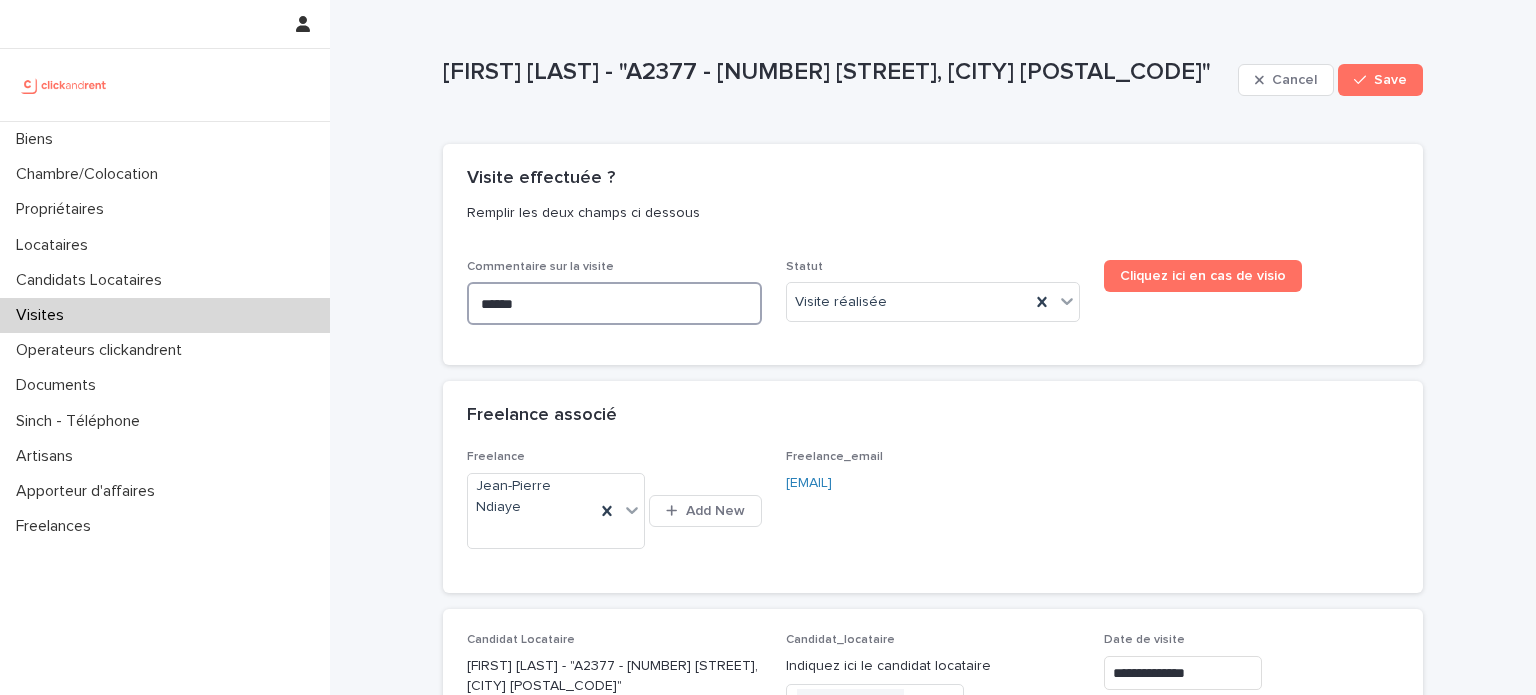 type on "*******" 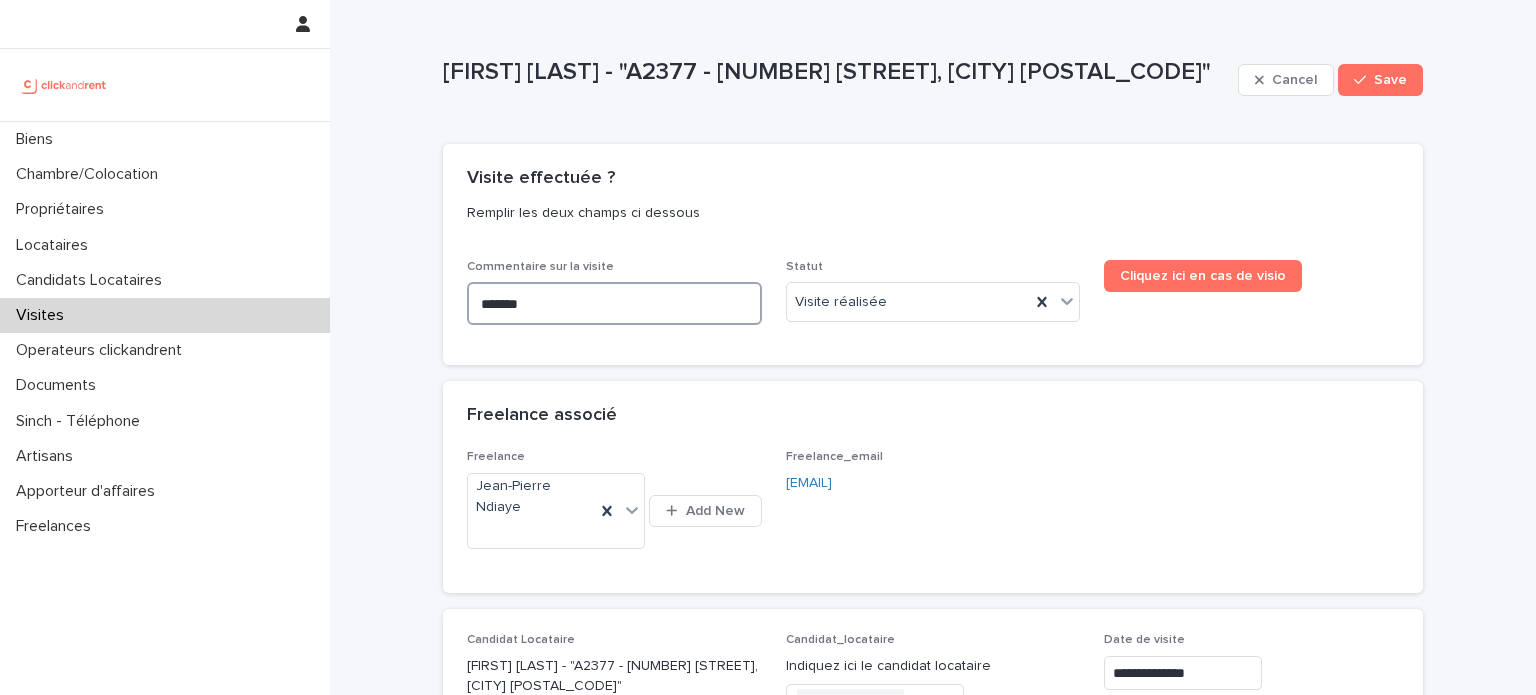 type on "******" 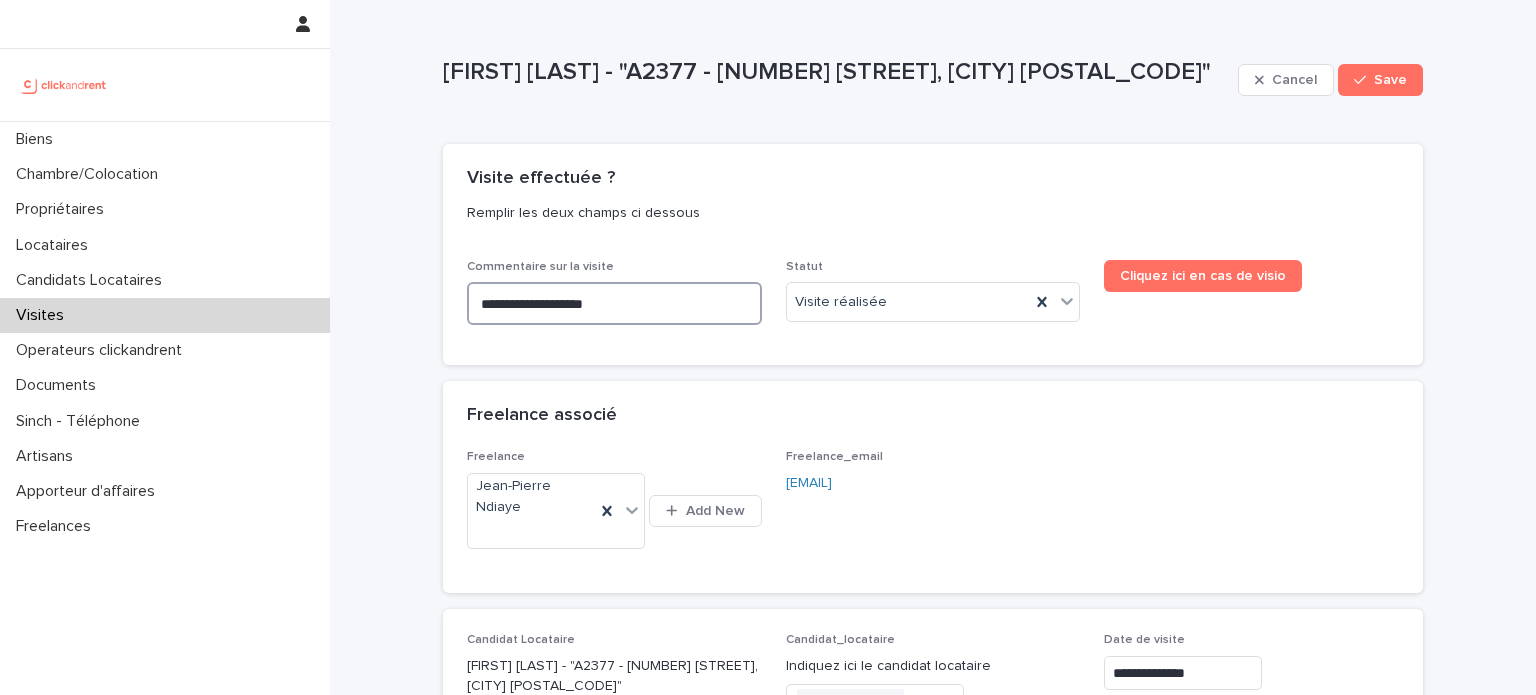 type on "**********" 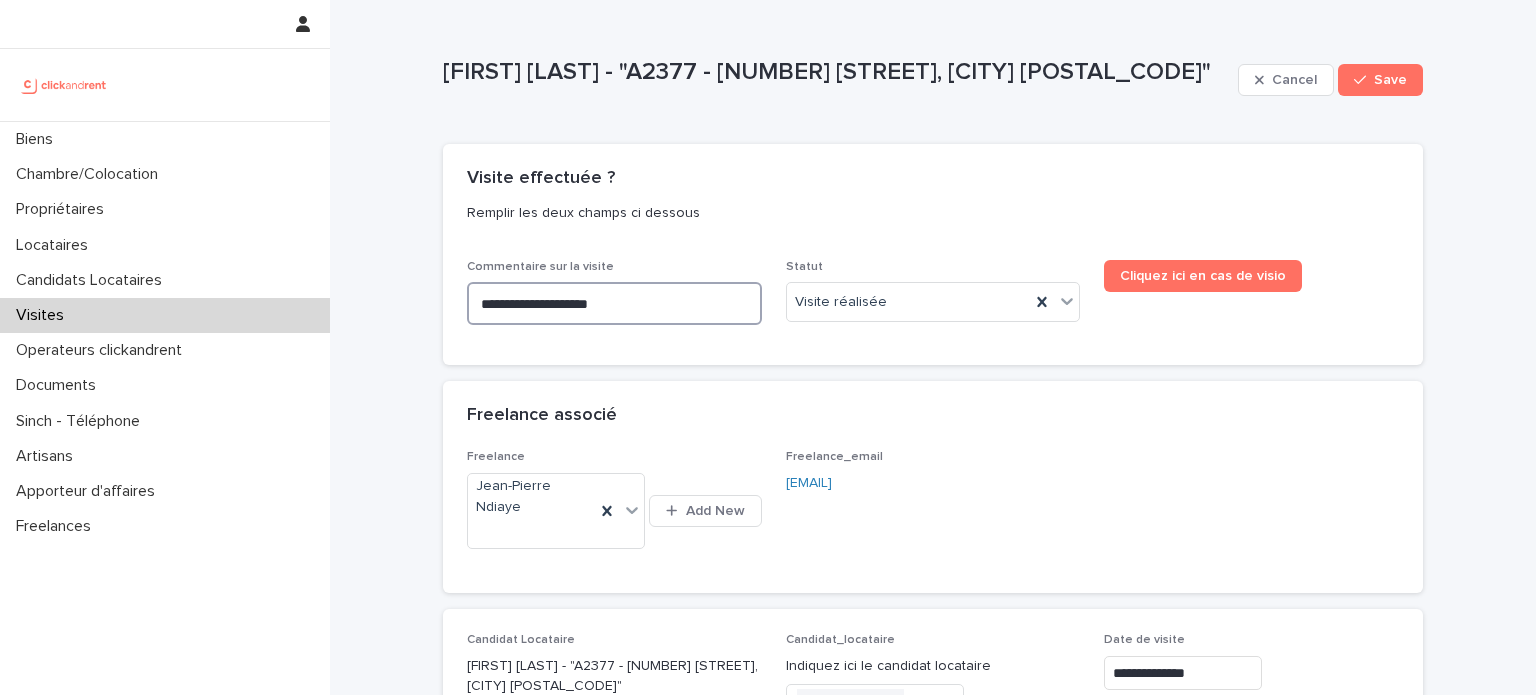 type on "**********" 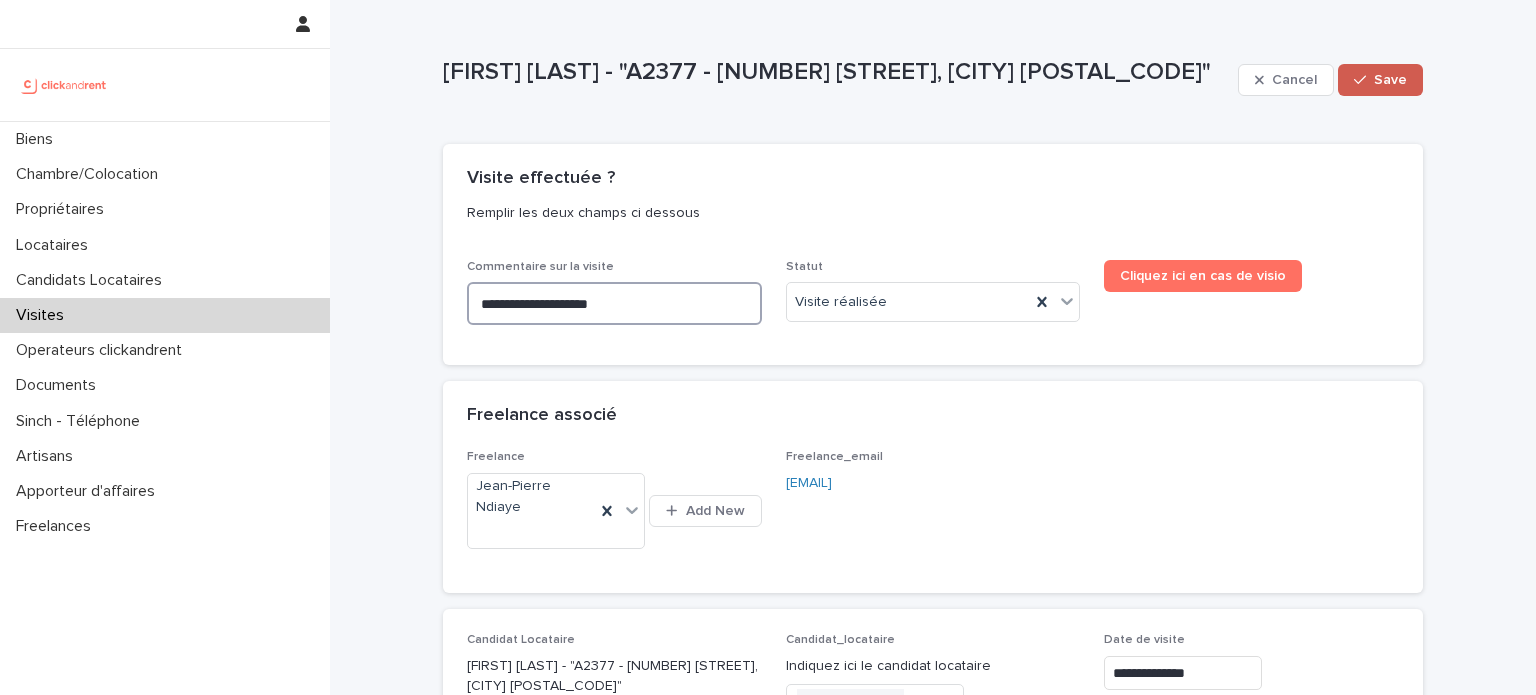 type on "**********" 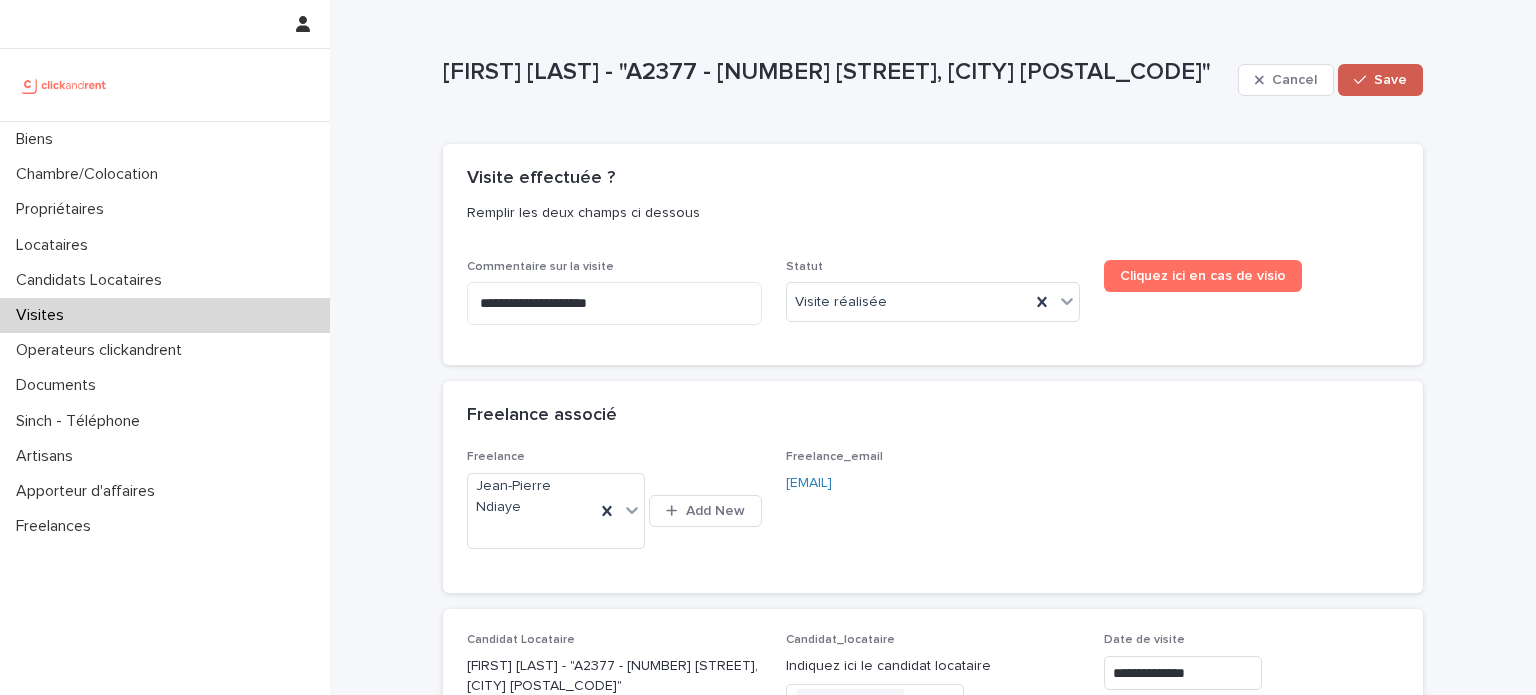 click on "Save" at bounding box center (1380, 80) 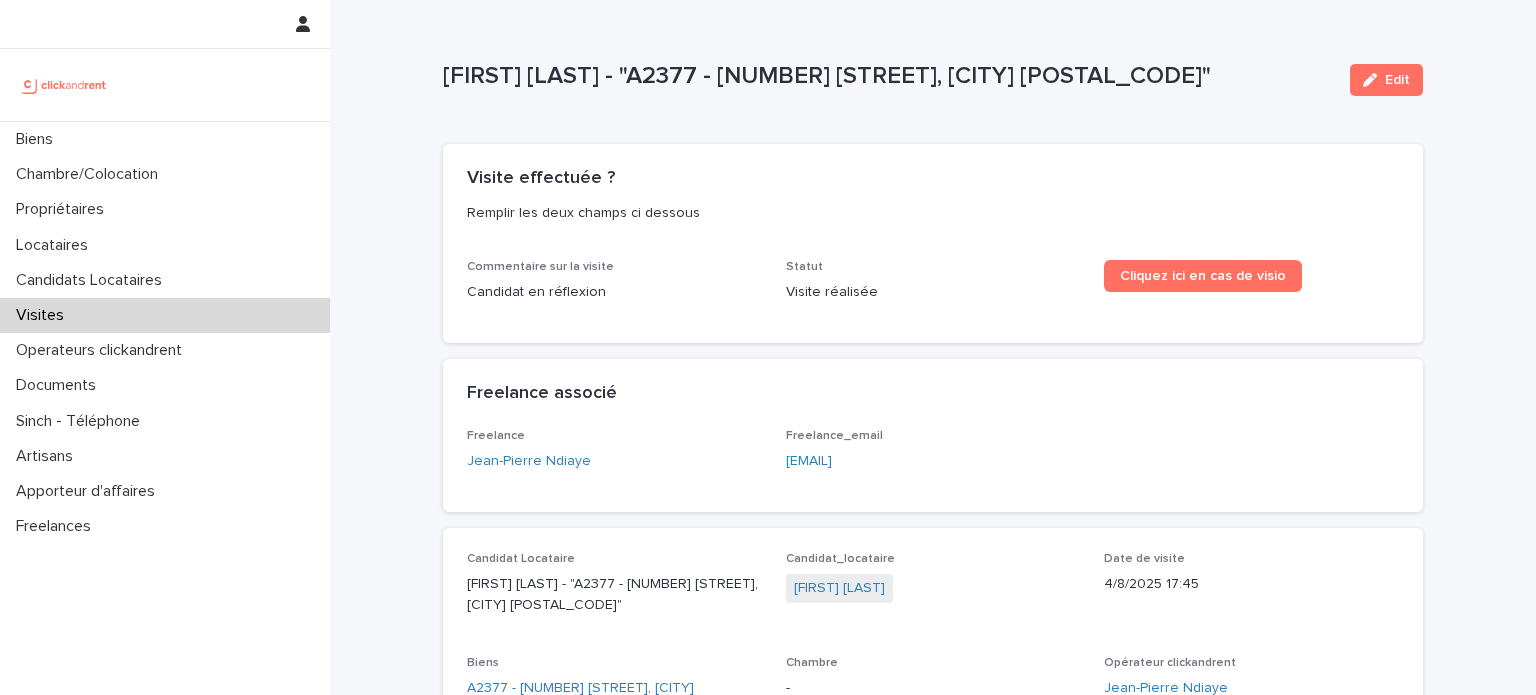 click on "Visites" at bounding box center (165, 315) 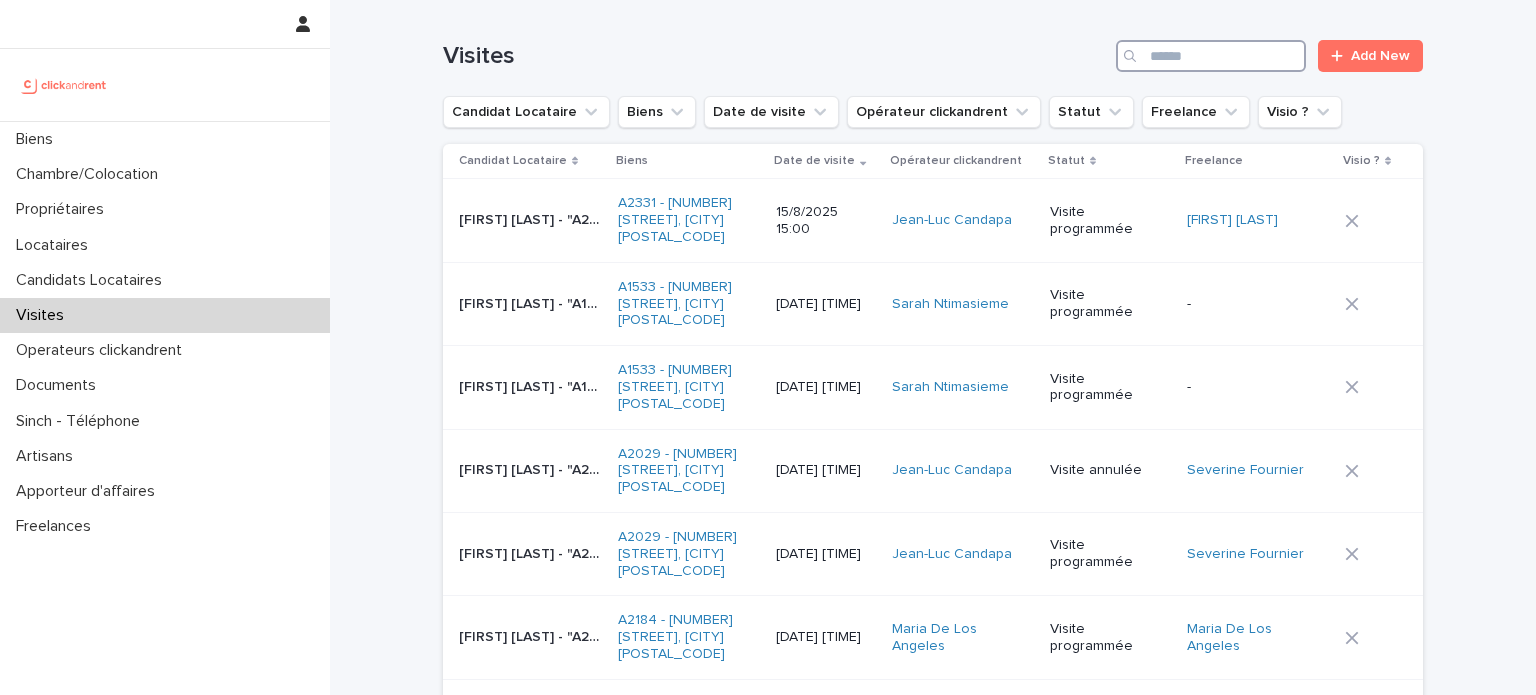 click at bounding box center [1211, 56] 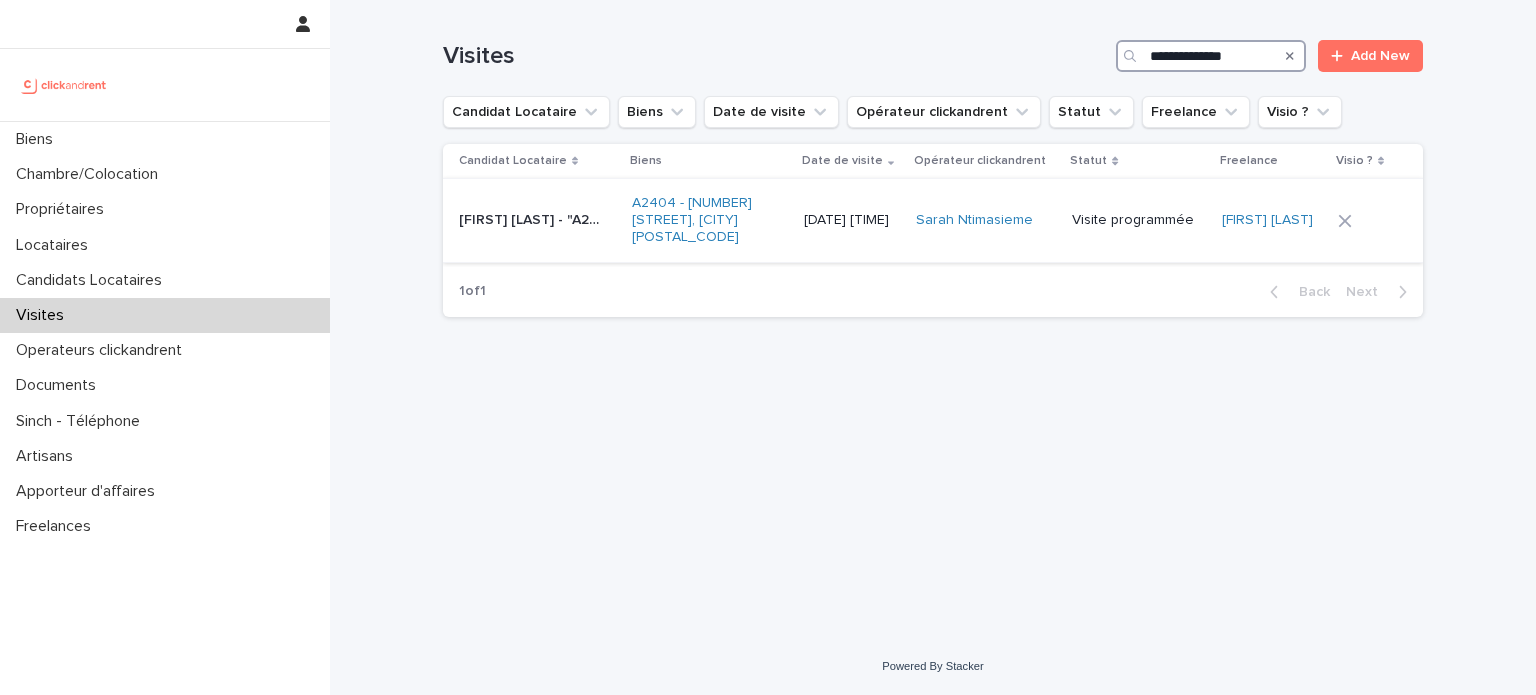 type on "**********" 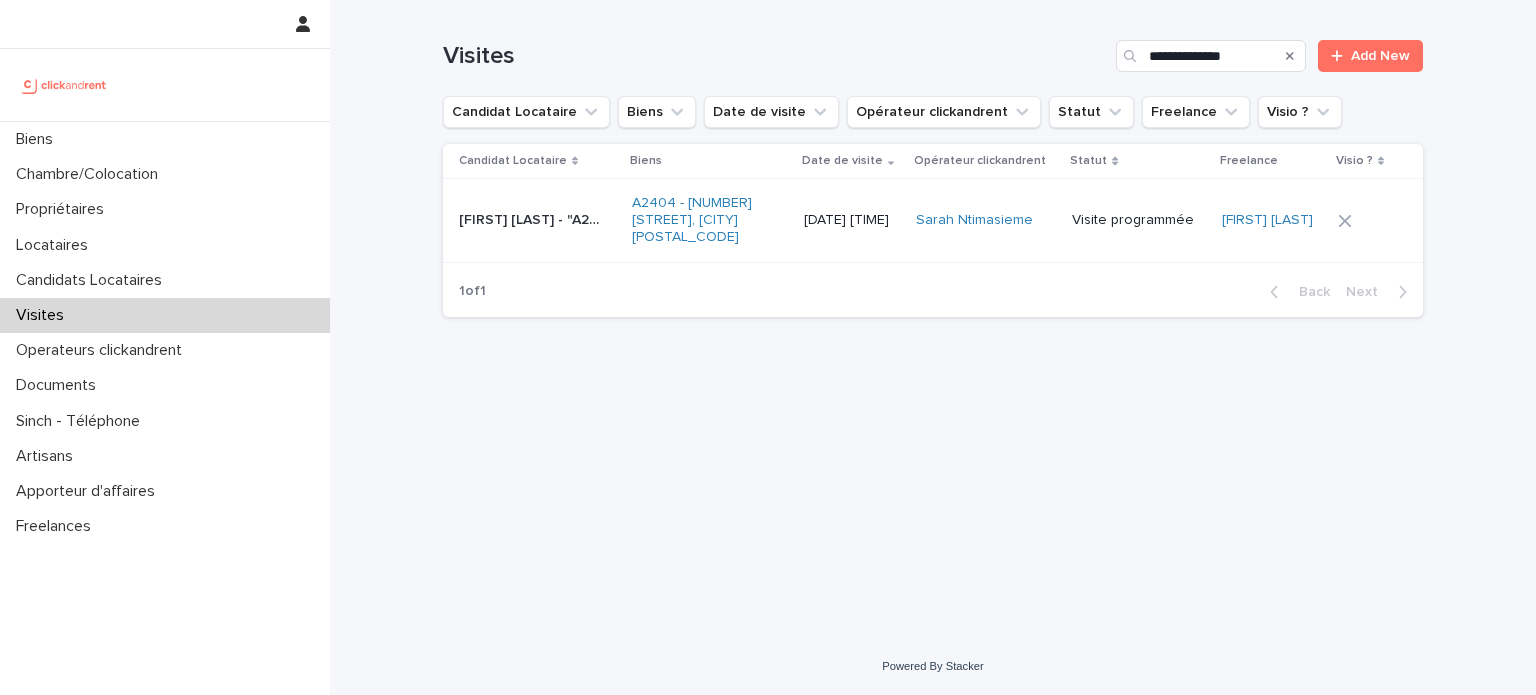 click on "Sarah Ntimasieme" at bounding box center (986, 220) 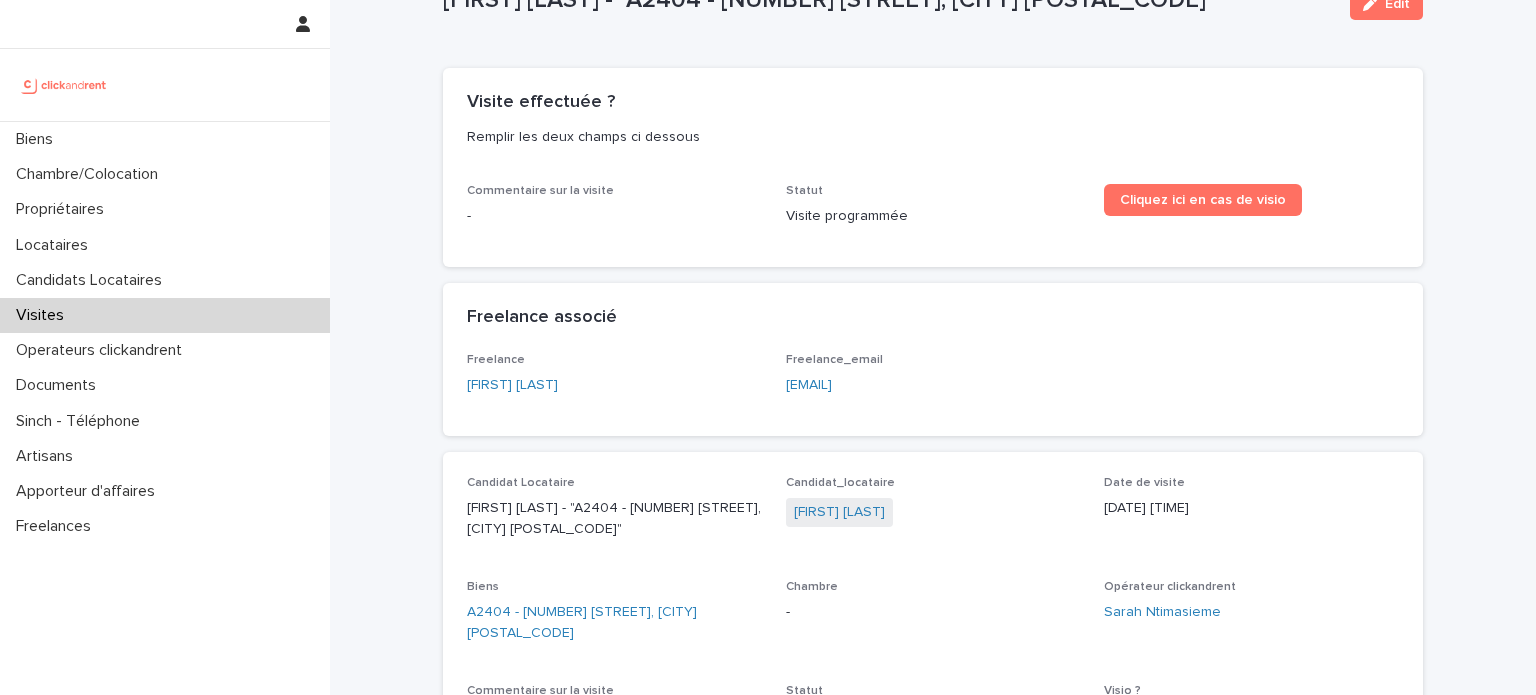 scroll, scrollTop: 76, scrollLeft: 0, axis: vertical 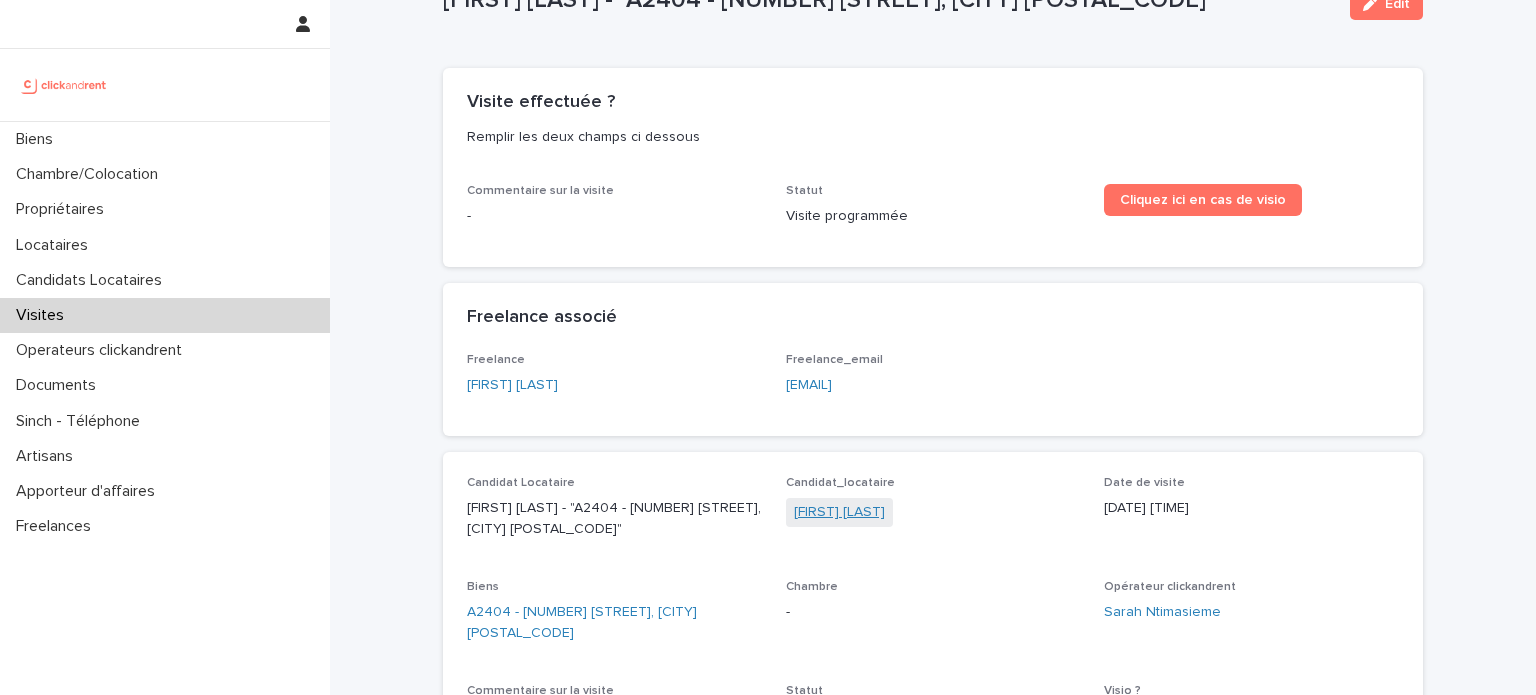 click on "[FIRST] [LAST]" at bounding box center (839, 512) 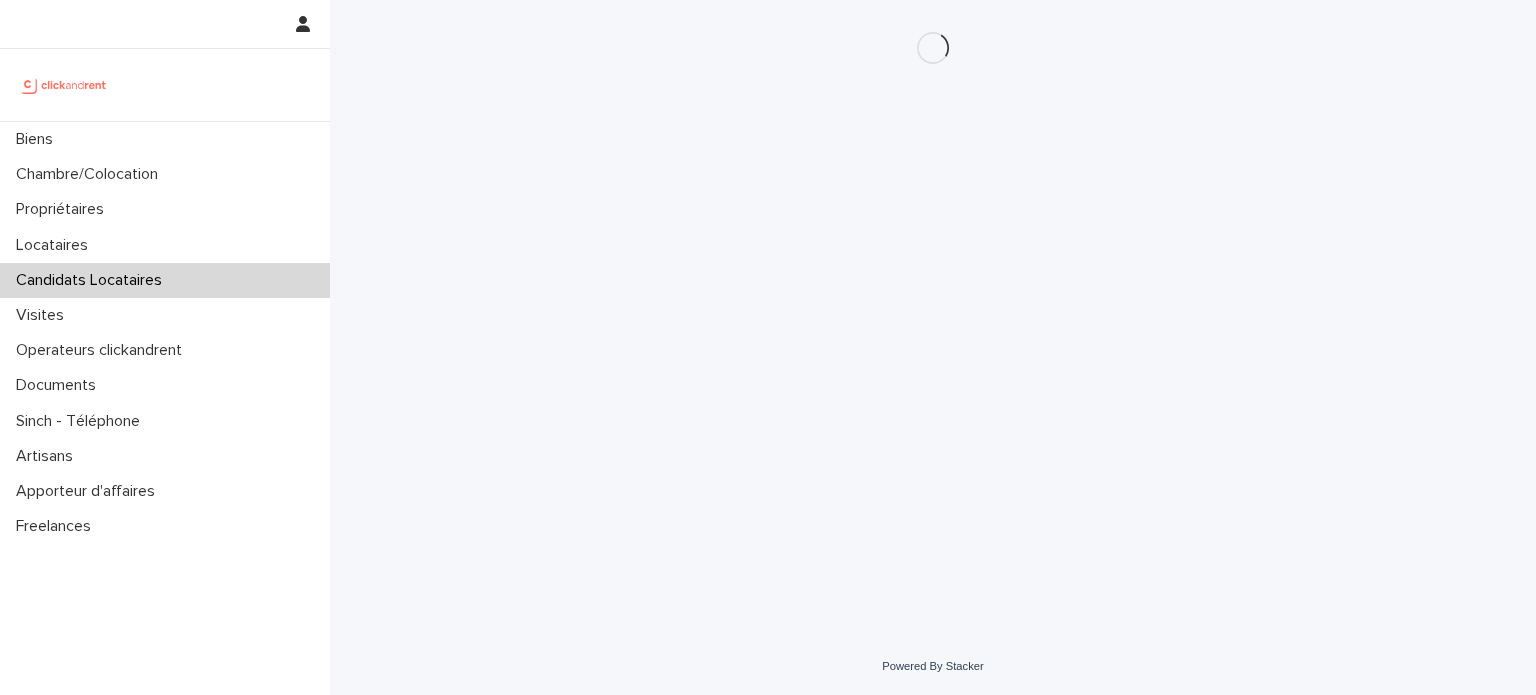 scroll, scrollTop: 0, scrollLeft: 0, axis: both 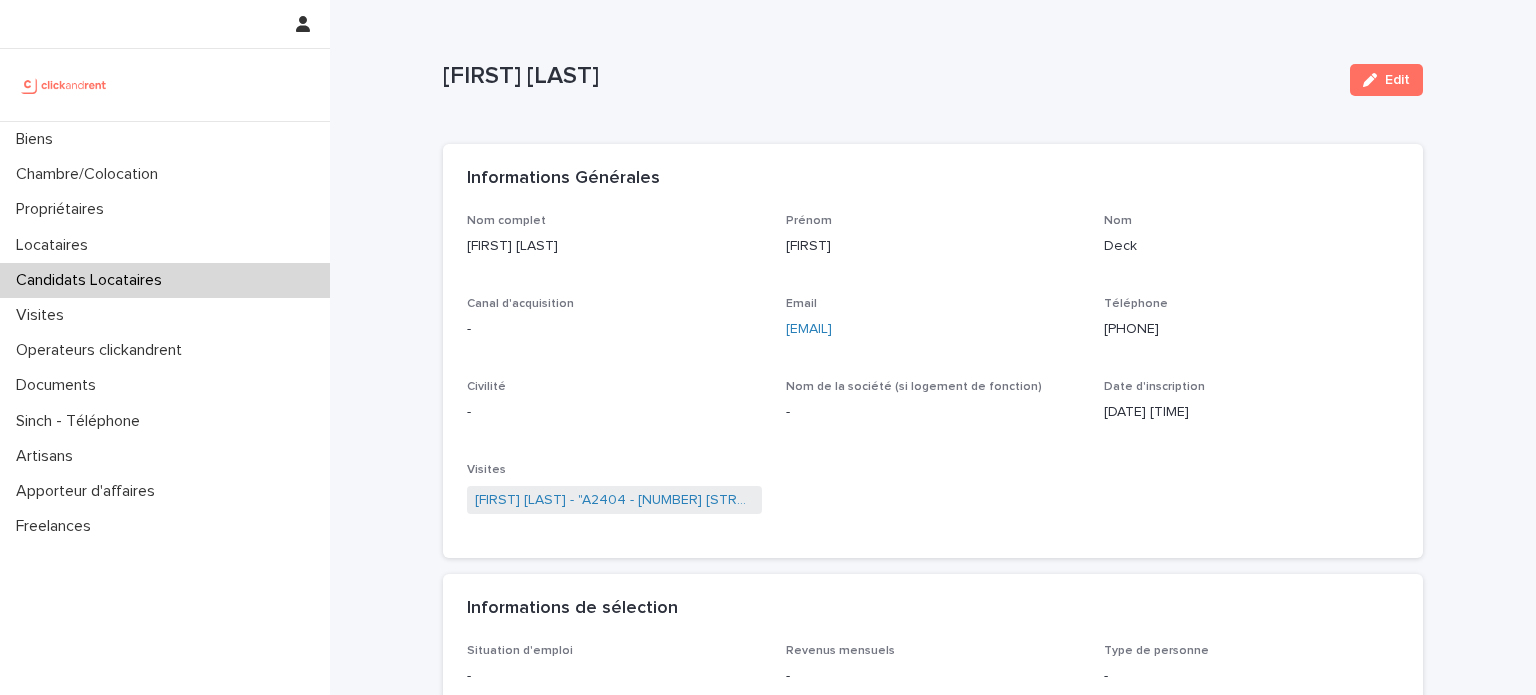 drag, startPoint x: 961, startPoint y: 338, endPoint x: 776, endPoint y: 328, distance: 185.27008 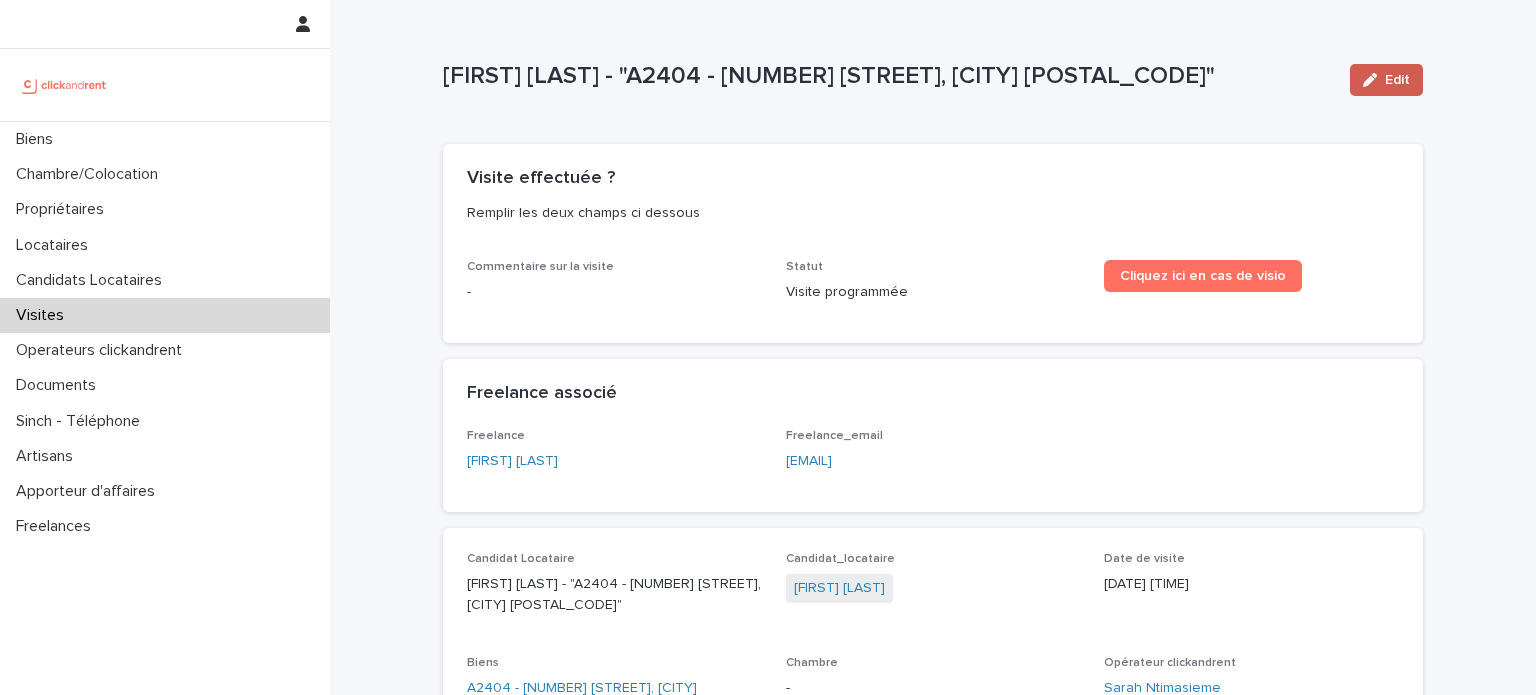 click on "Edit" at bounding box center [1397, 80] 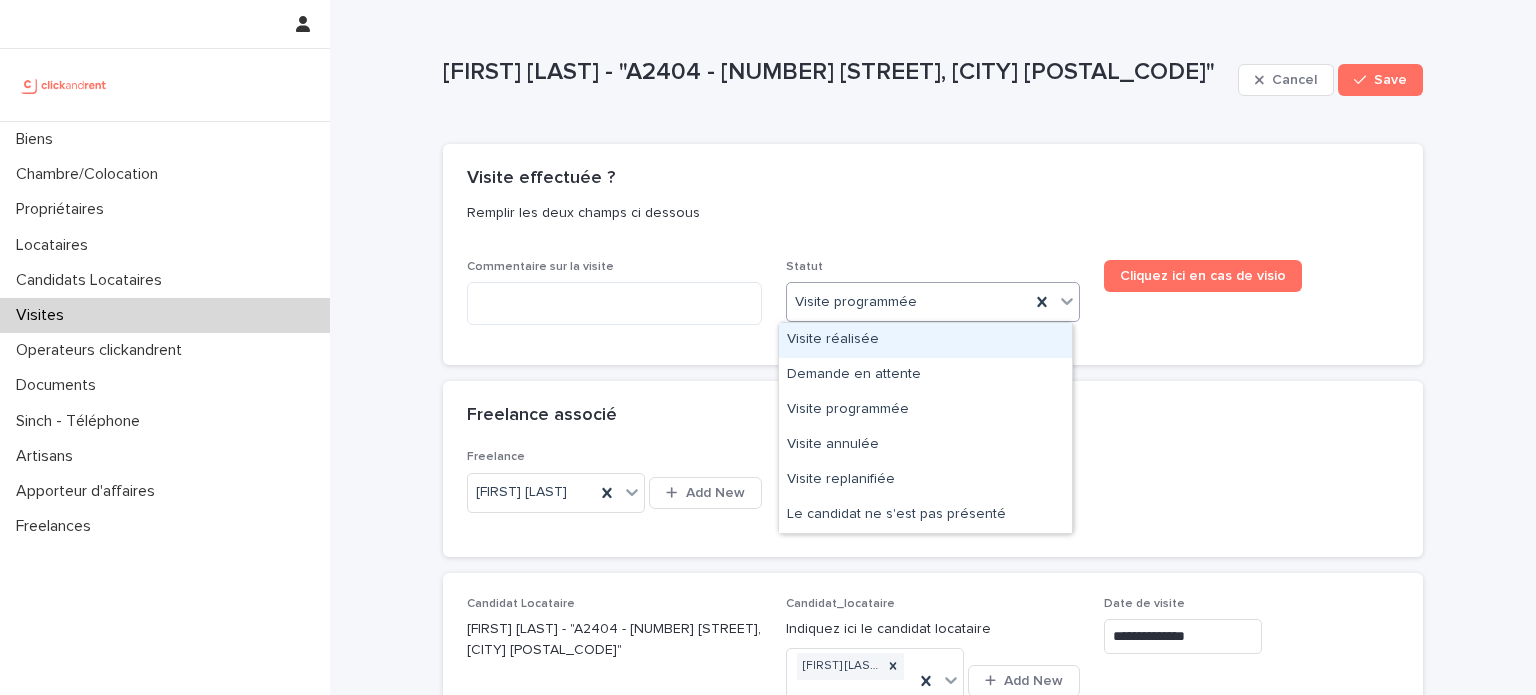 click on "Visite réalisée" at bounding box center (925, 340) 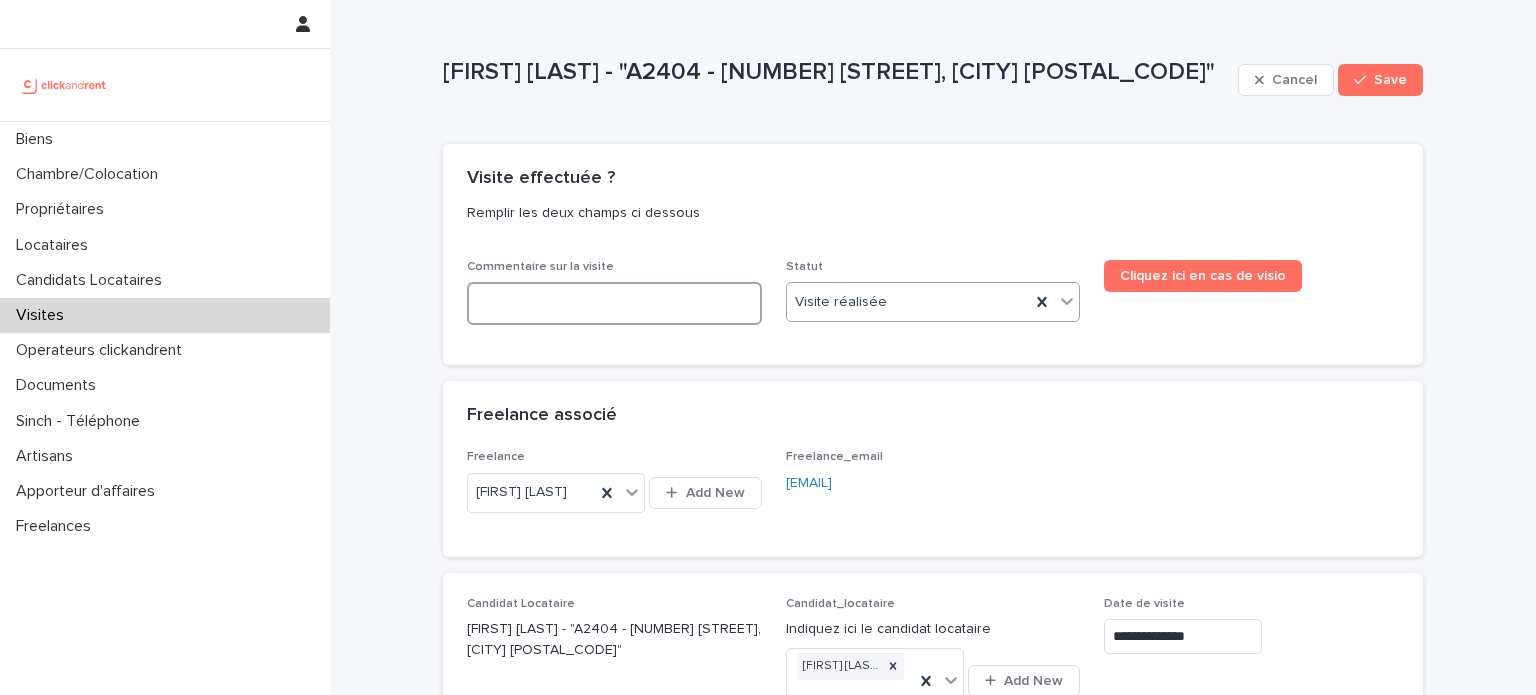 click at bounding box center (614, 303) 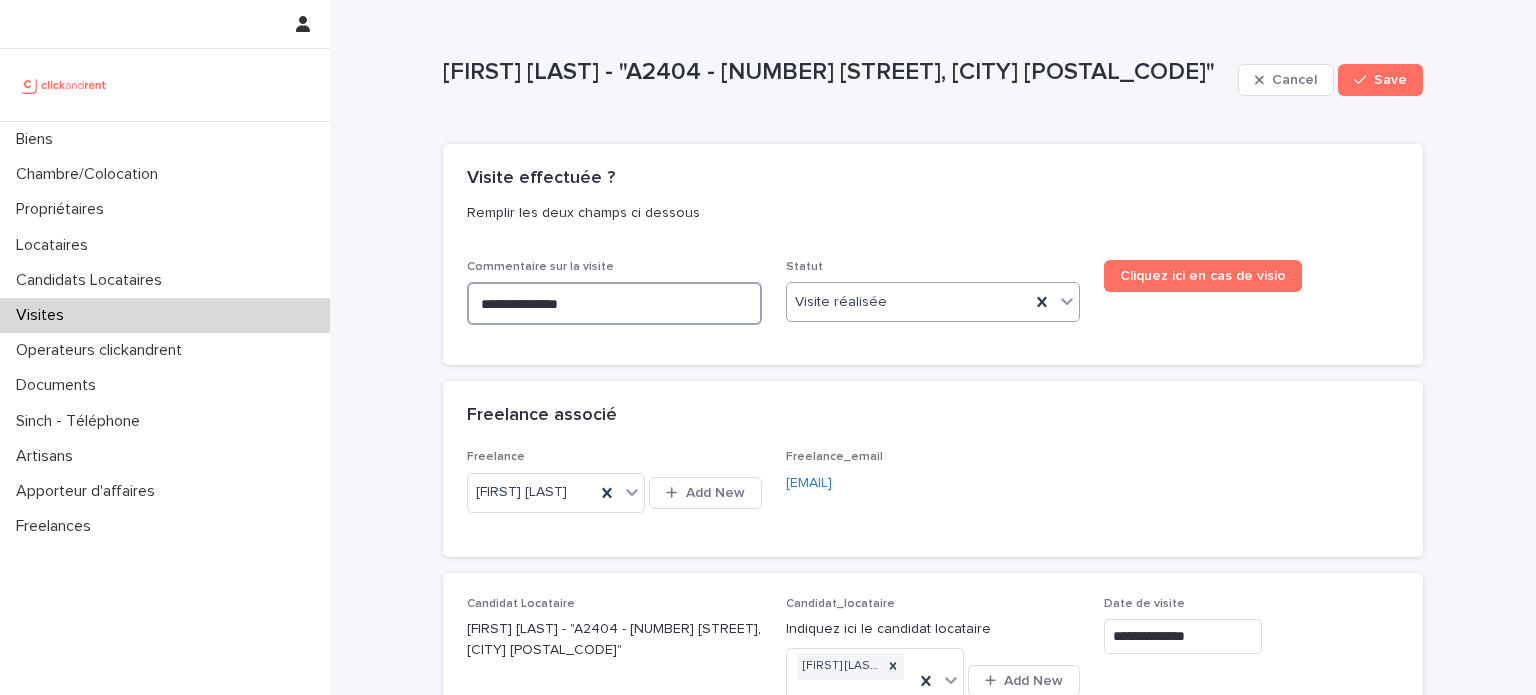 type on "**********" 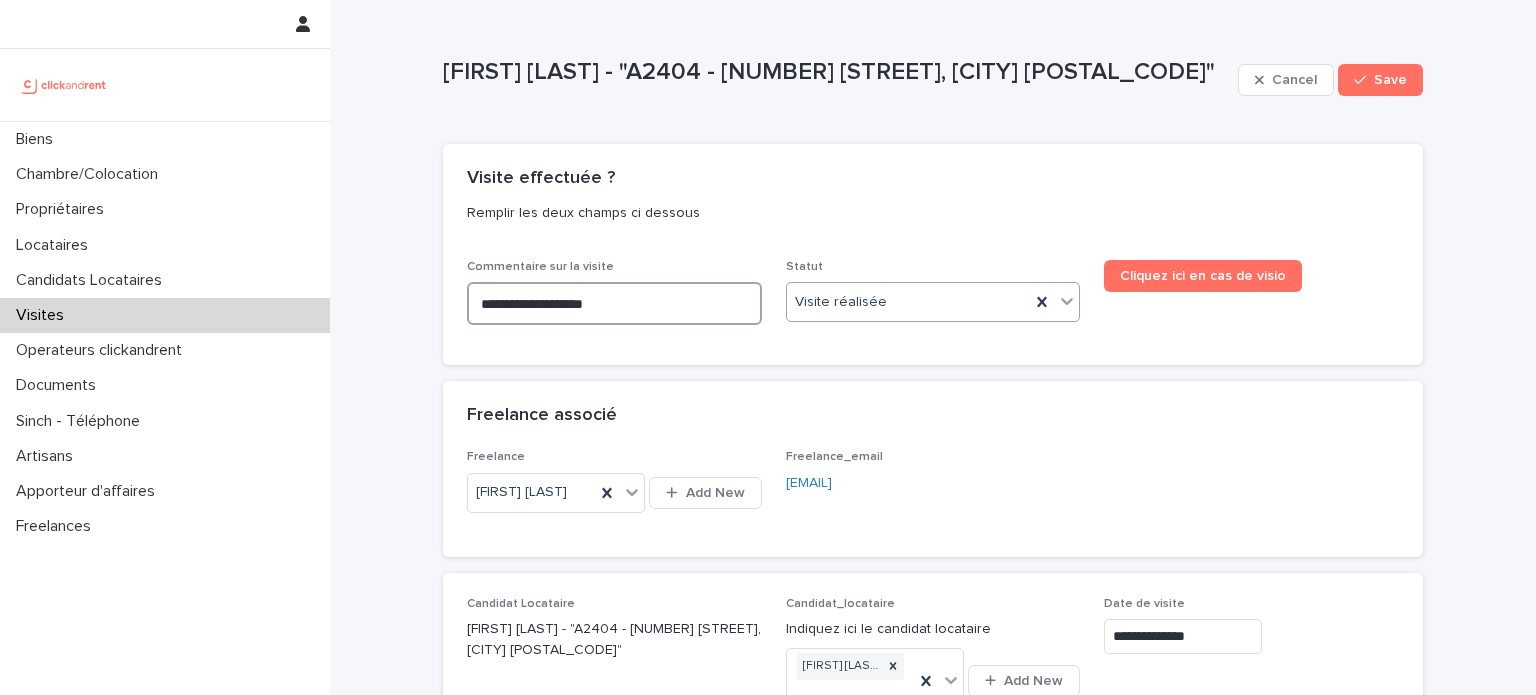 type on "**********" 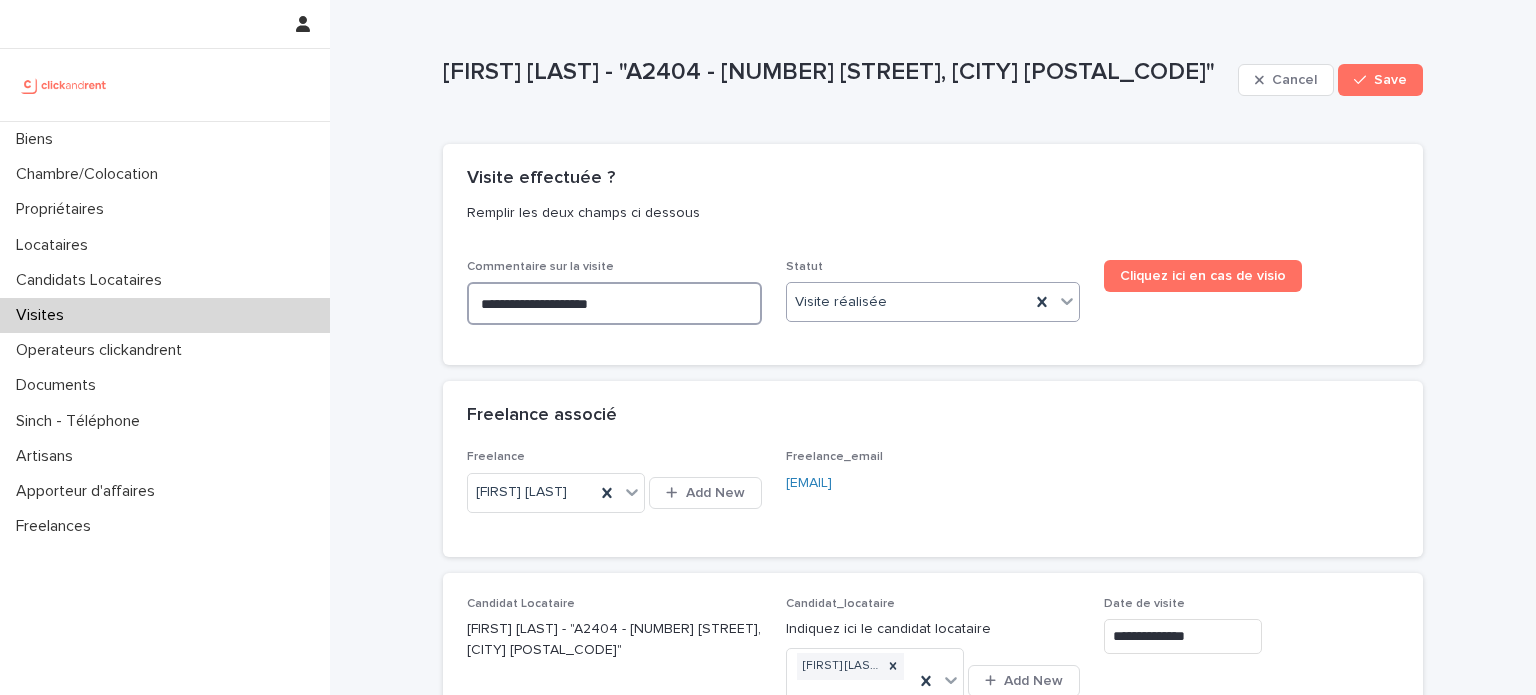 type on "**********" 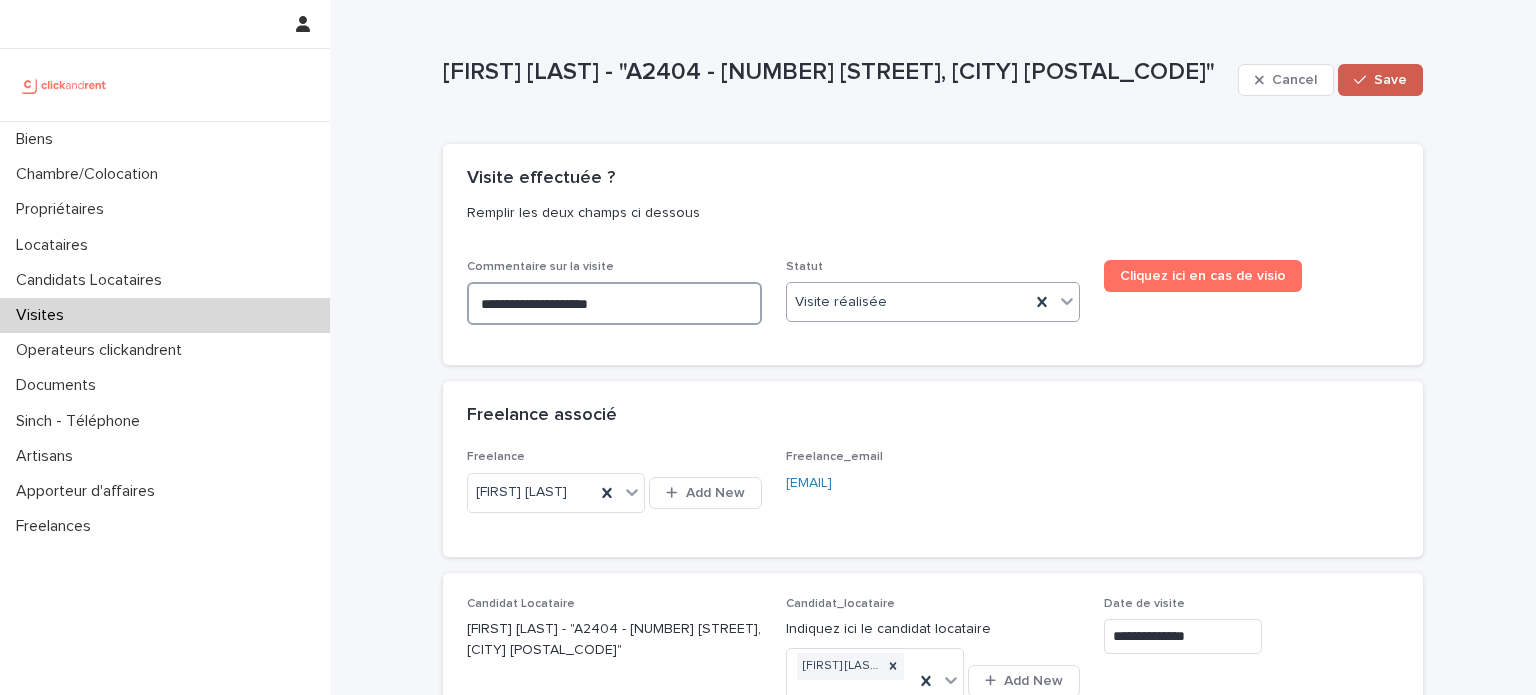 type on "**********" 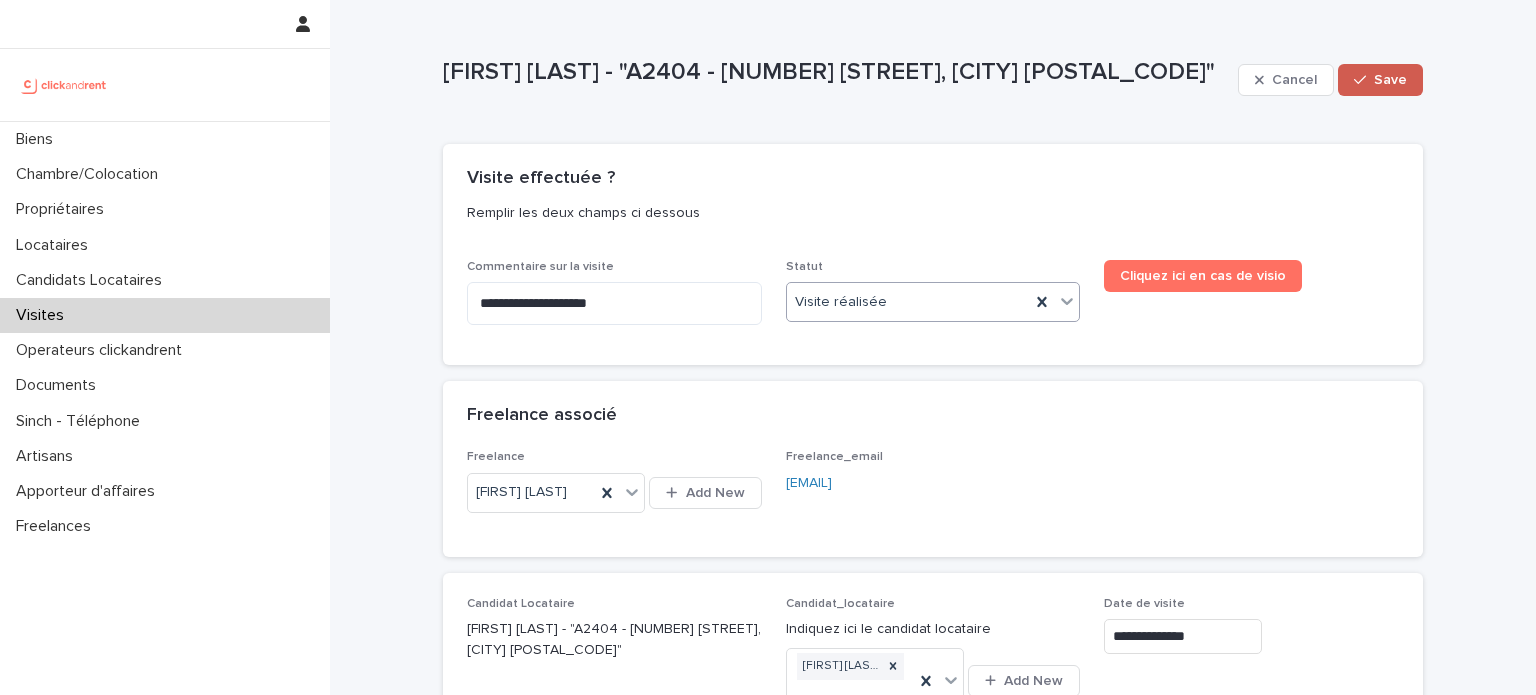click on "Save" at bounding box center (1380, 80) 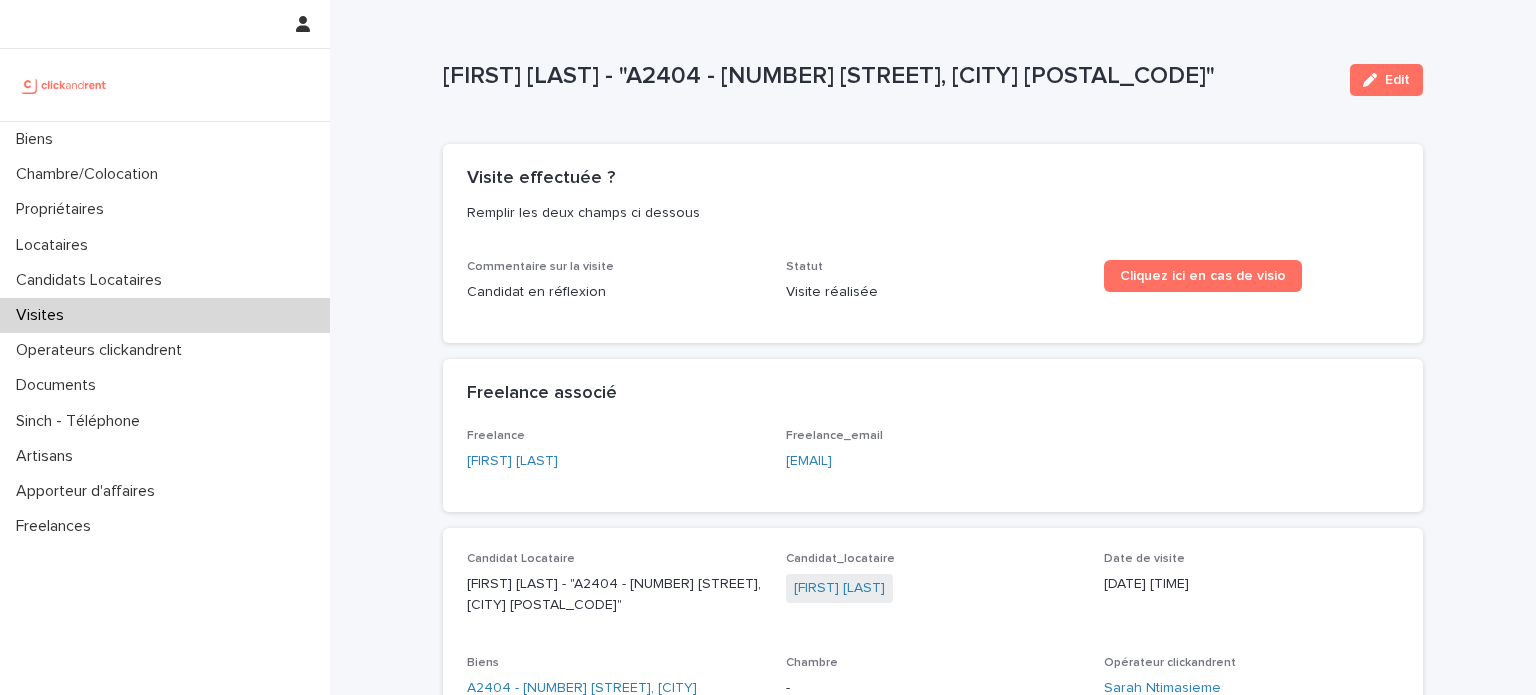 click on "Visites" at bounding box center [165, 315] 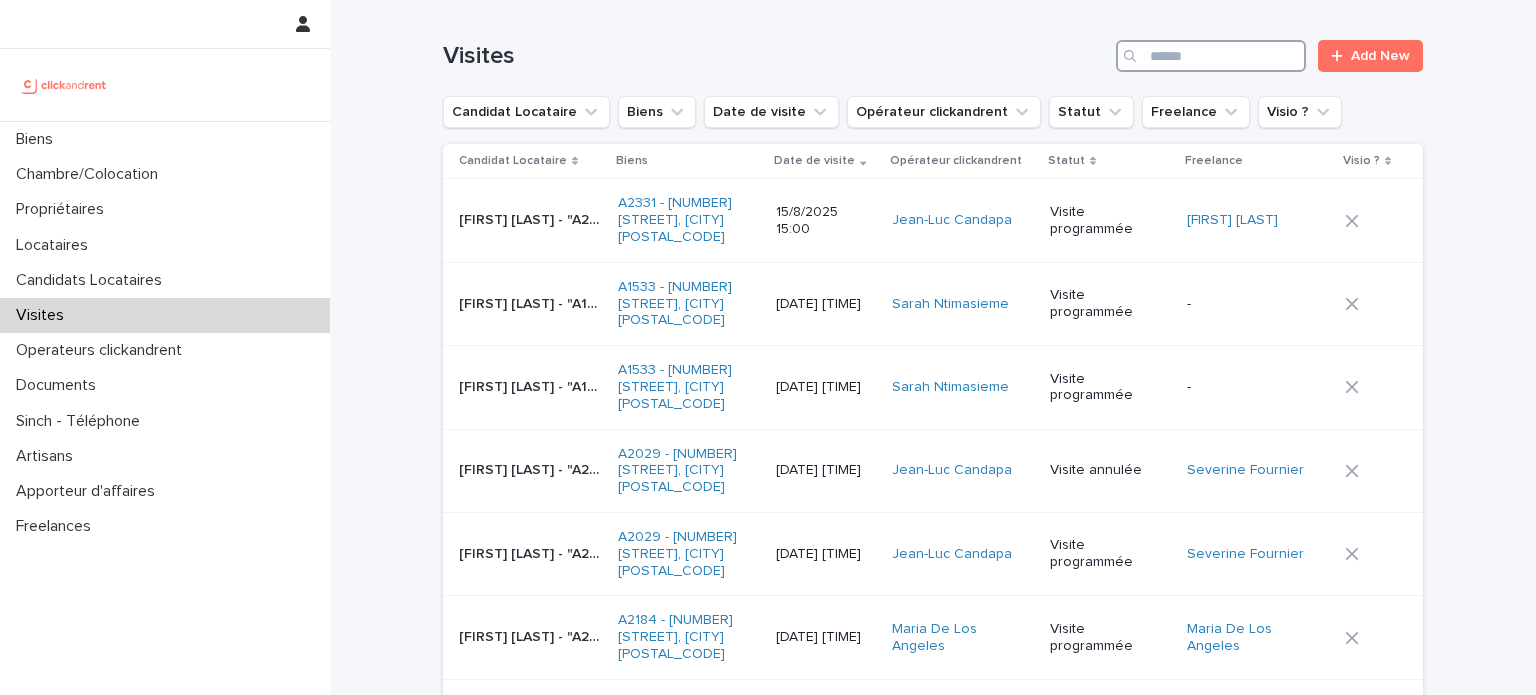 click at bounding box center (1211, 56) 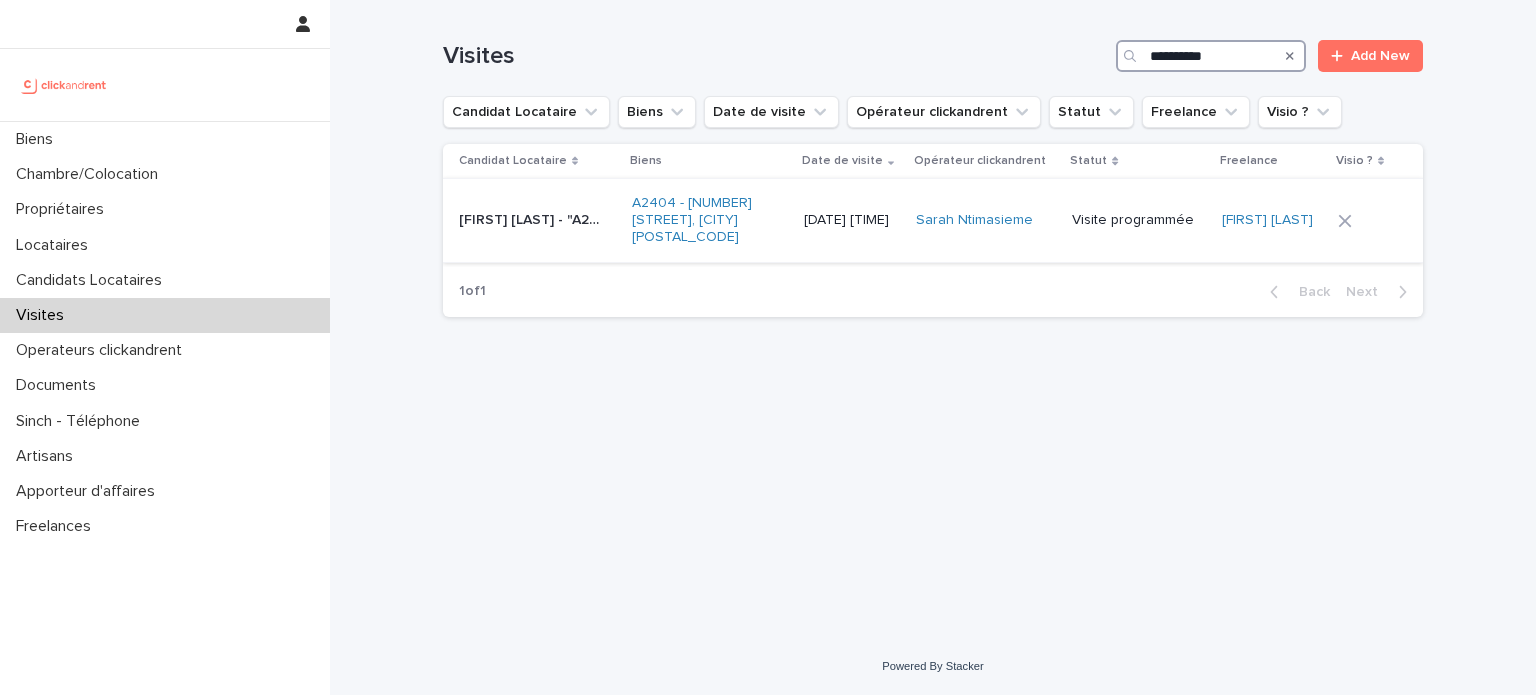 type on "**********" 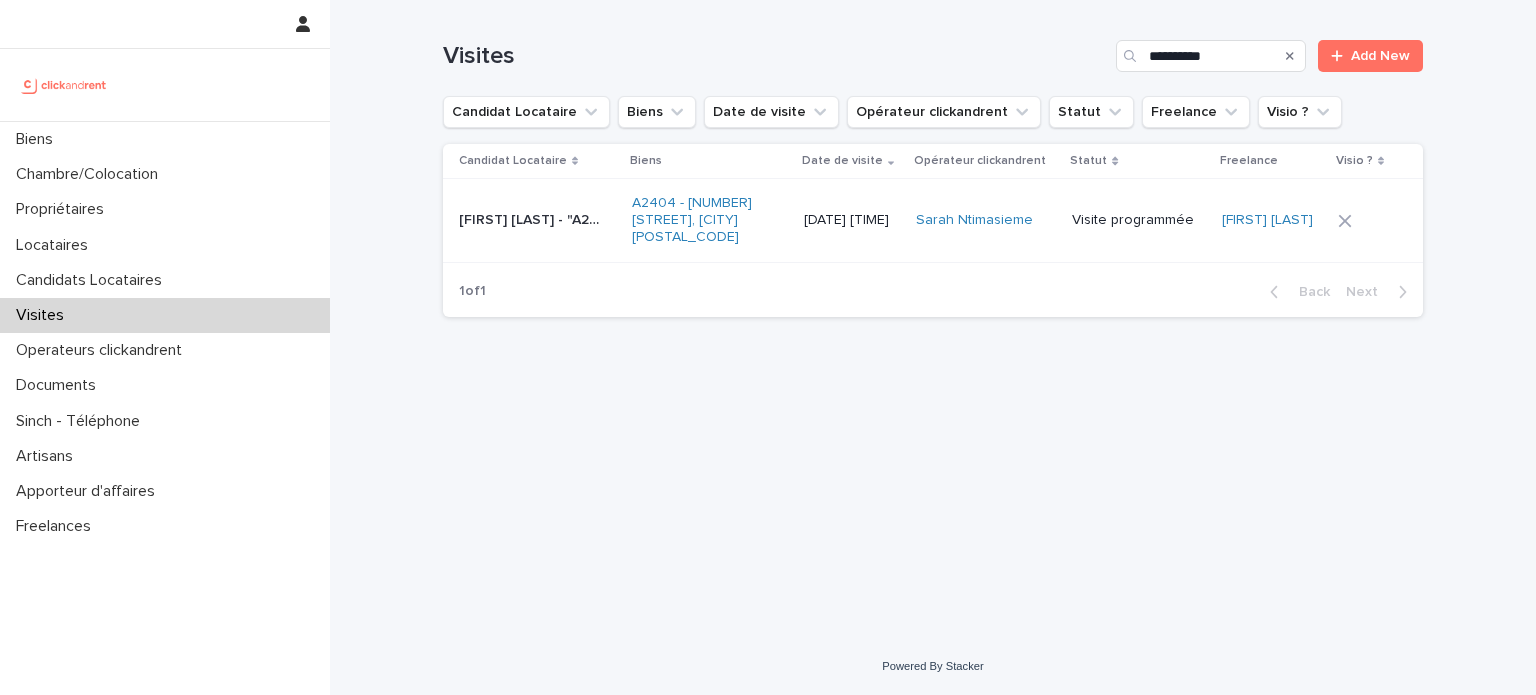 click on "Sarah Ntimasieme" at bounding box center [986, 220] 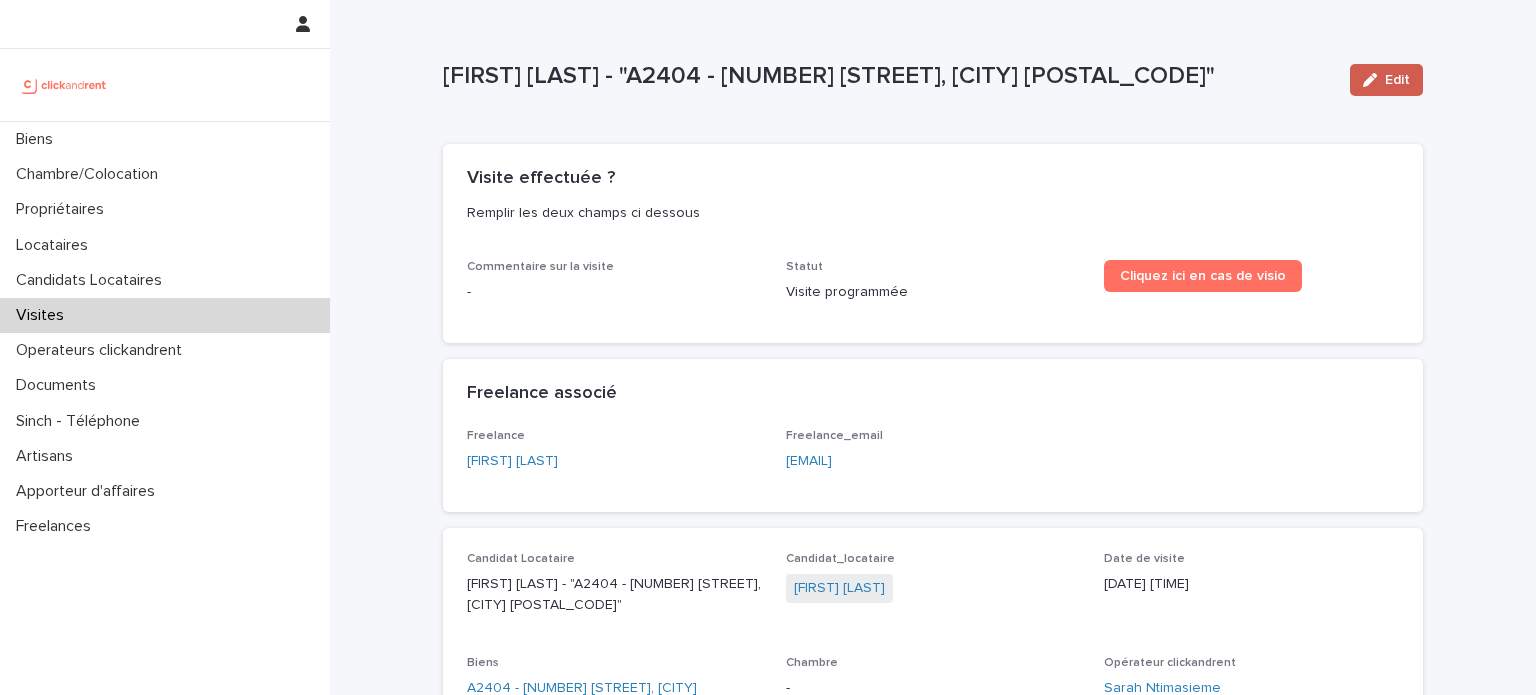 click on "Edit" at bounding box center [1386, 80] 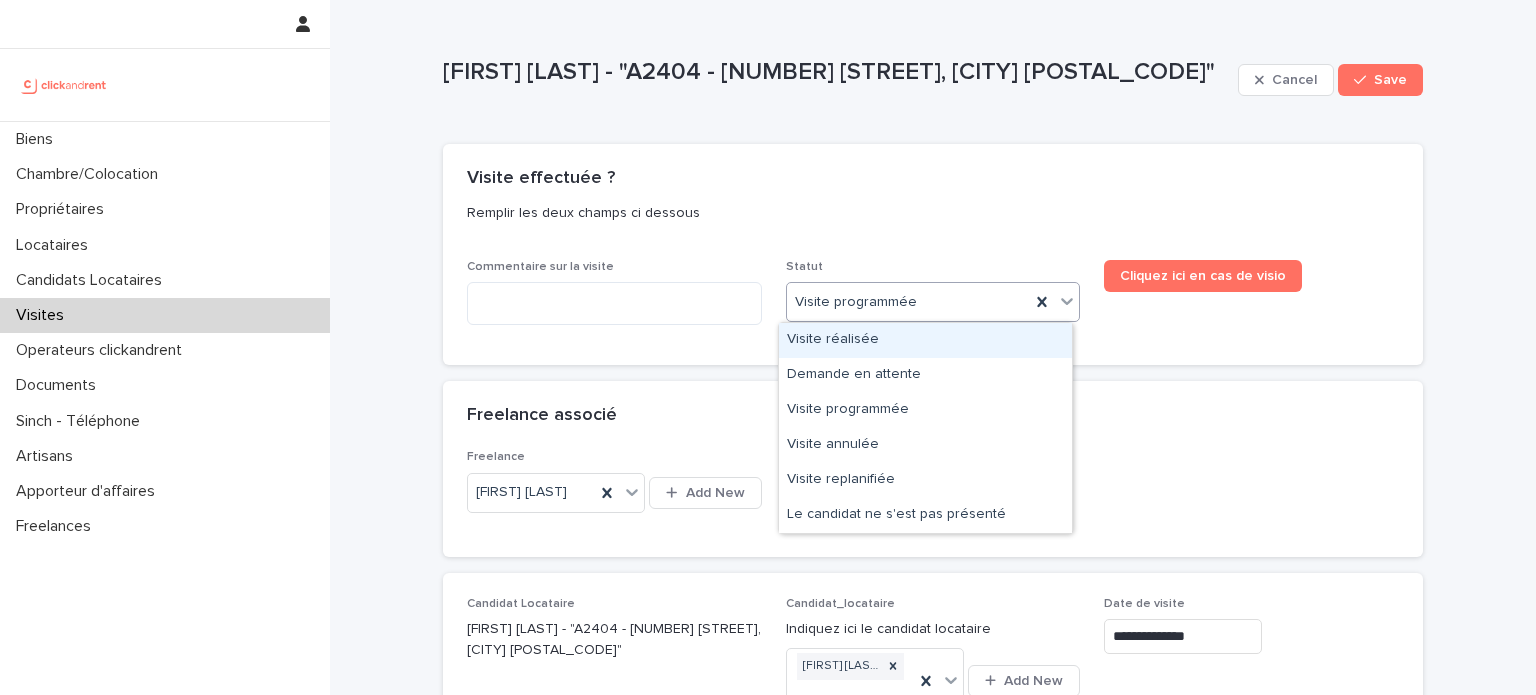 click on "Visite programmée" at bounding box center (909, 302) 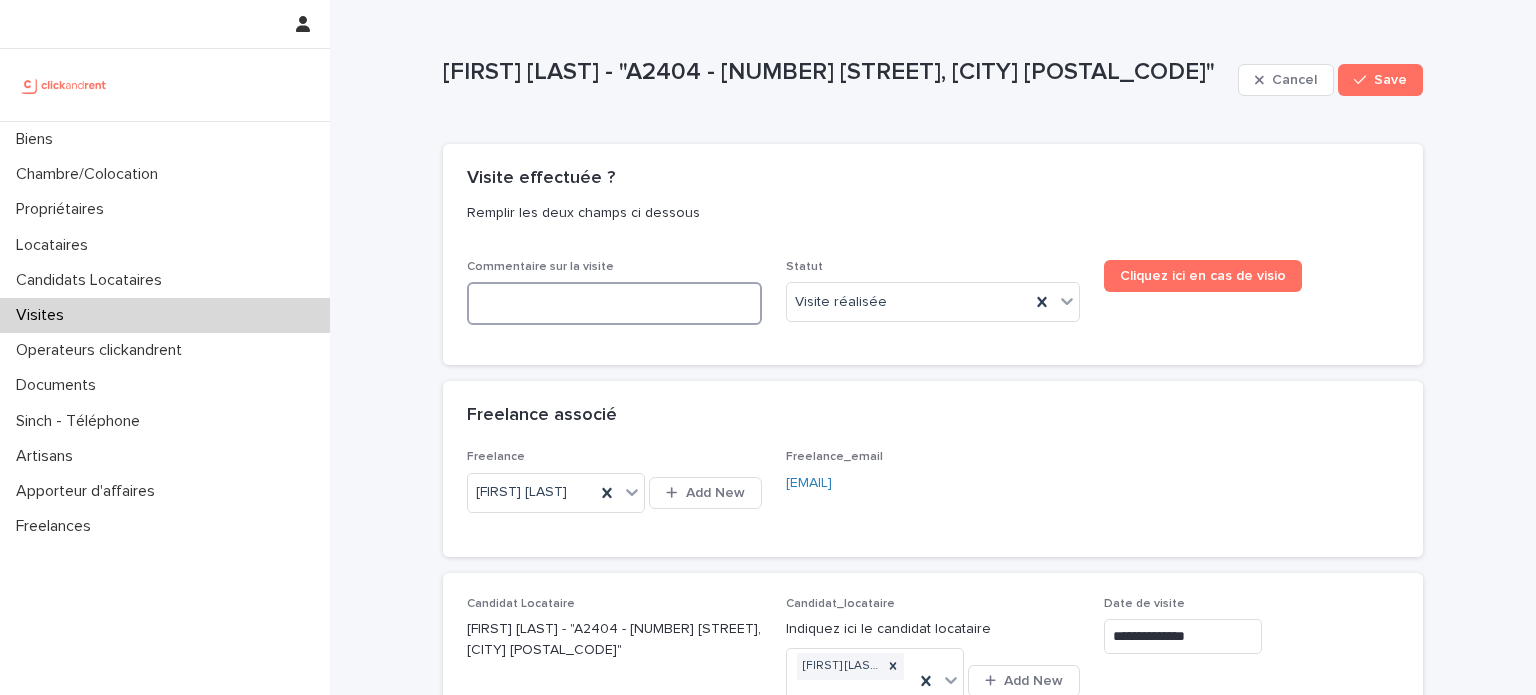 click at bounding box center [614, 303] 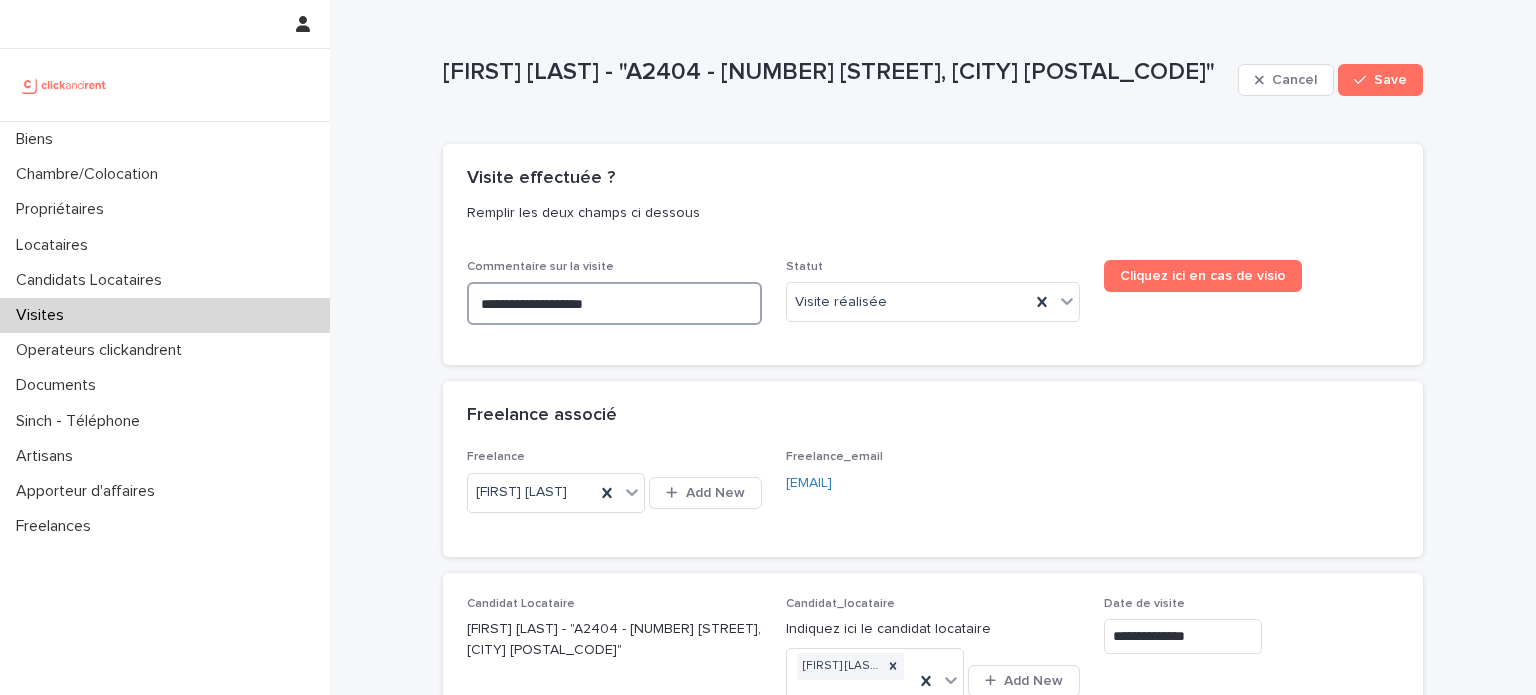 type on "**********" 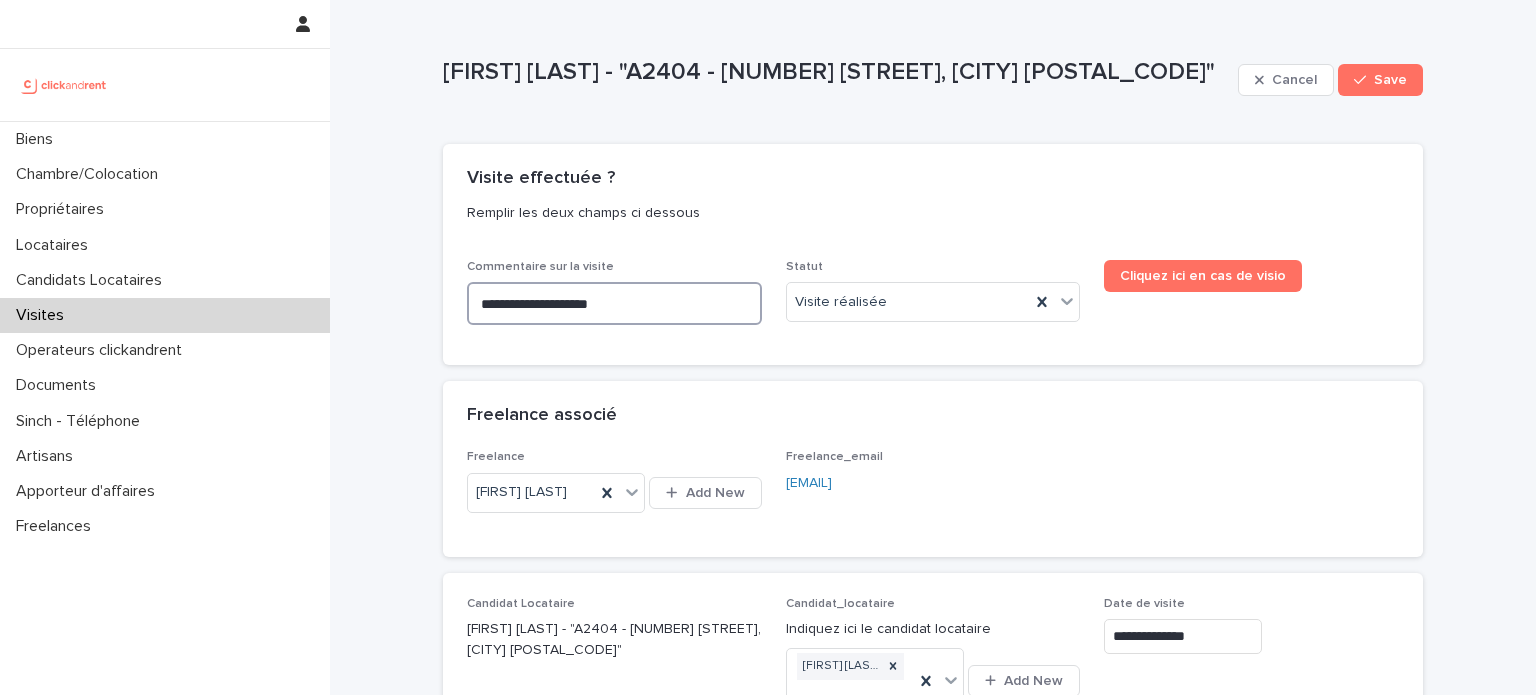 type on "**********" 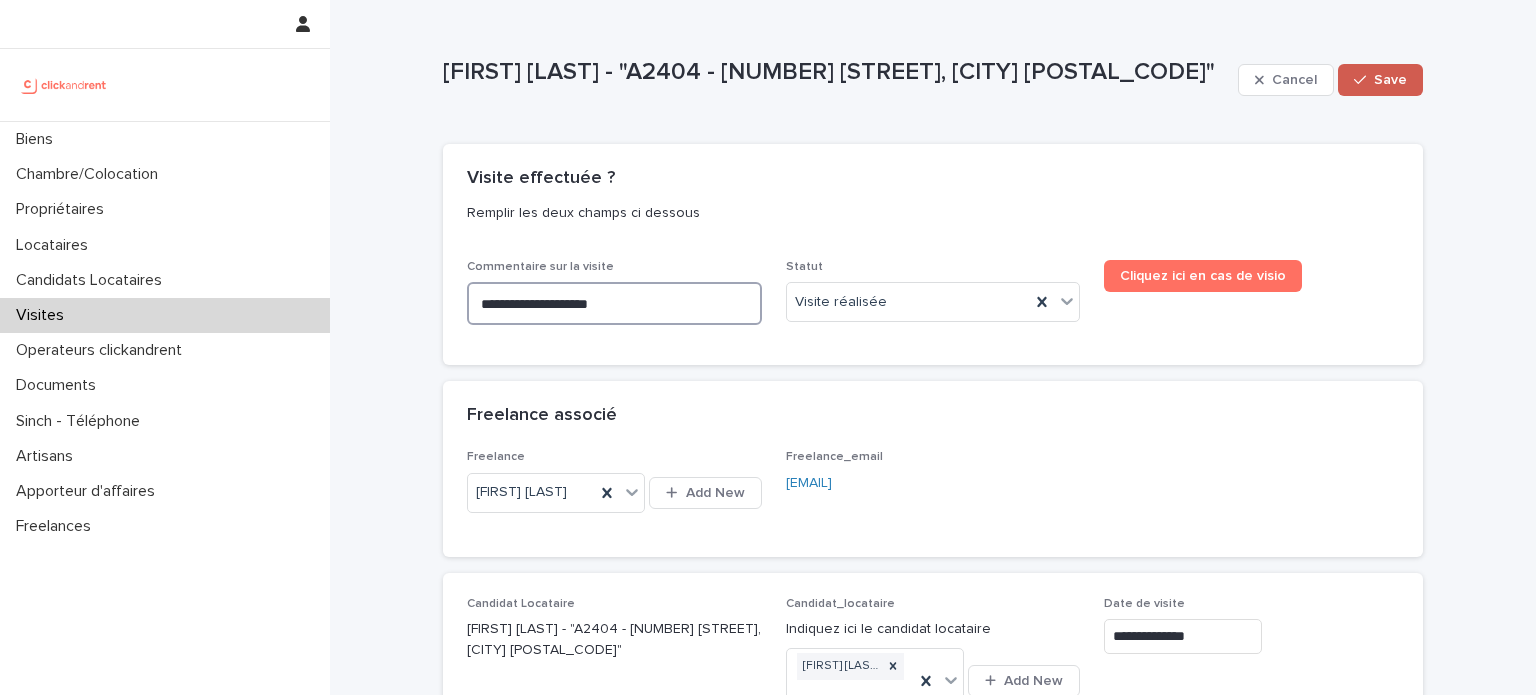 type on "**********" 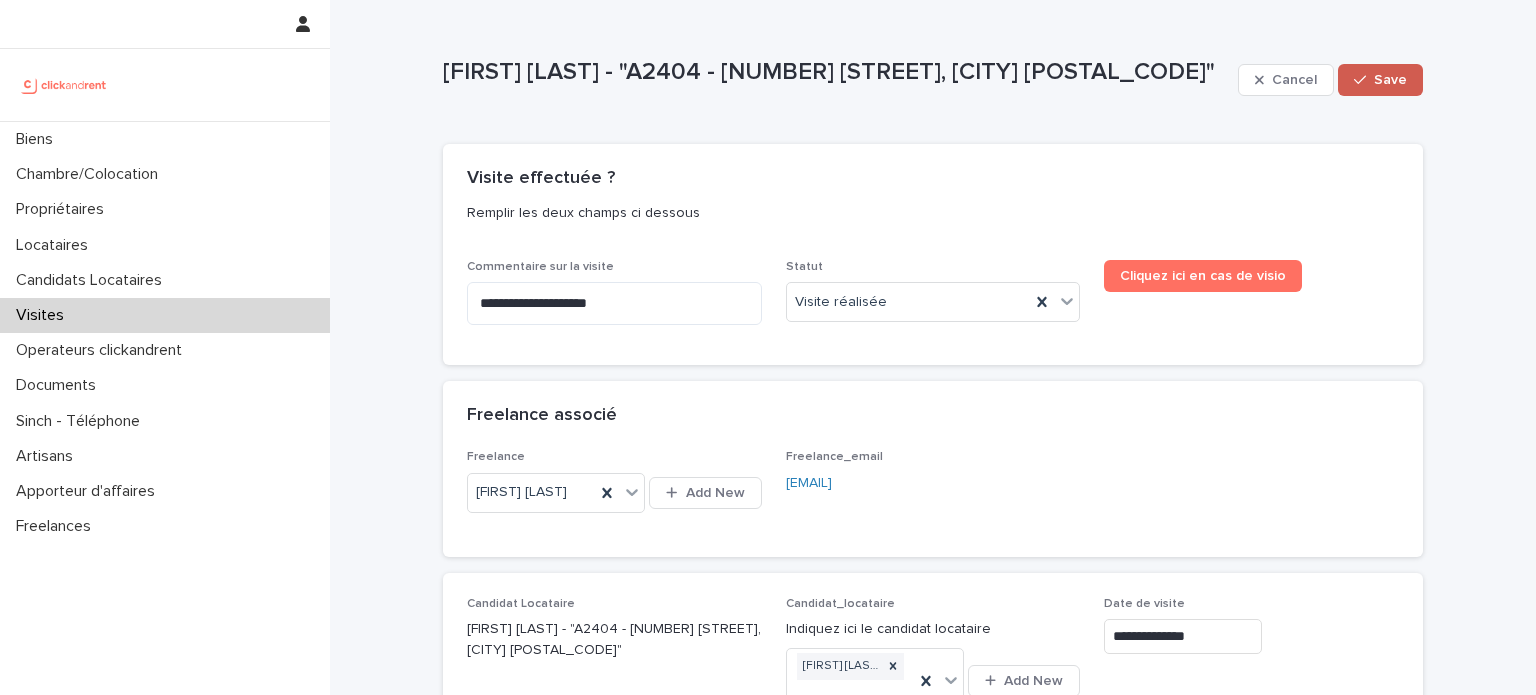 click on "Save" at bounding box center [1380, 80] 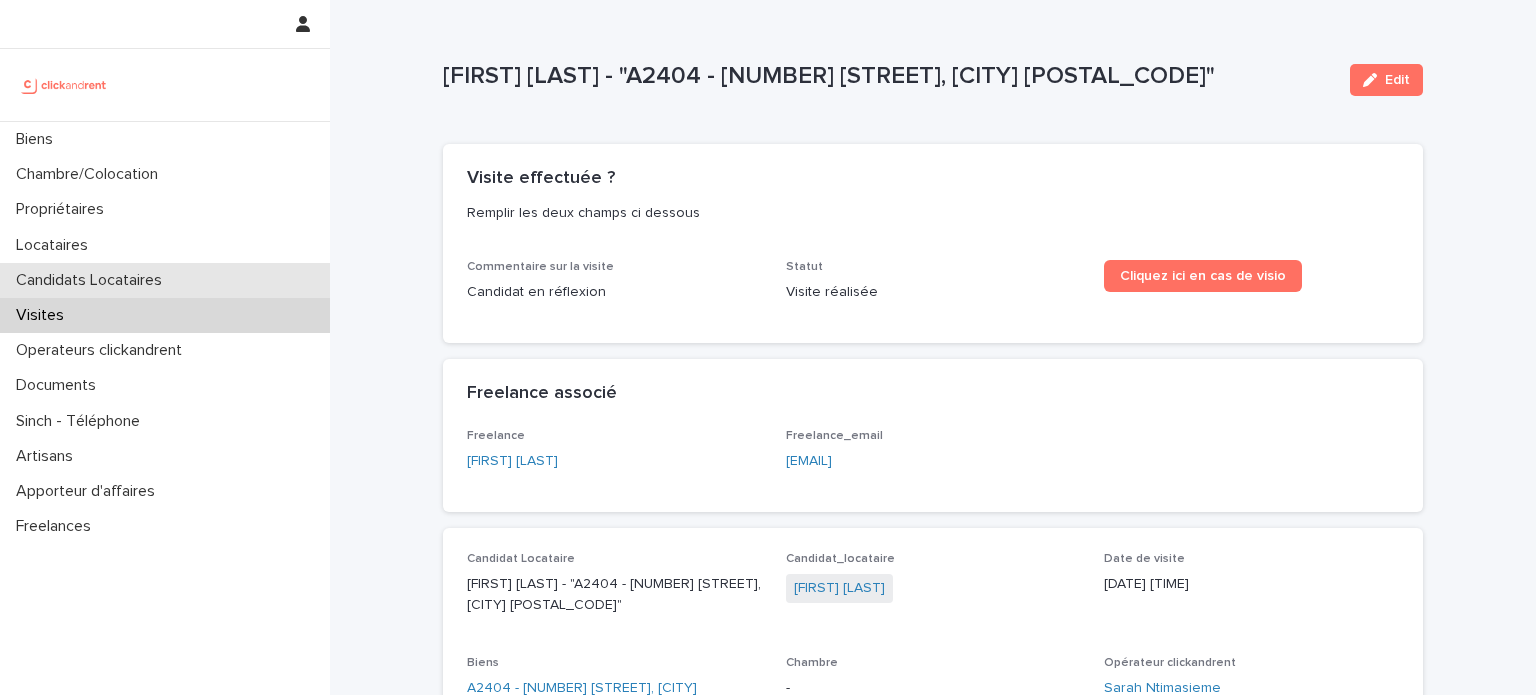 click on "Candidats Locataires" at bounding box center [93, 280] 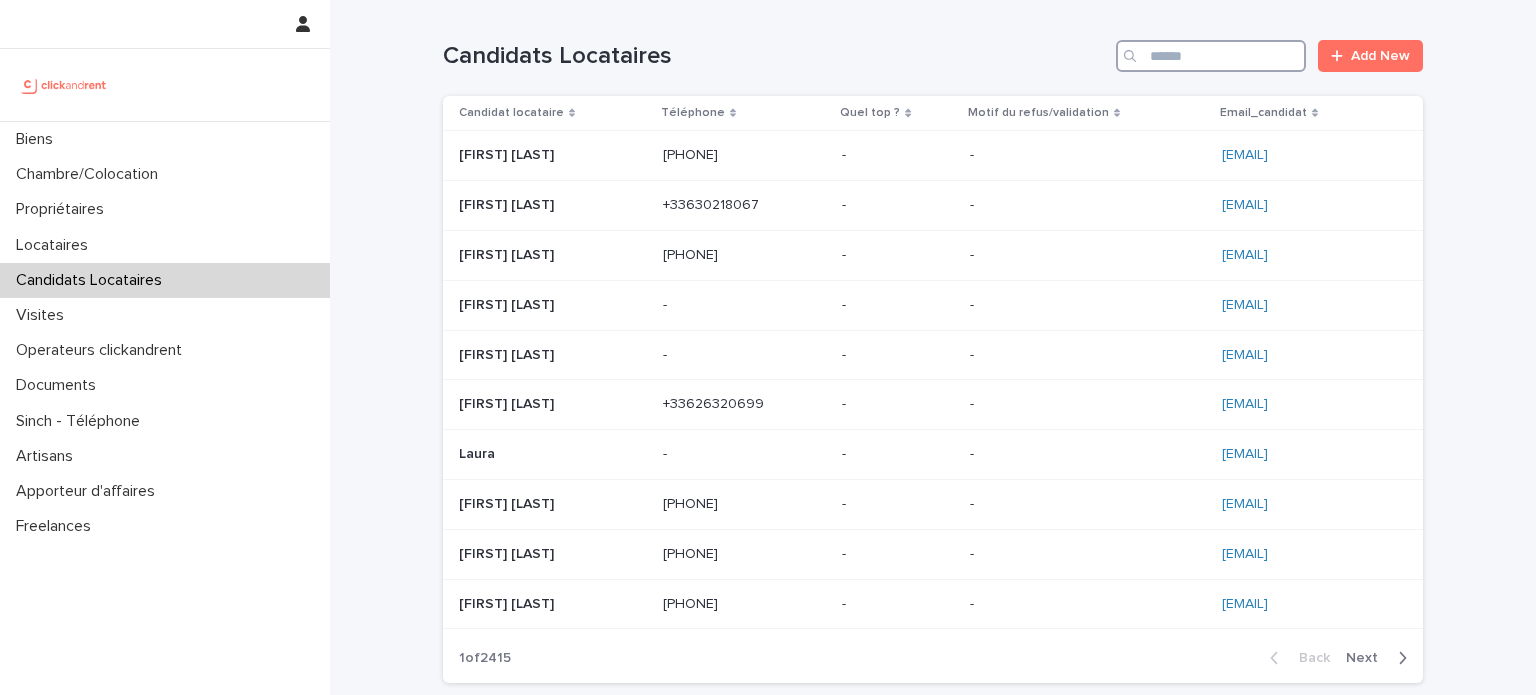click at bounding box center [1211, 56] 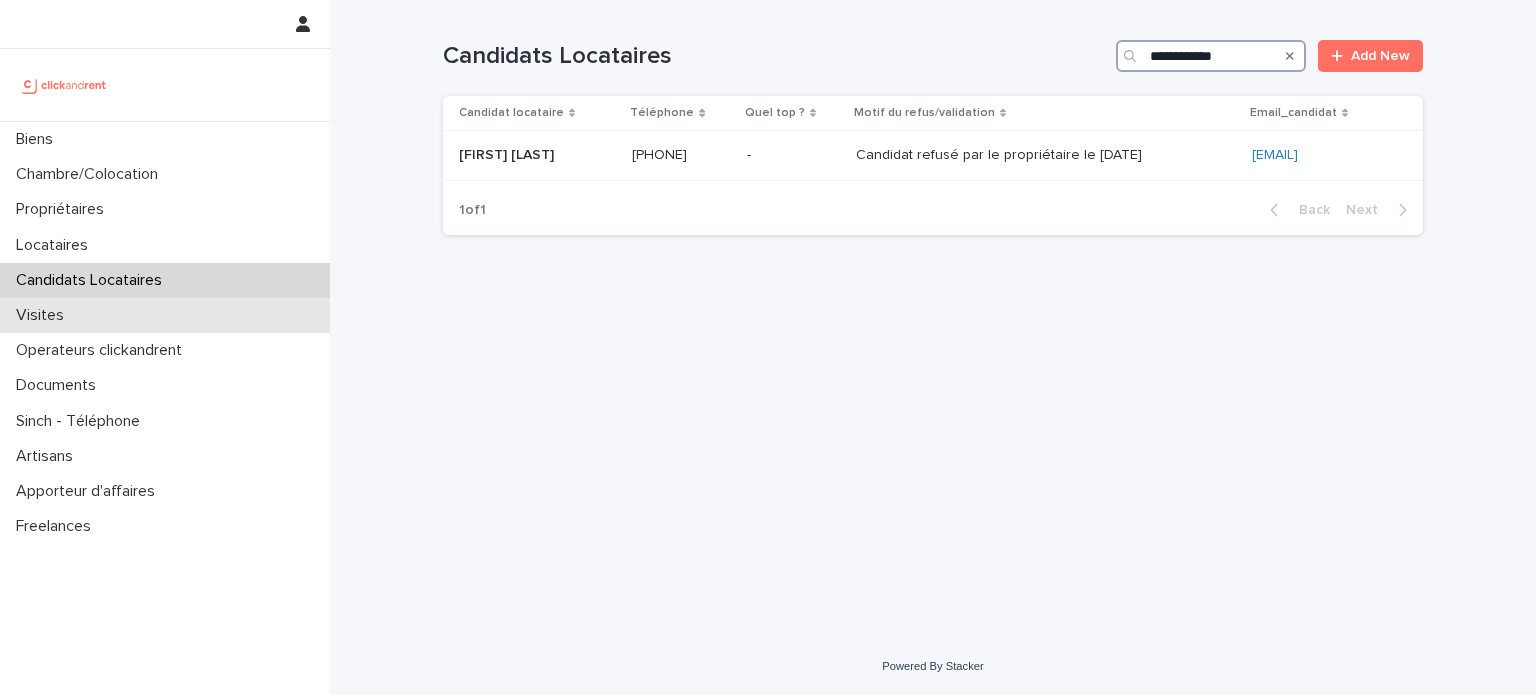 type on "**********" 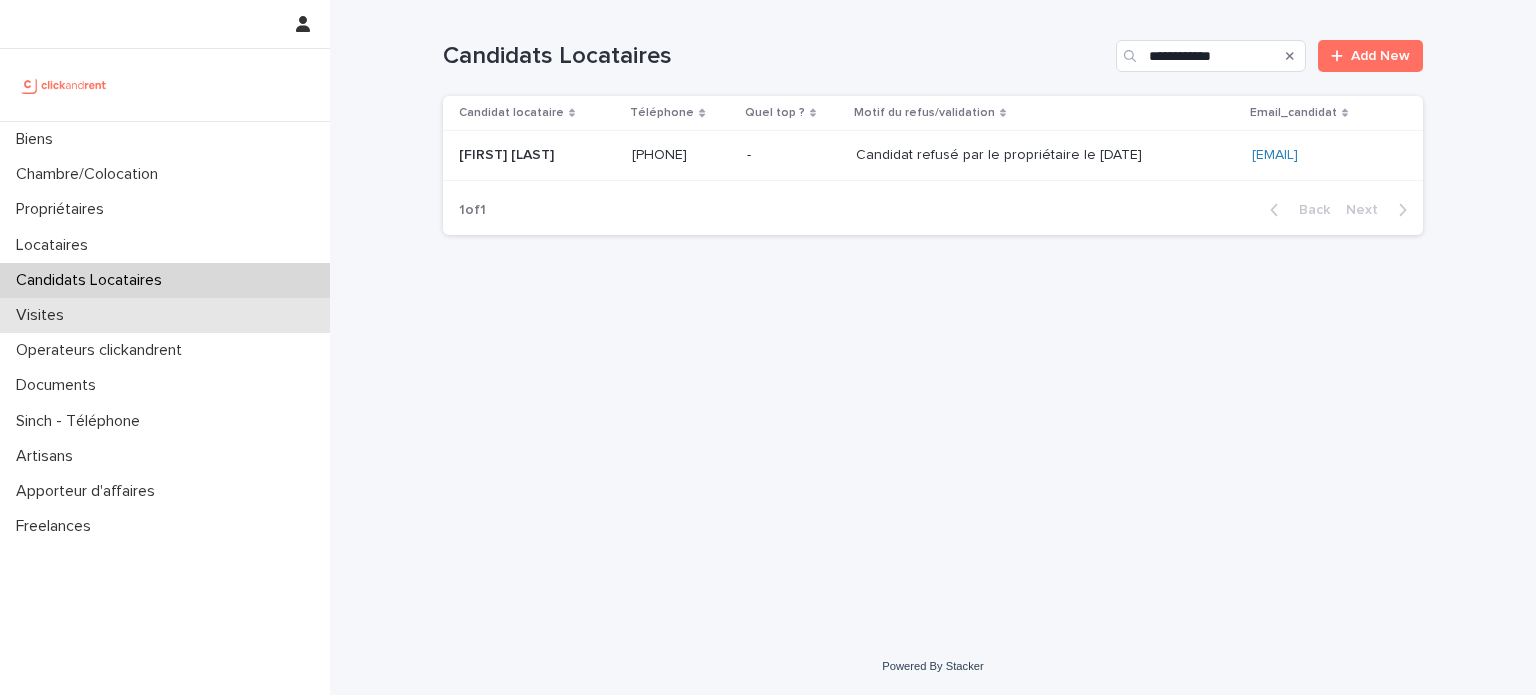 click on "Visites" at bounding box center [165, 315] 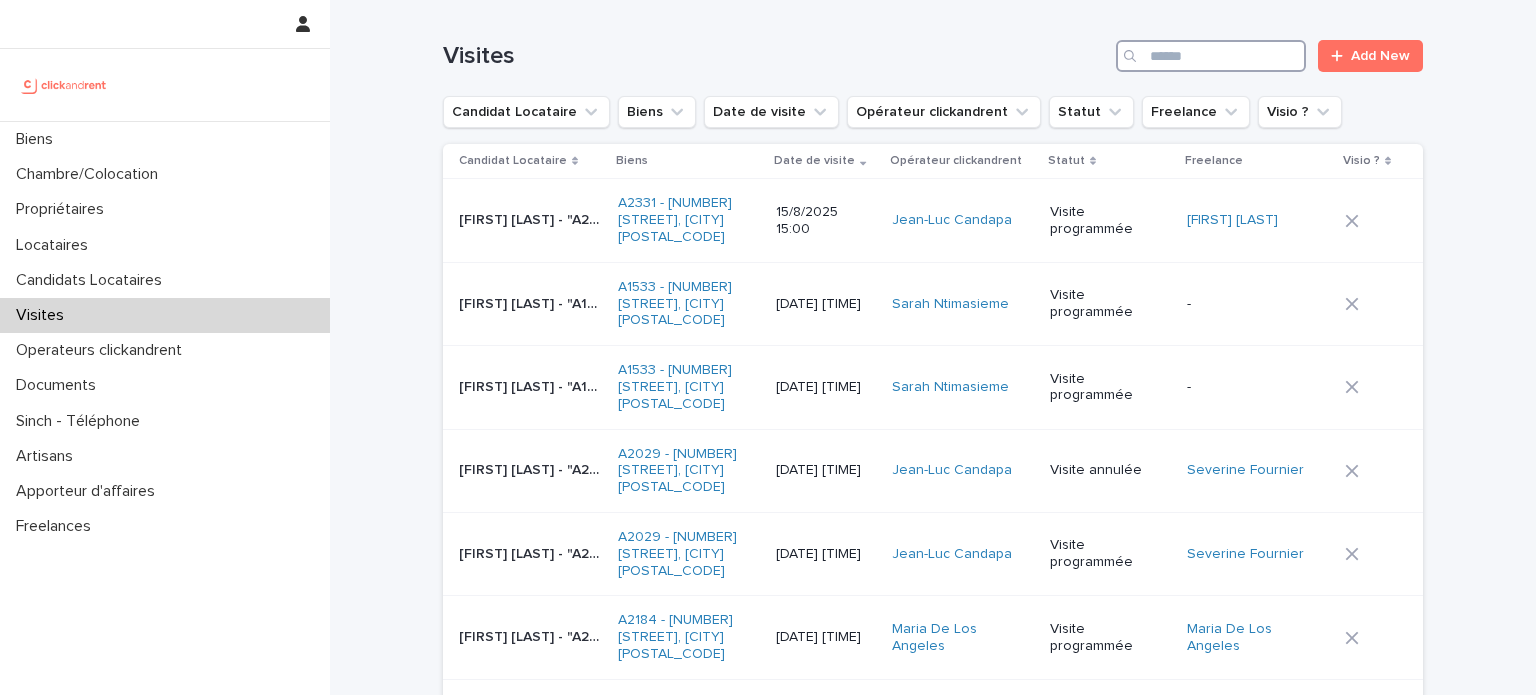 click at bounding box center [1211, 56] 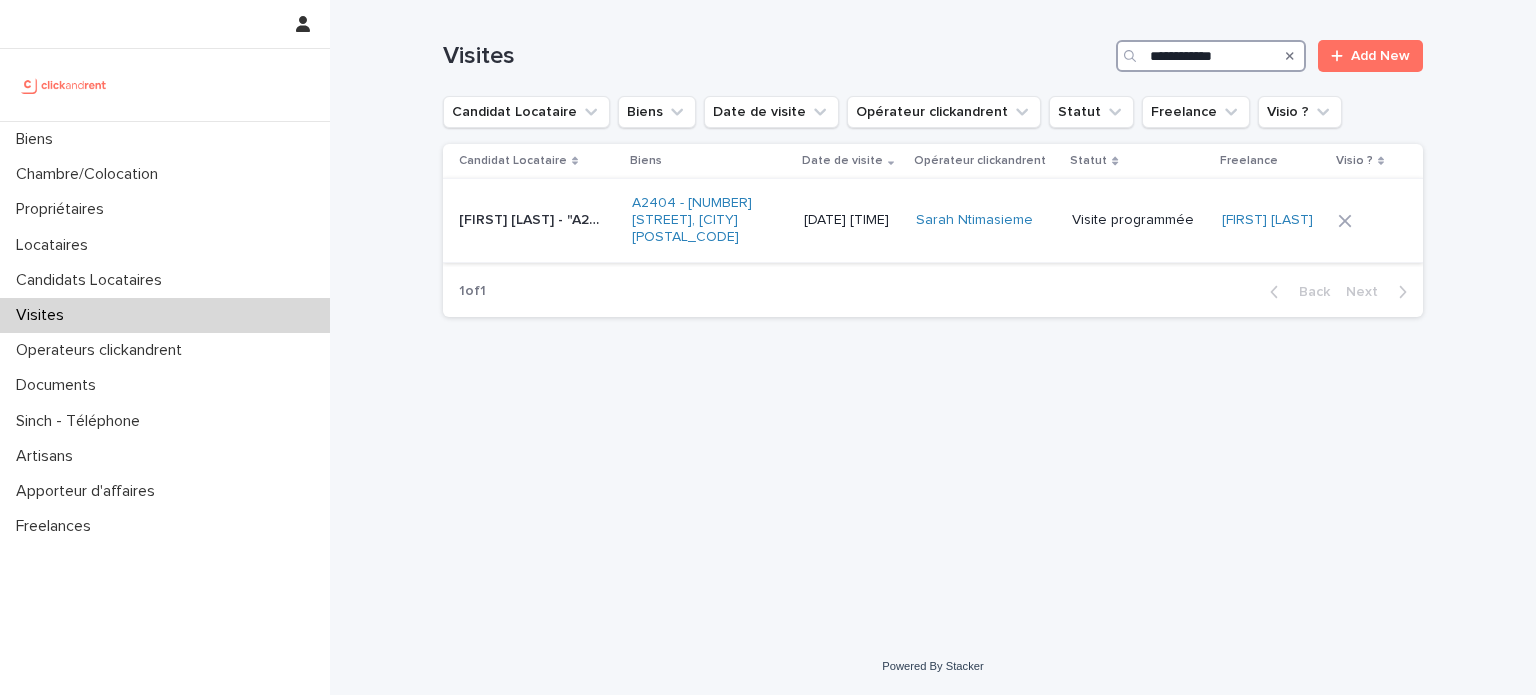 type on "**********" 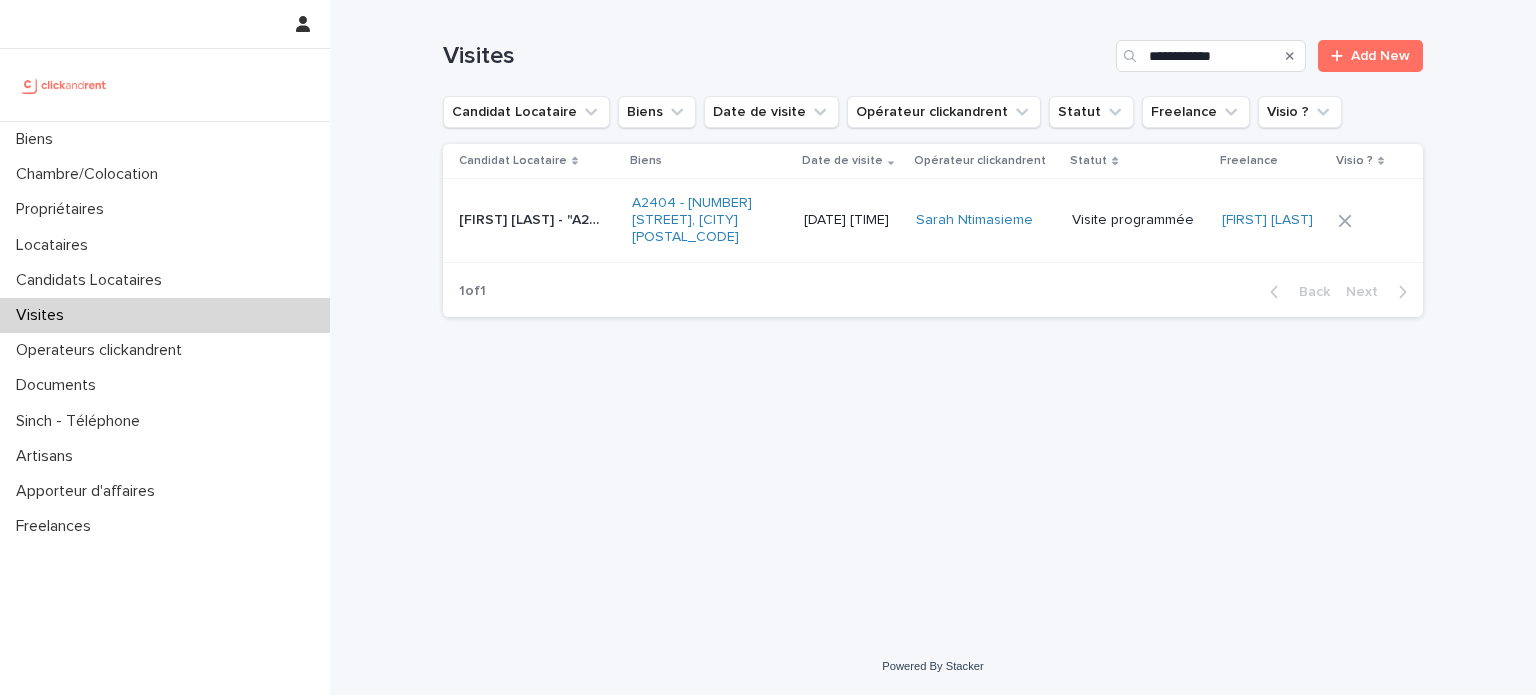 click on "[DATE] [TIME]" at bounding box center (852, 220) 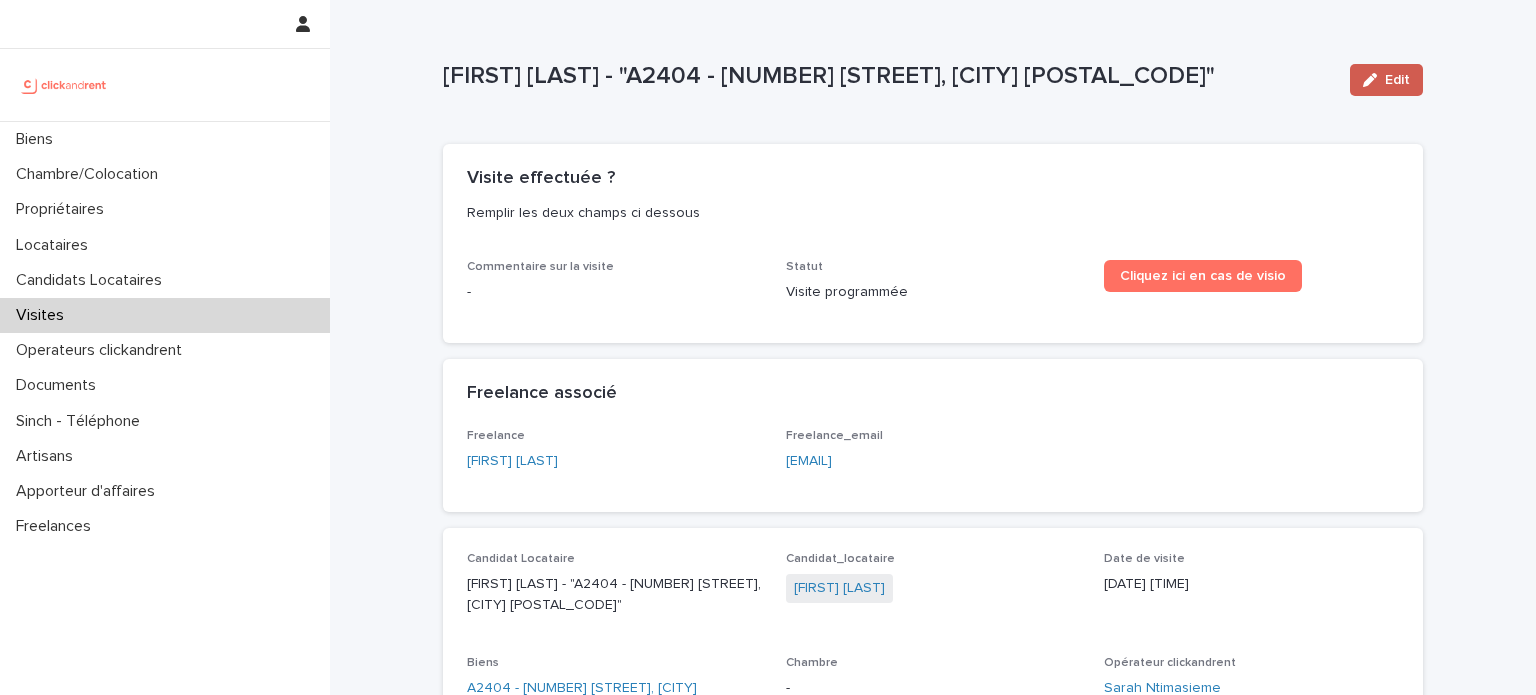 click at bounding box center (1374, 80) 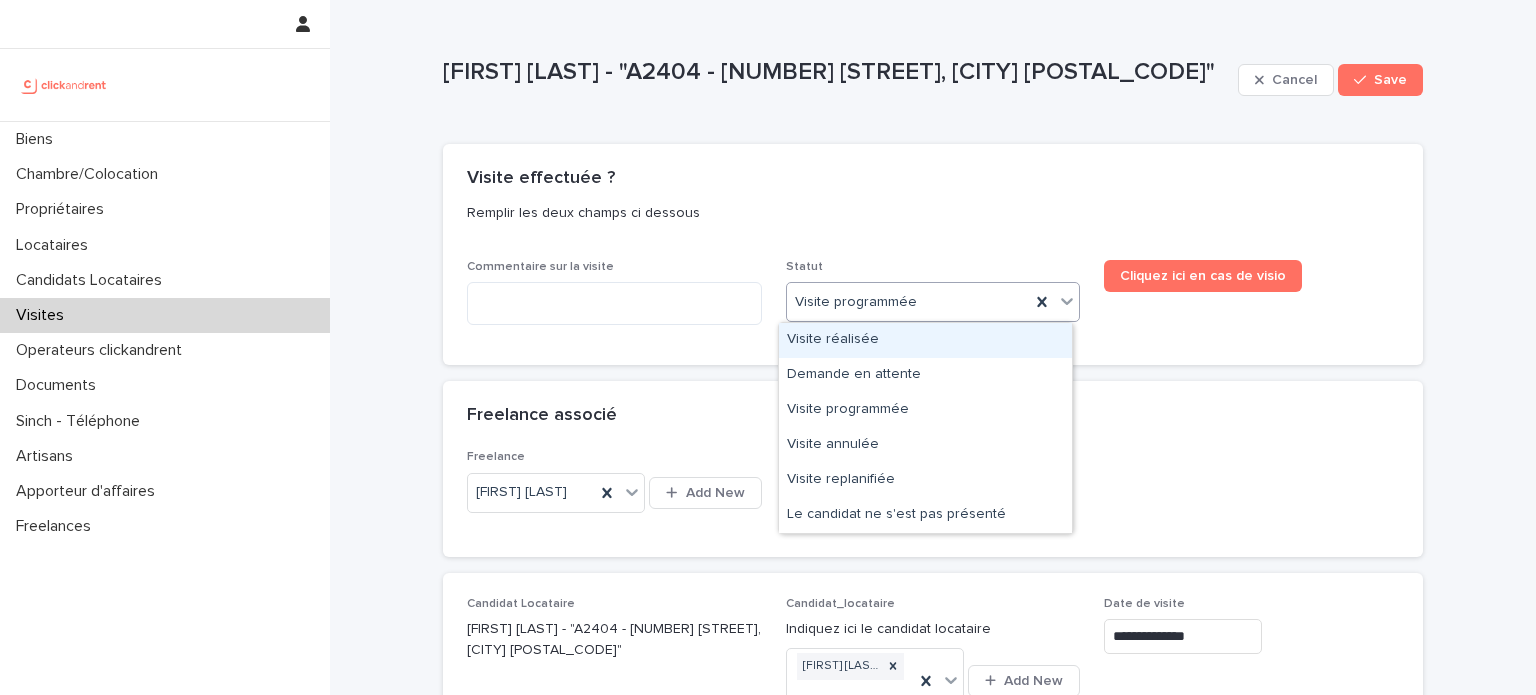 click on "Visite programmée" at bounding box center [933, 302] 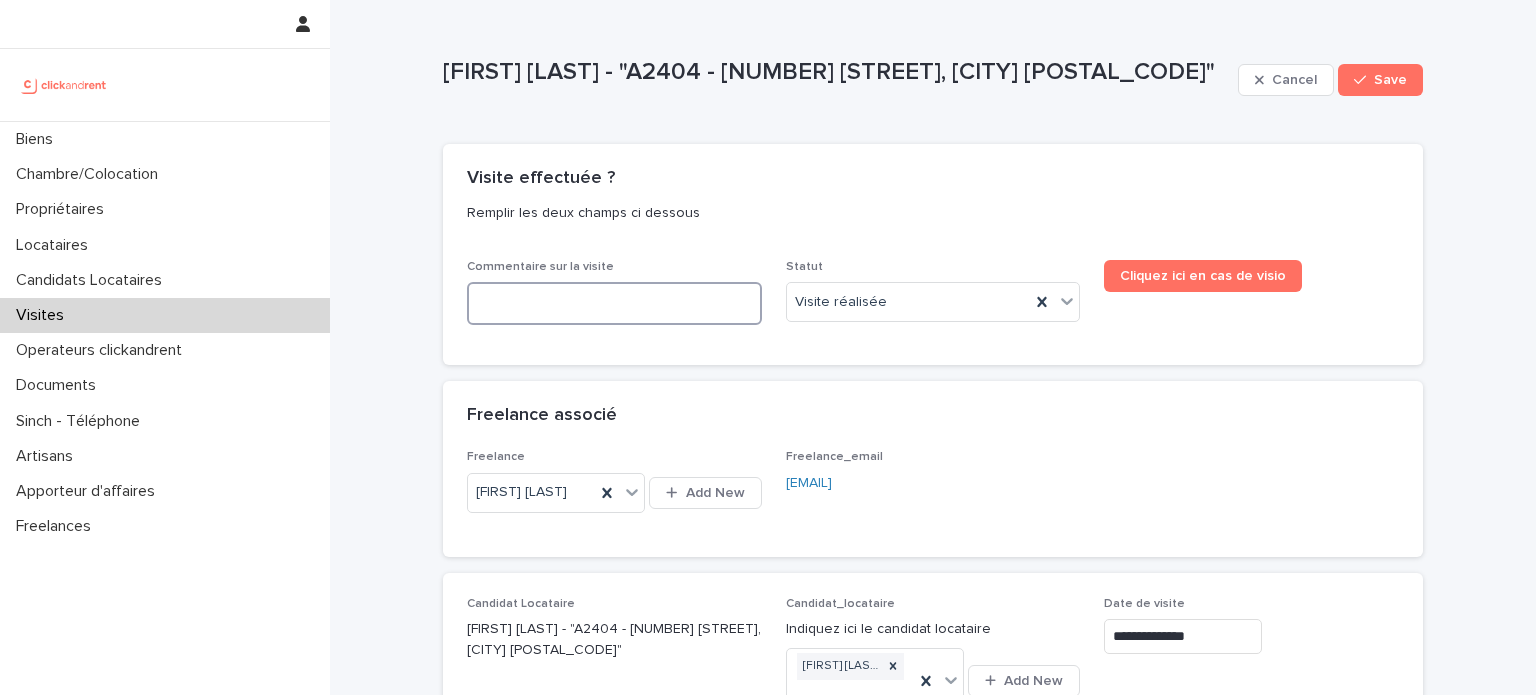 click at bounding box center (614, 303) 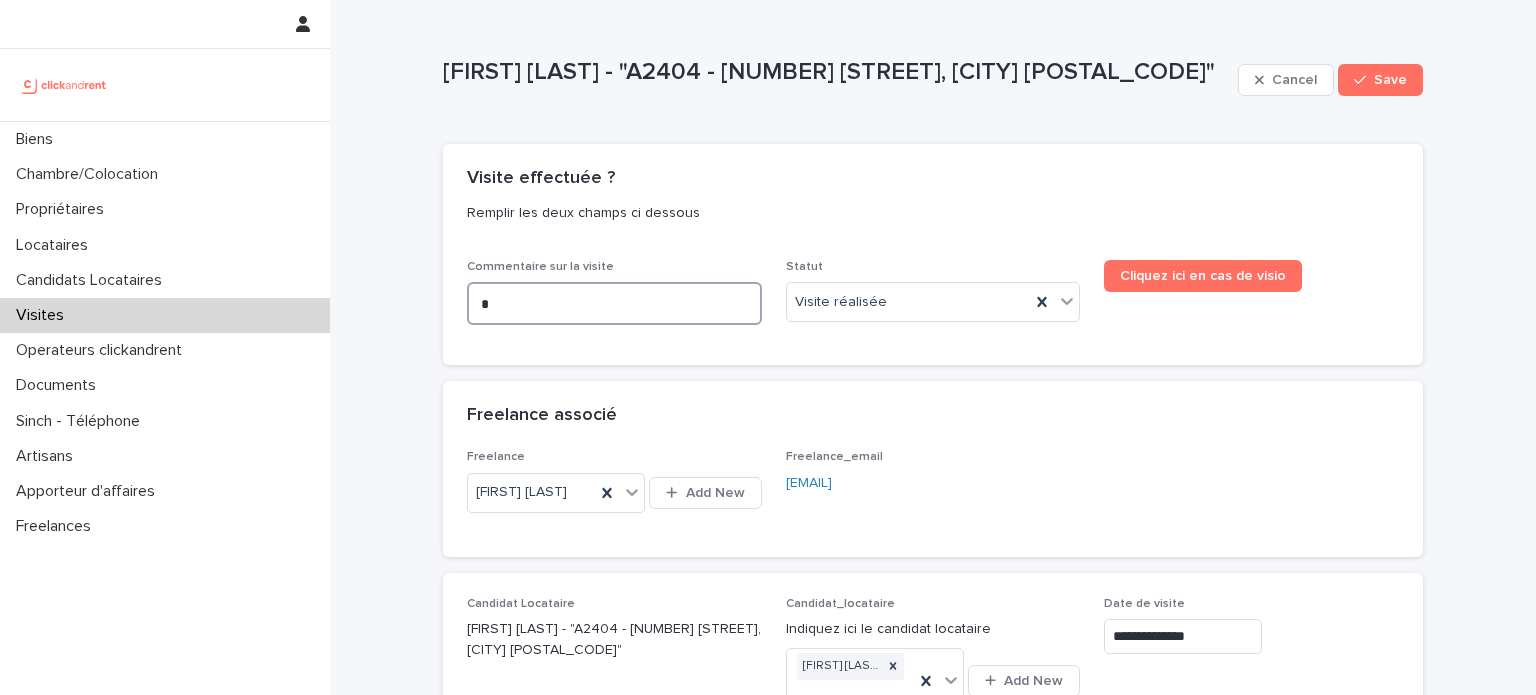 type on "**" 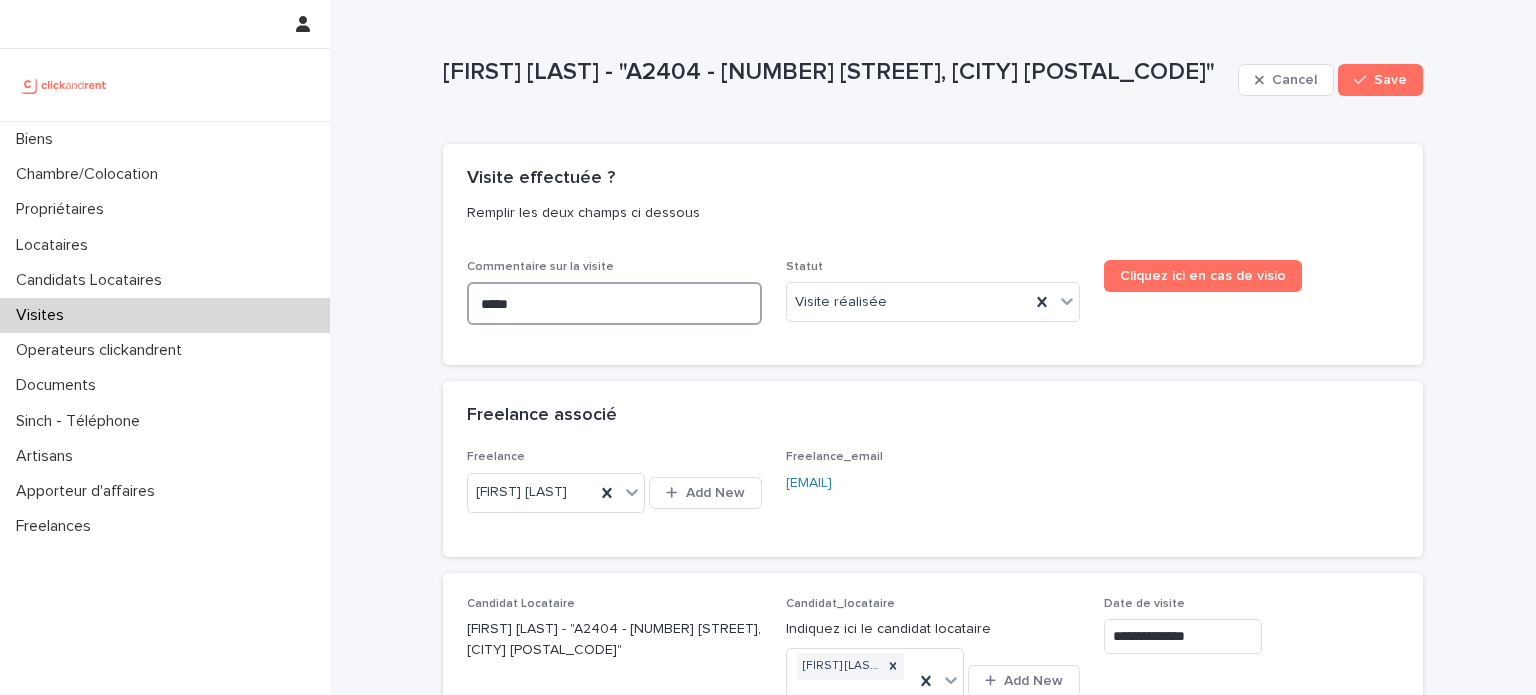 type on "******" 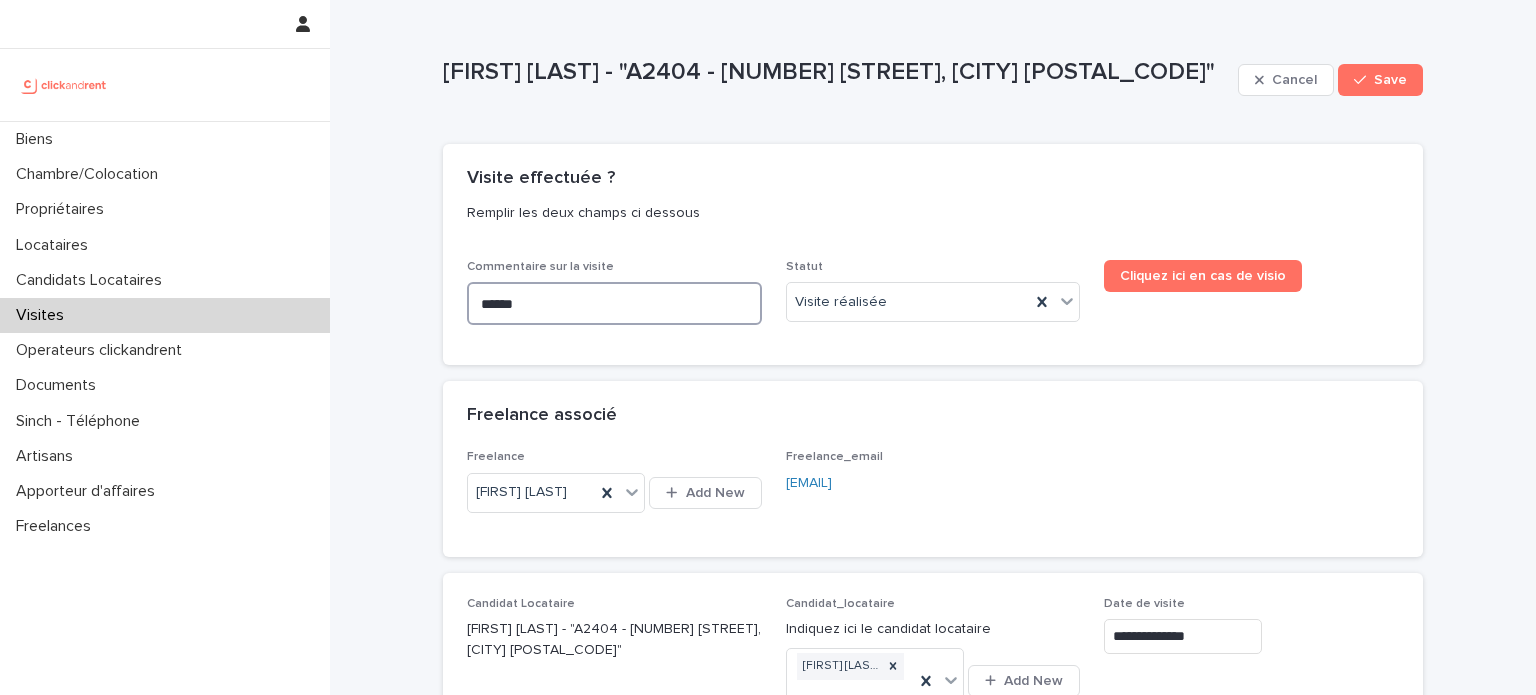 type on "******" 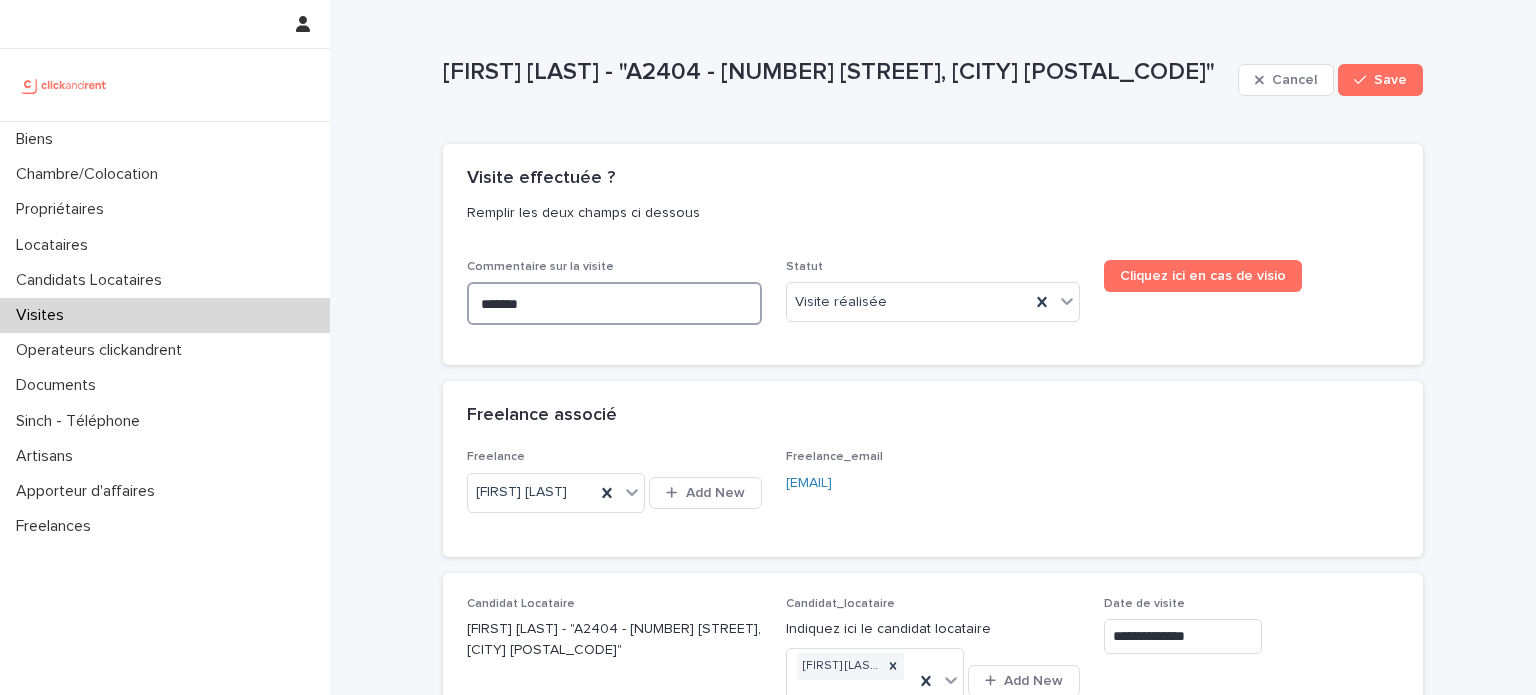 type on "********" 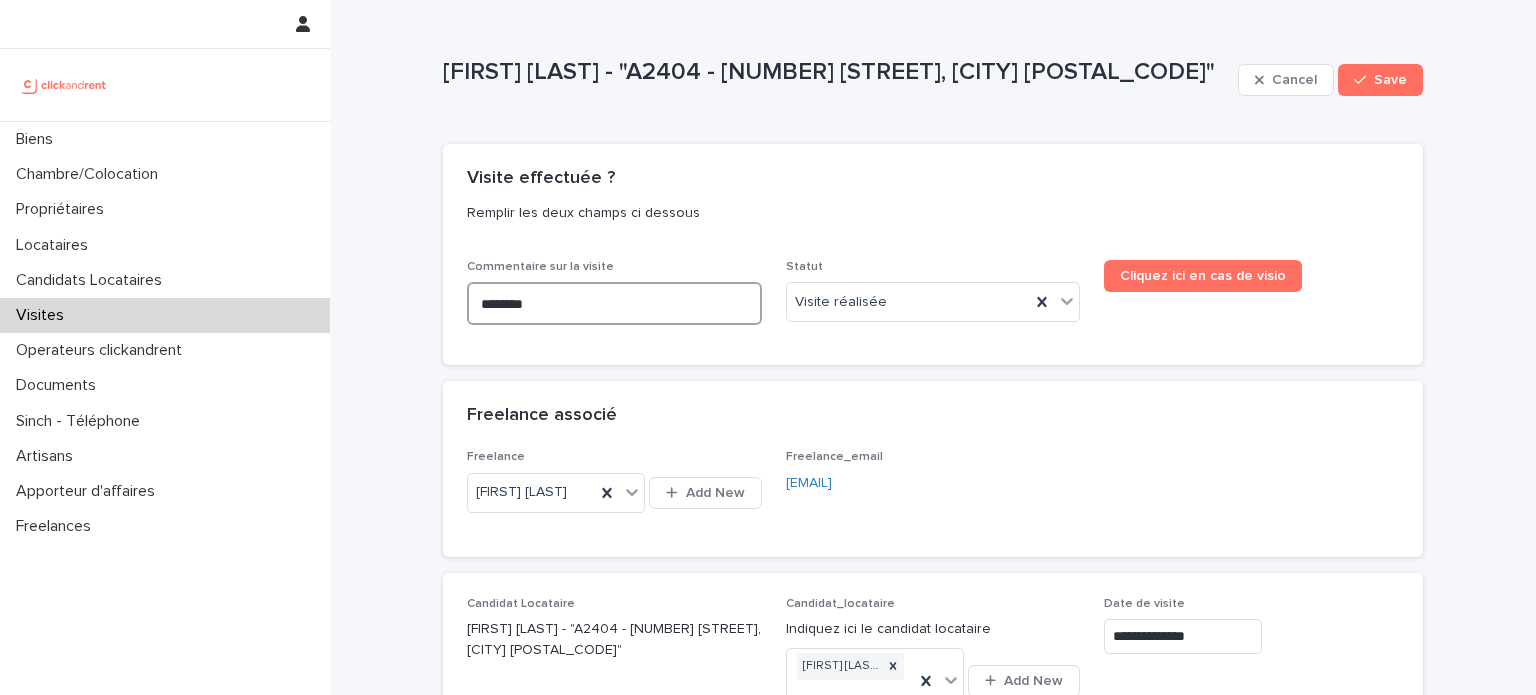 type on "********" 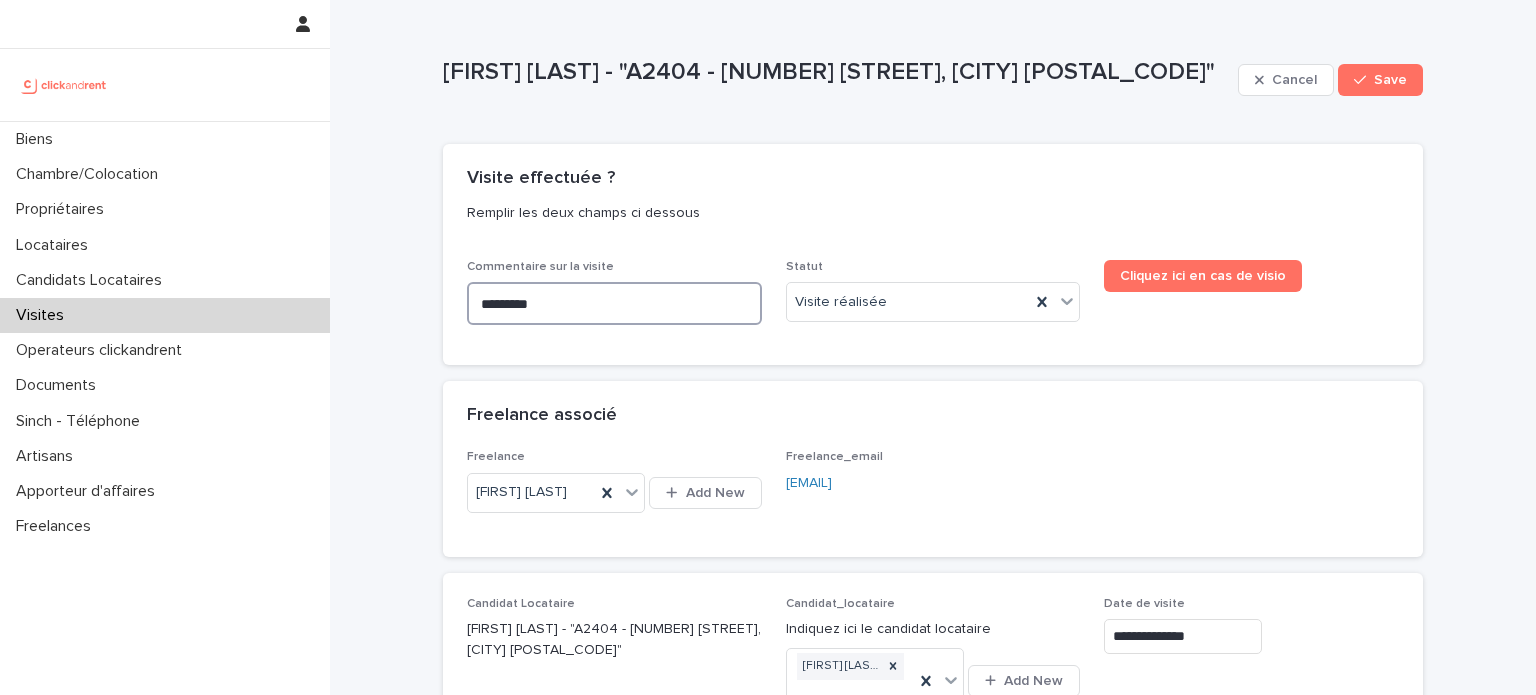 type on "********" 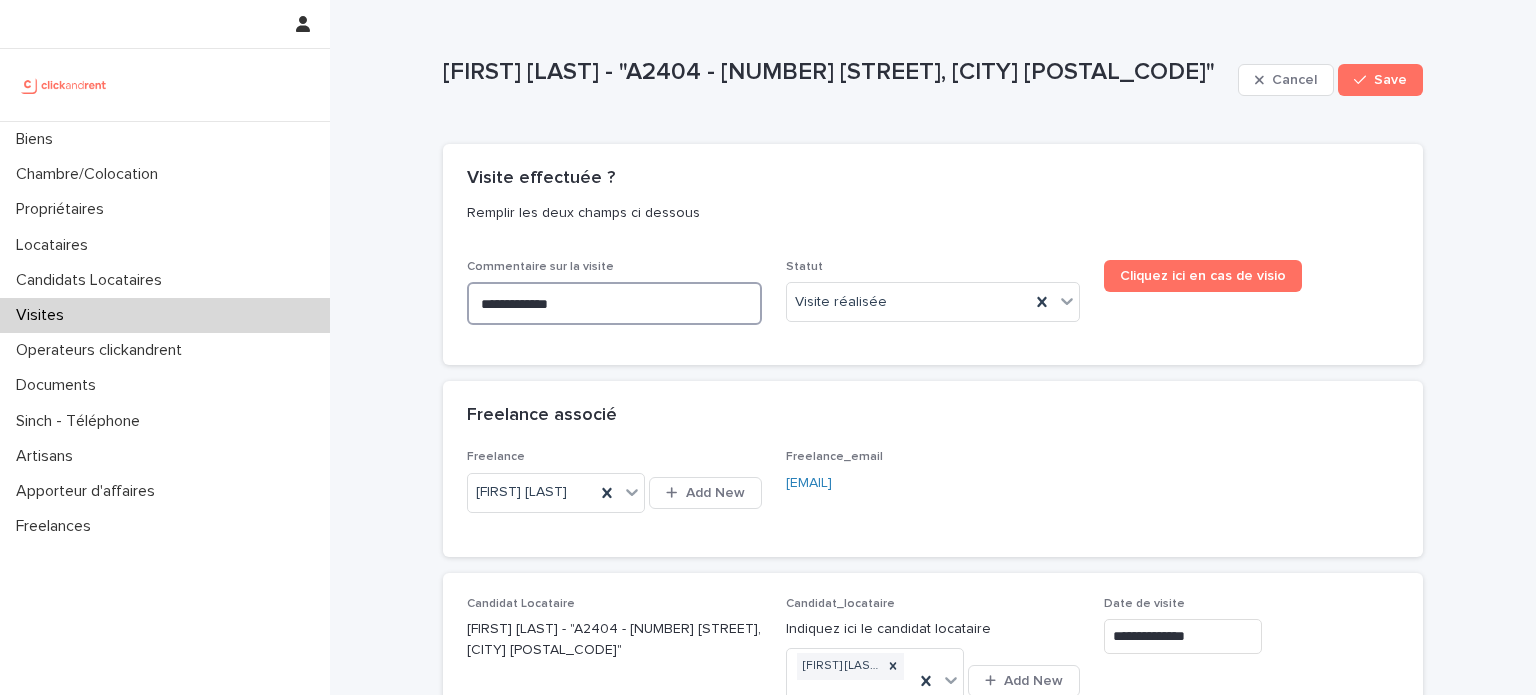 type on "**********" 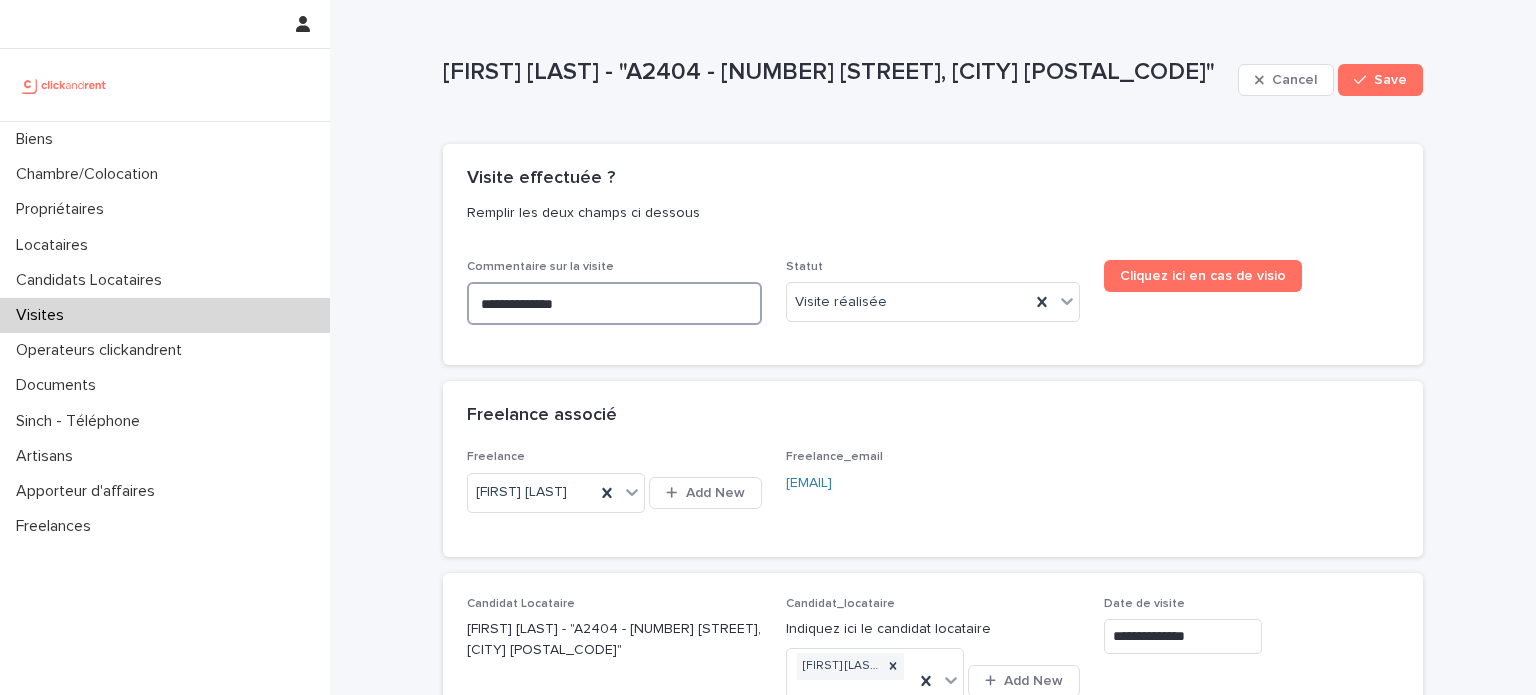 type on "**********" 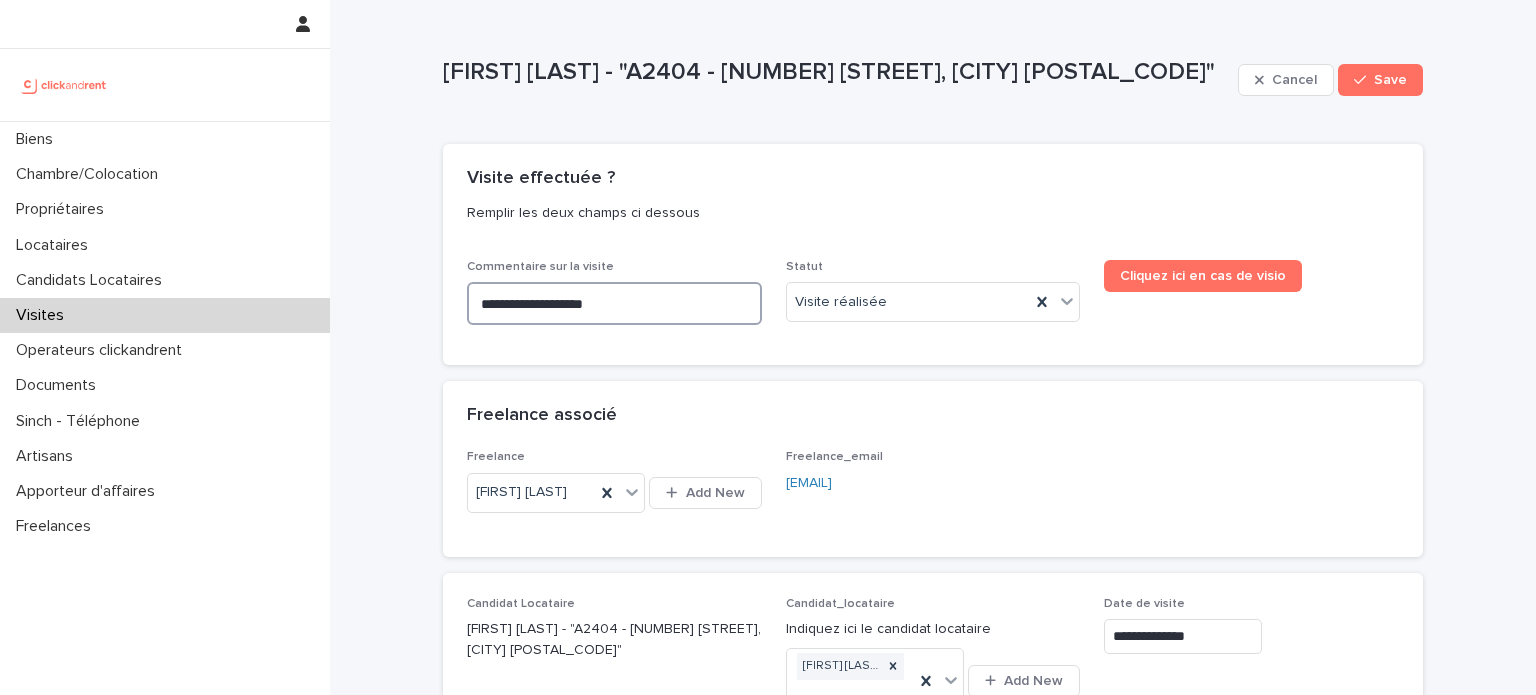 type on "**********" 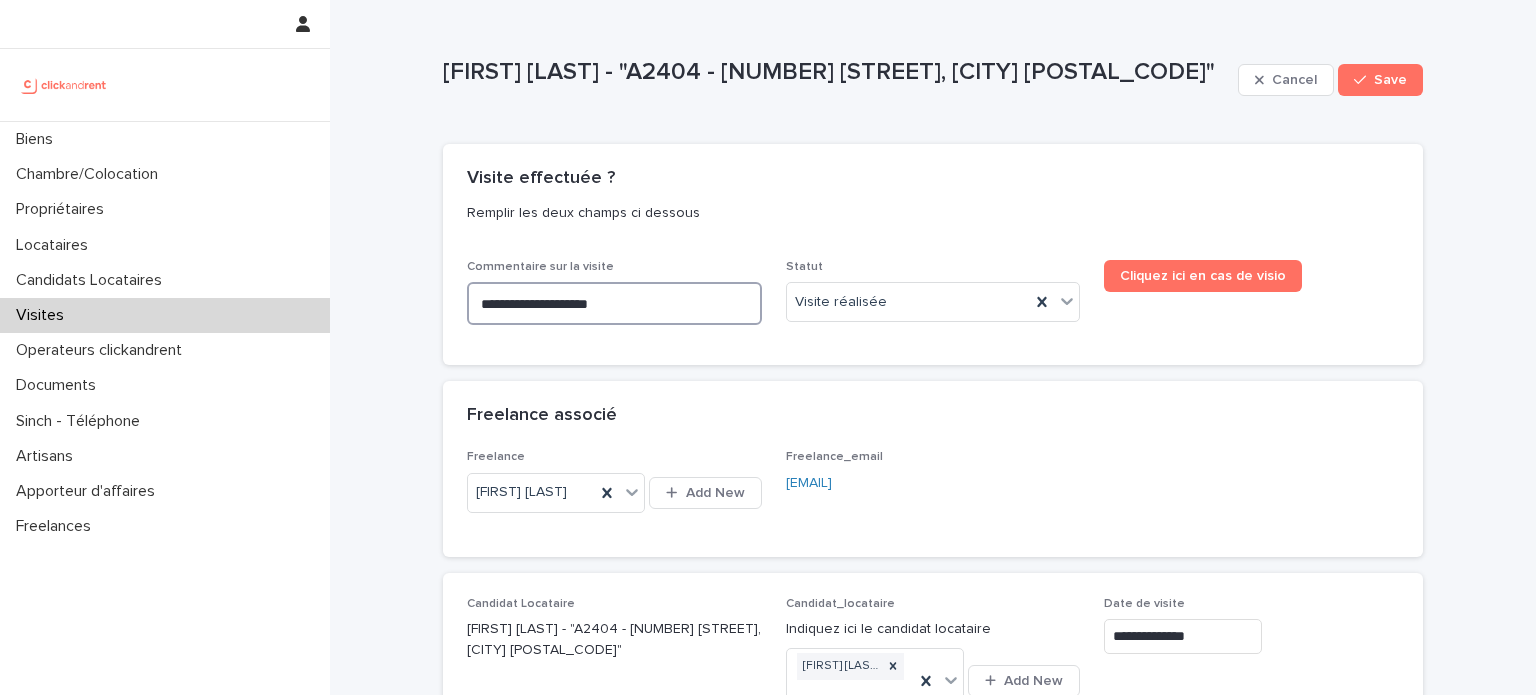 type on "**********" 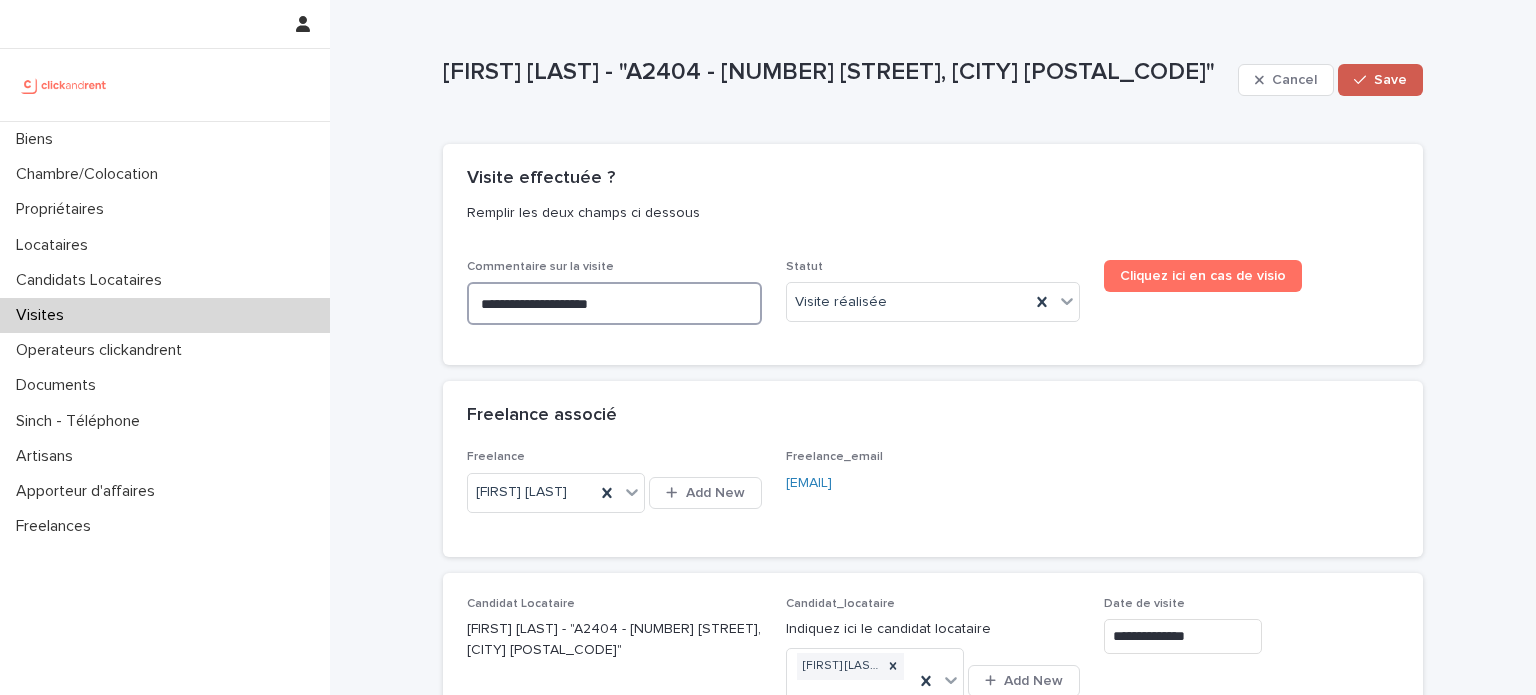 type on "**********" 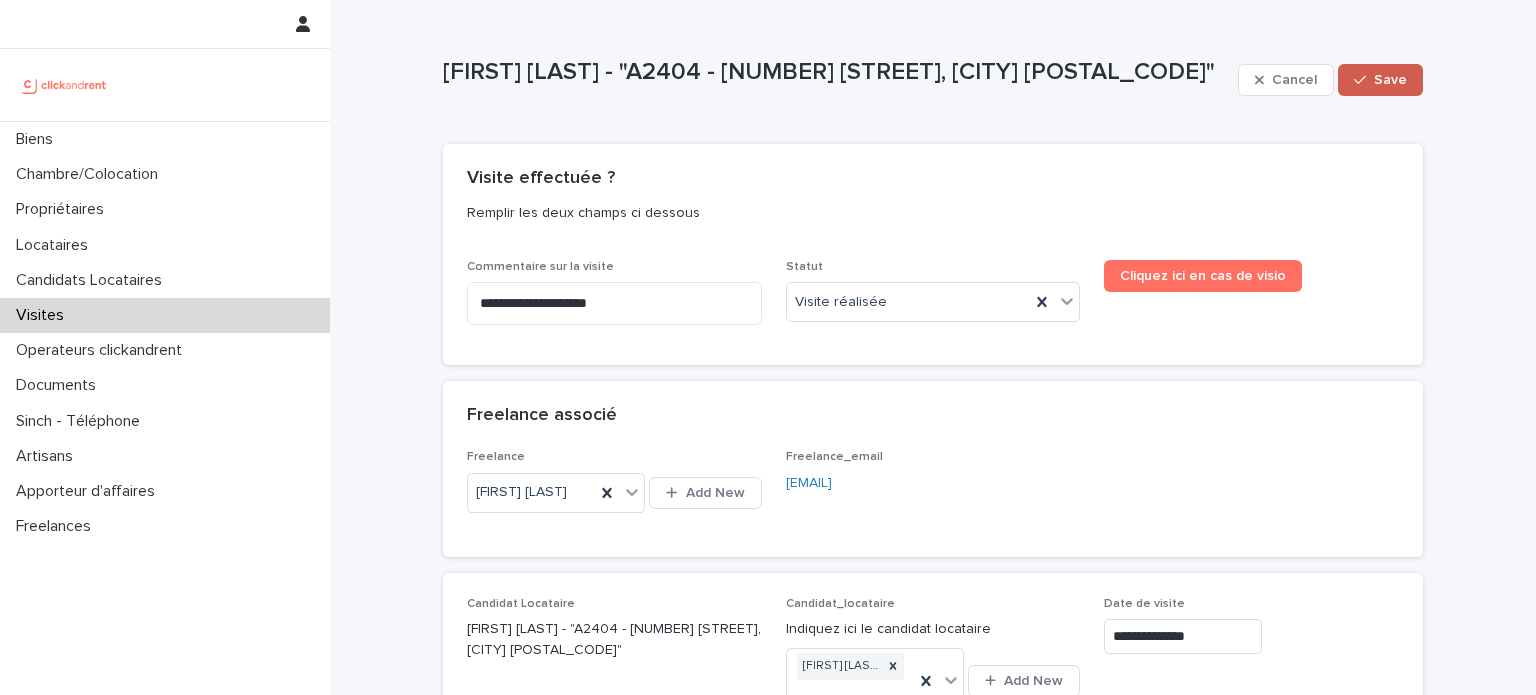 click on "Save" at bounding box center [1390, 80] 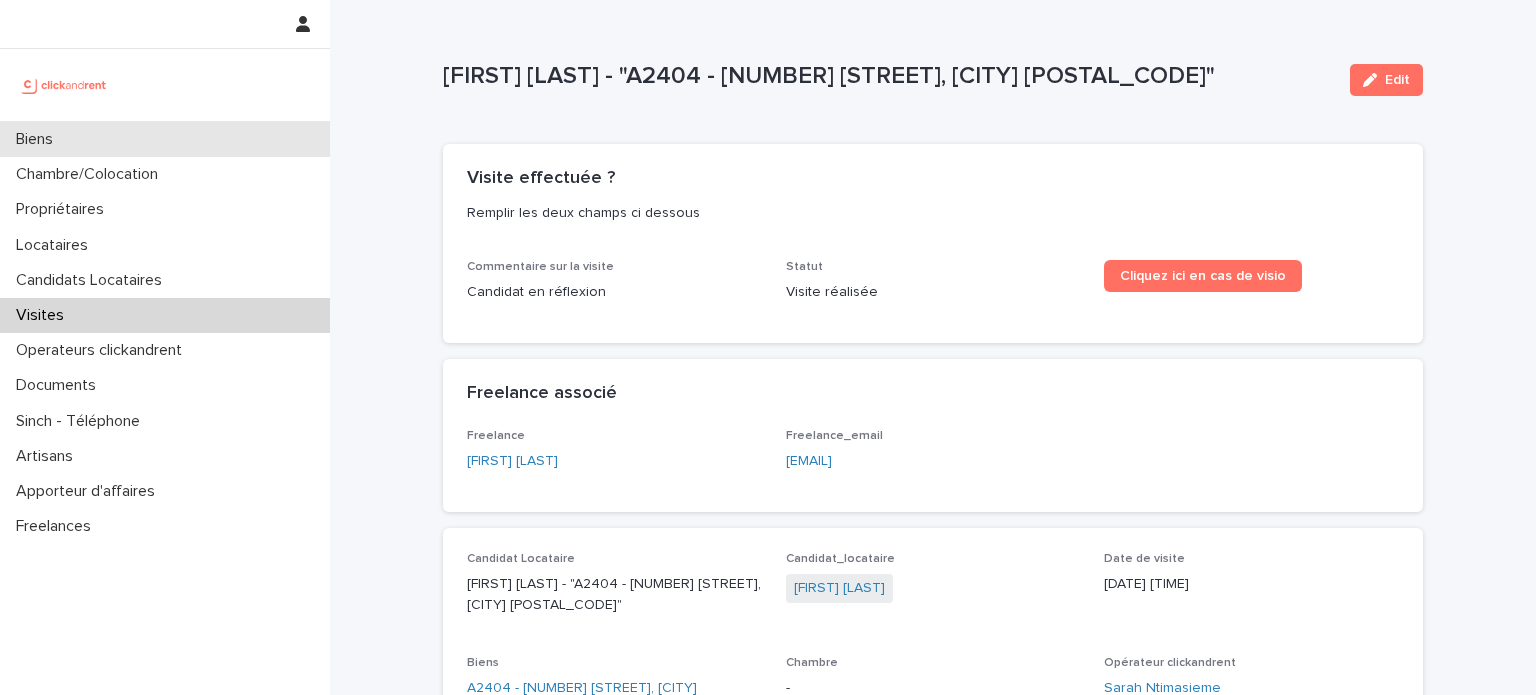 click on "Biens" at bounding box center (165, 139) 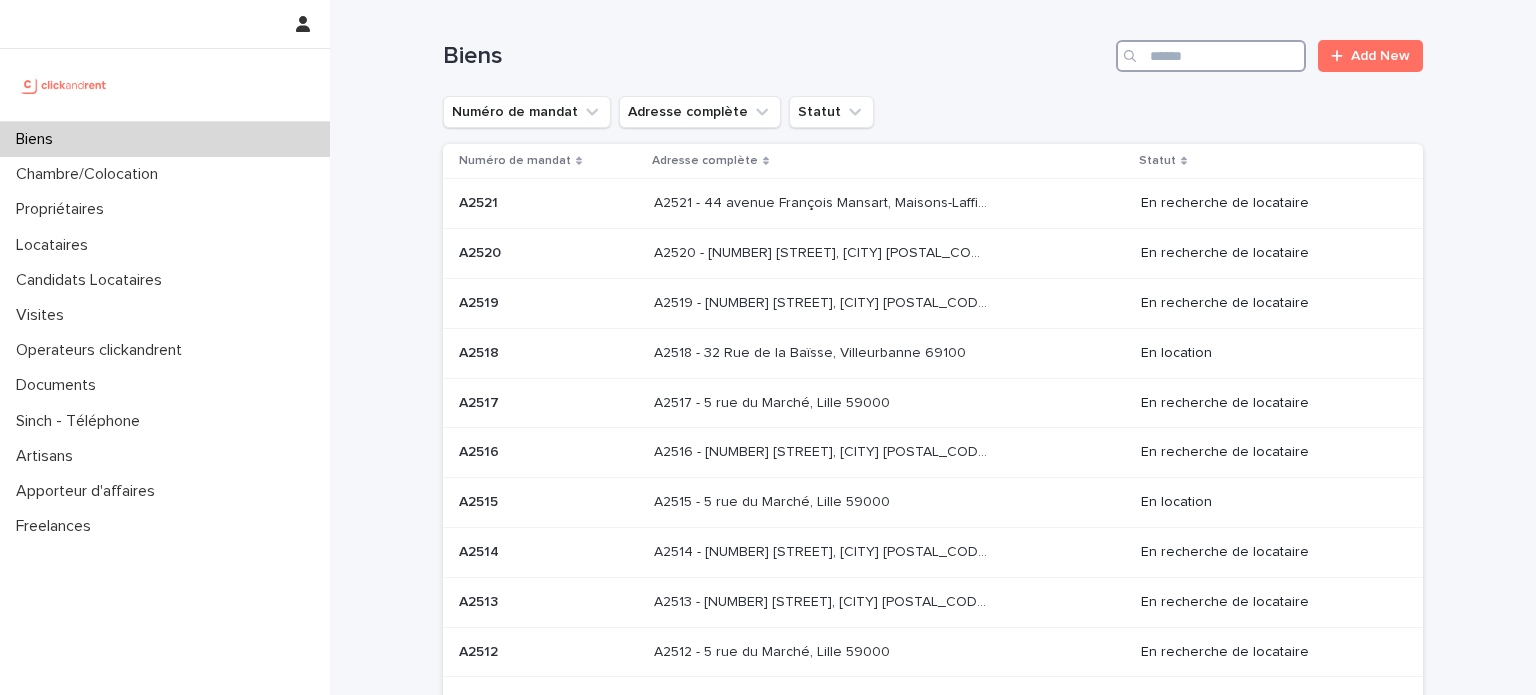 click at bounding box center (1211, 56) 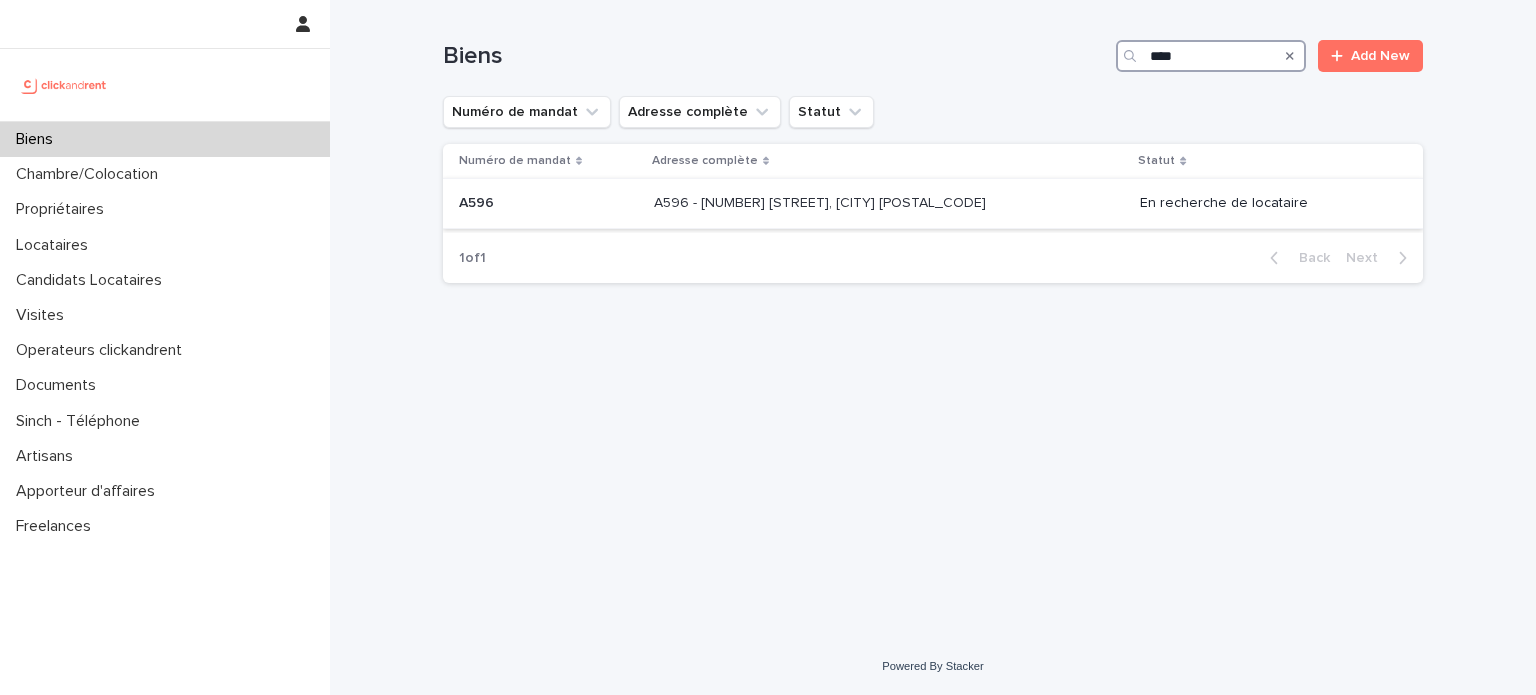 type on "****" 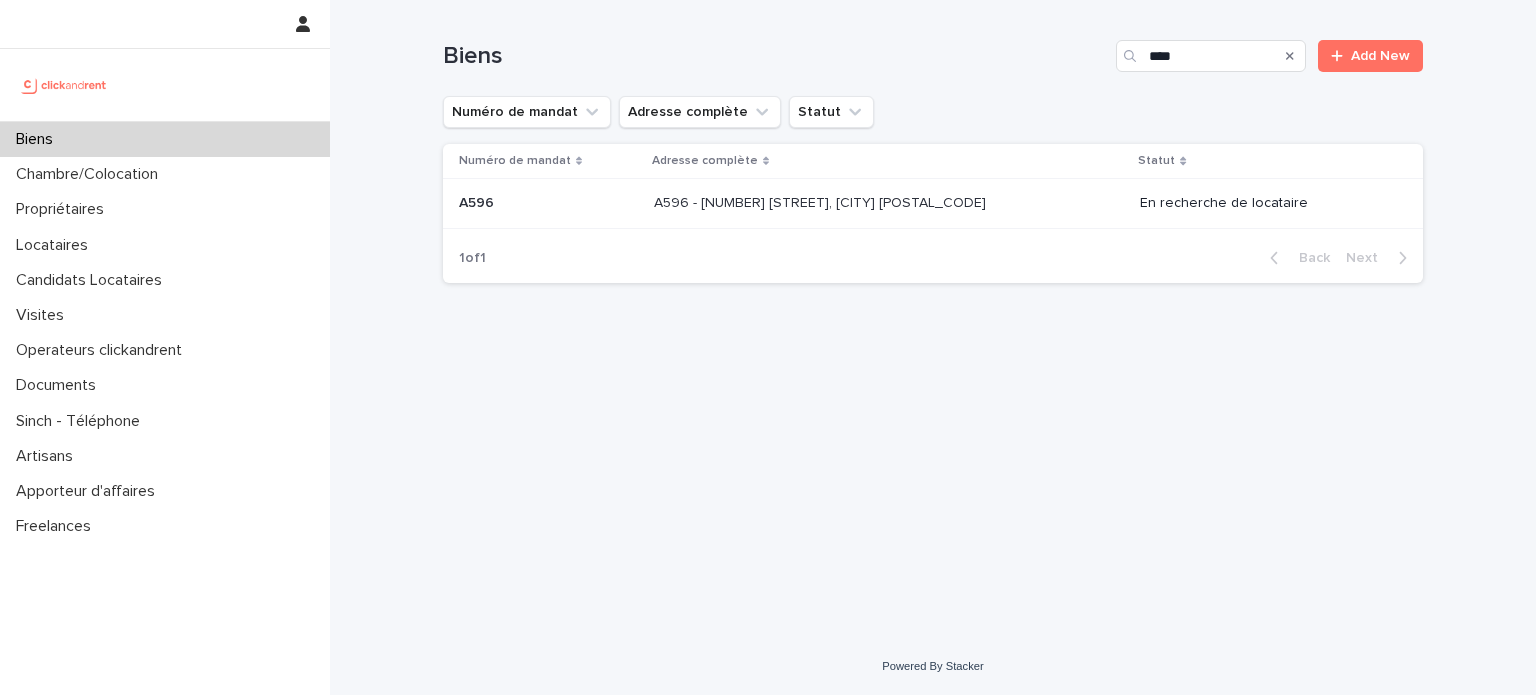 click on "A596 - [NUMBER] [STREET], [CITY] [POSTAL_CODE] A596 - [NUMBER] [STREET], [CITY] [POSTAL_CODE]" at bounding box center (889, 203) 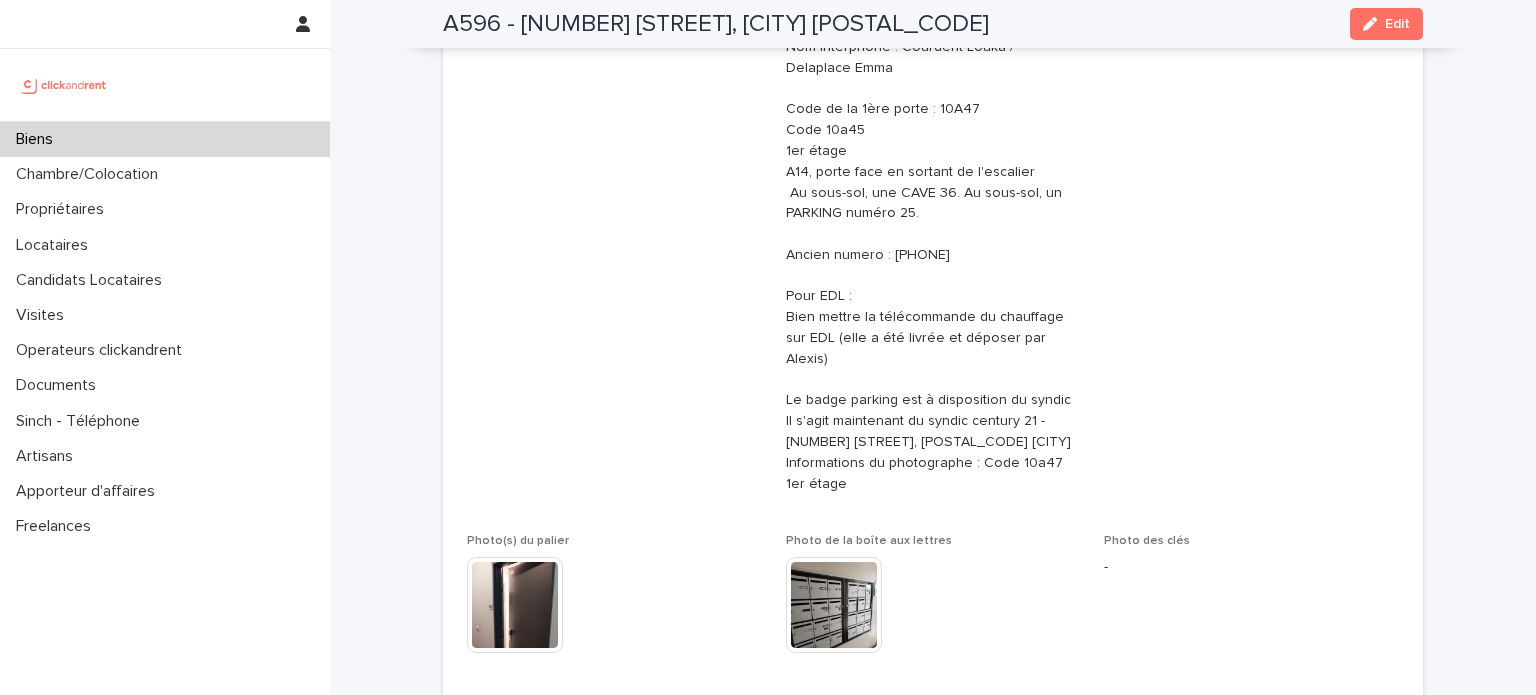 scroll, scrollTop: 331, scrollLeft: 0, axis: vertical 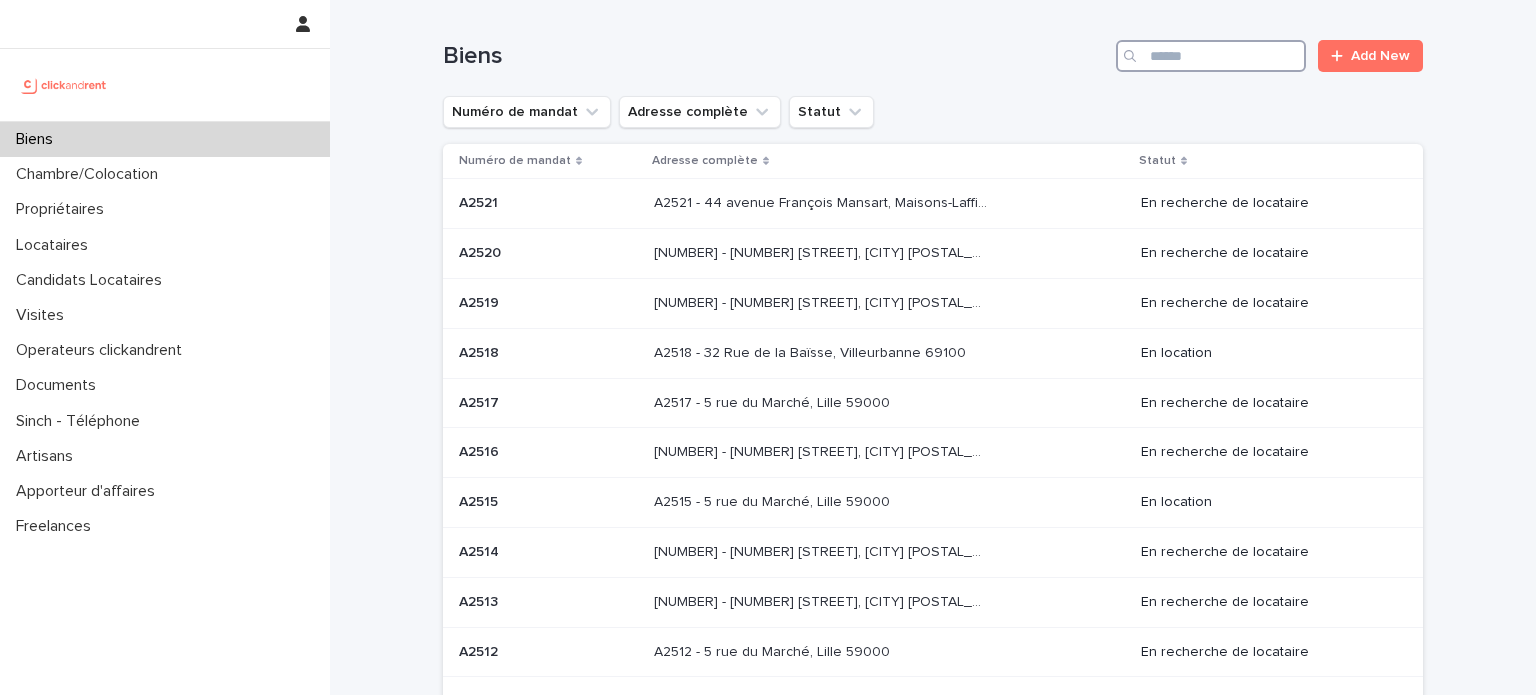 click at bounding box center (1211, 56) 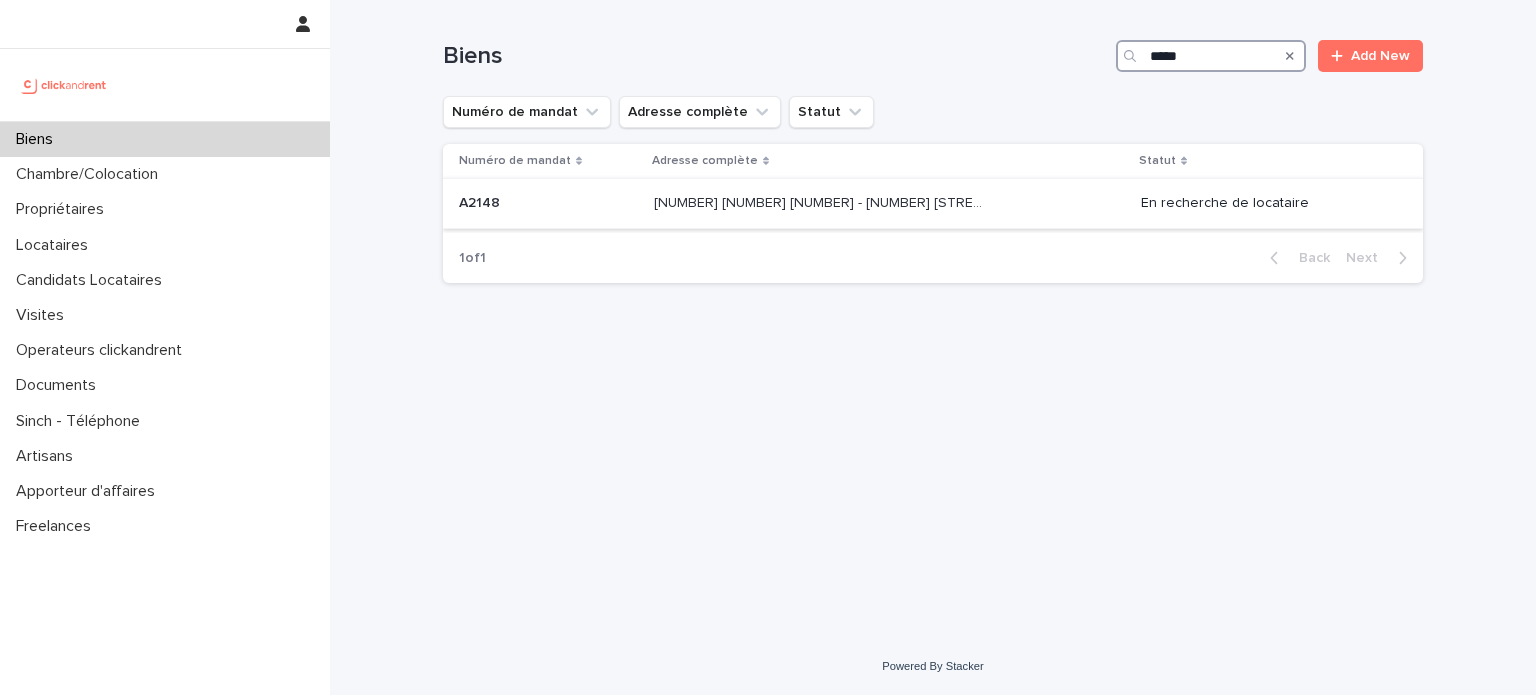 type on "*****" 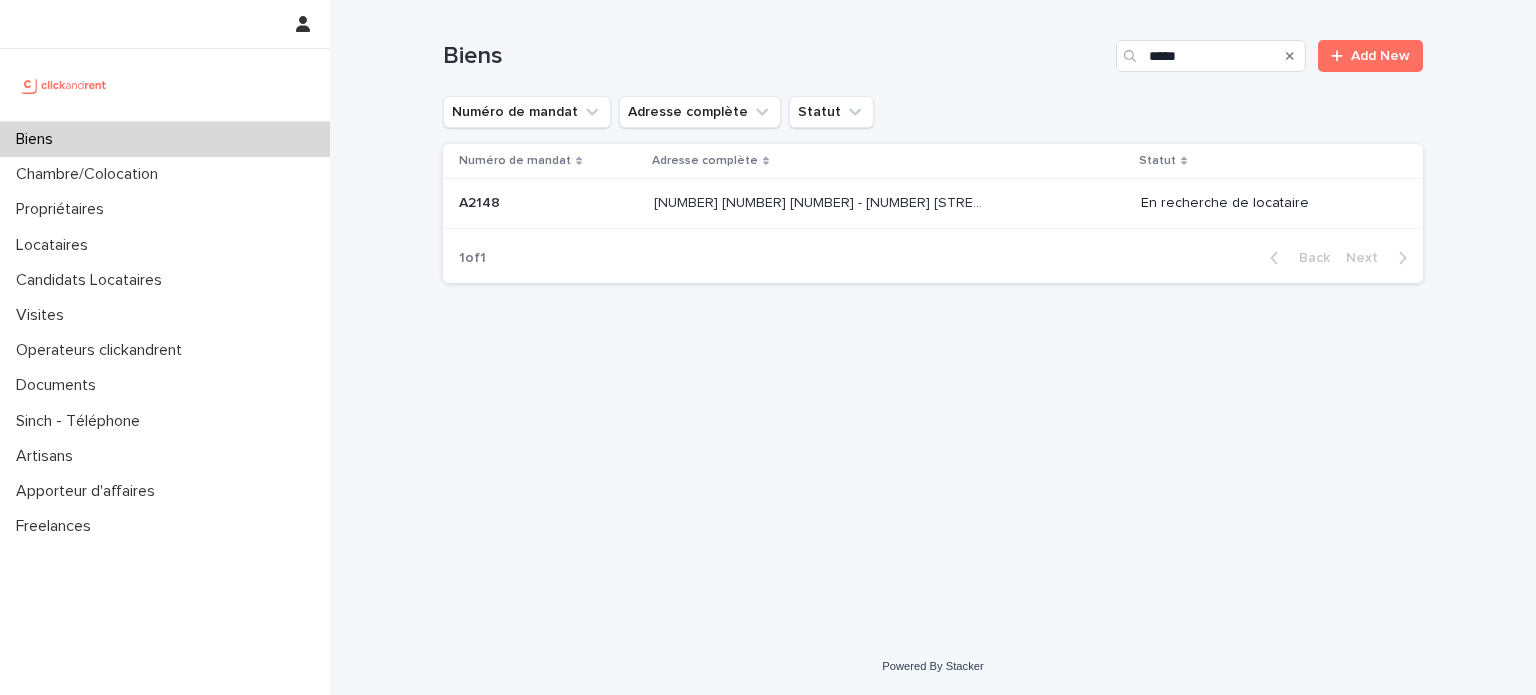 click on "[NUMBER] [NUMBER] [NUMBER] - [NUMBER] [STREET], [CITY] [POSTAL_CODE]" at bounding box center (822, 201) 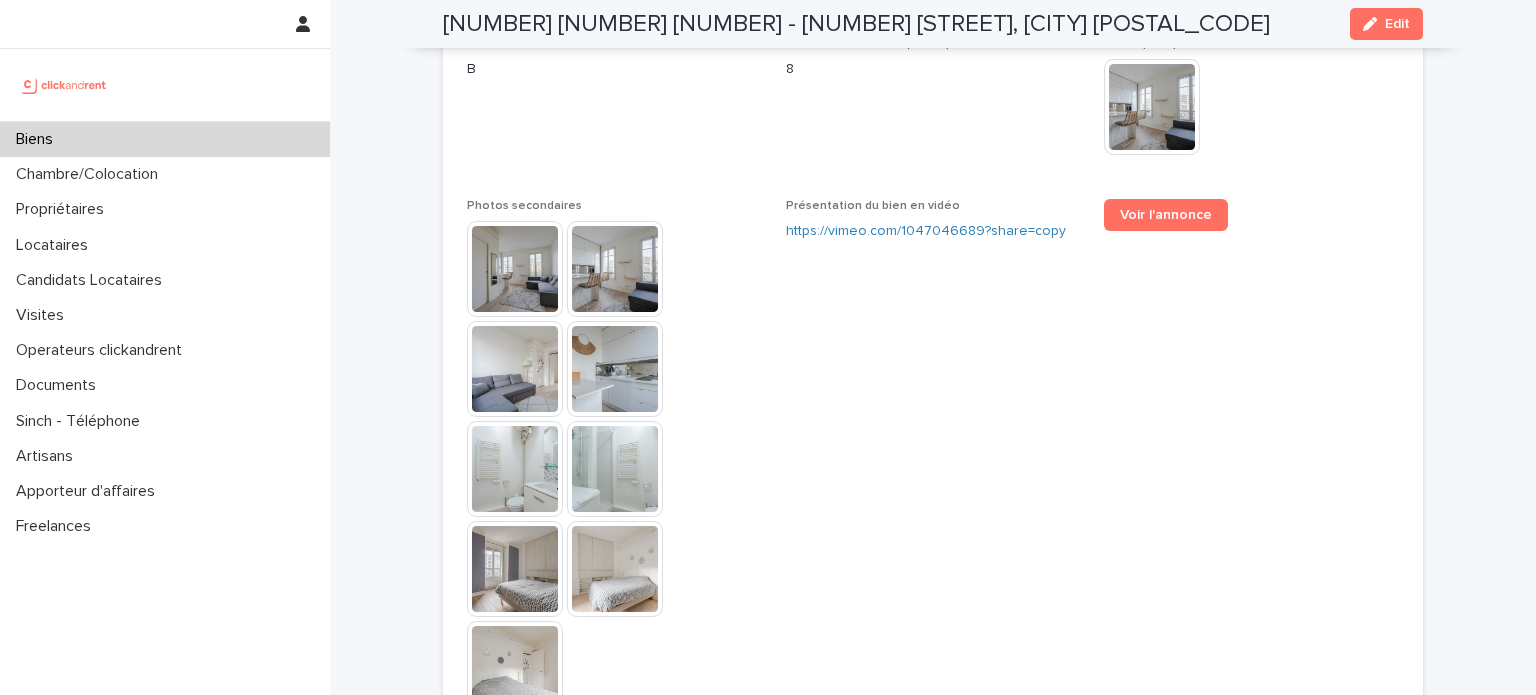 scroll, scrollTop: 5351, scrollLeft: 0, axis: vertical 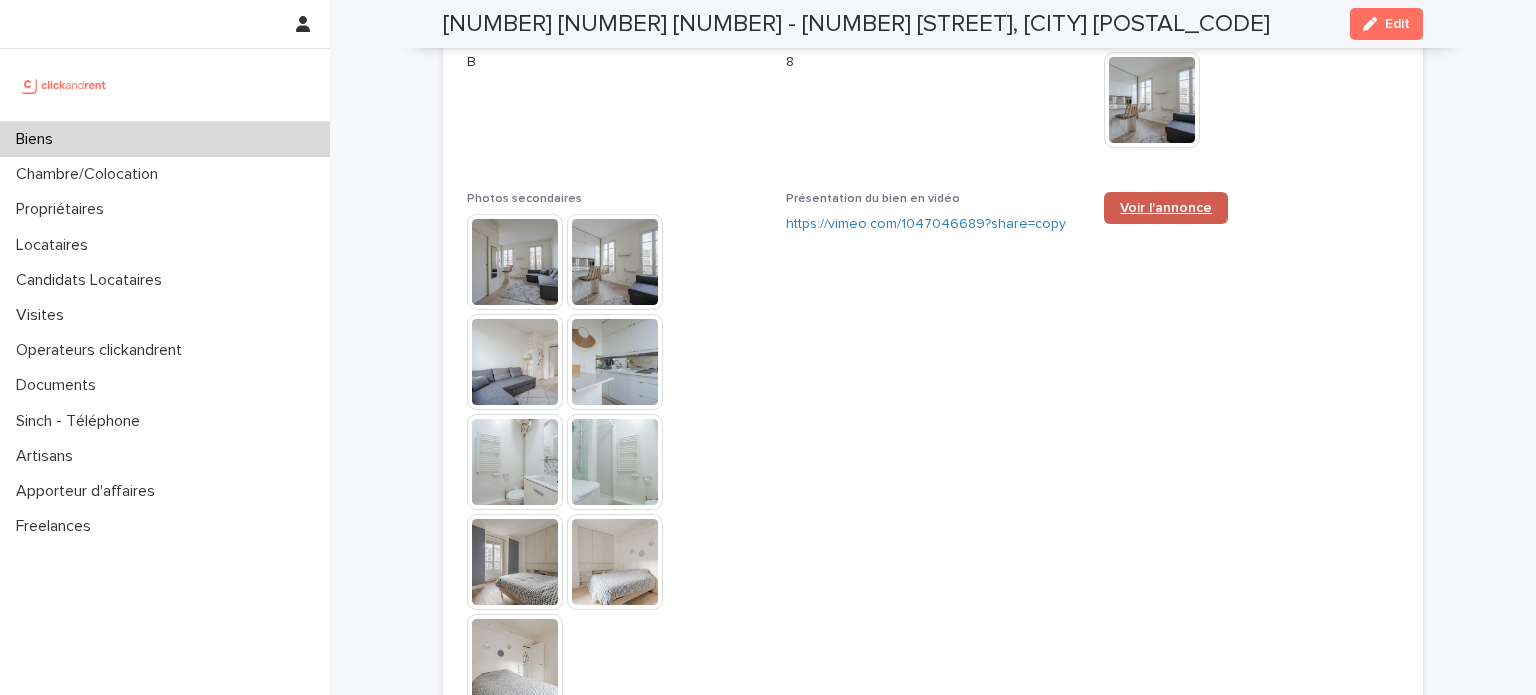 click on "Voir l'annonce" at bounding box center [1166, 208] 